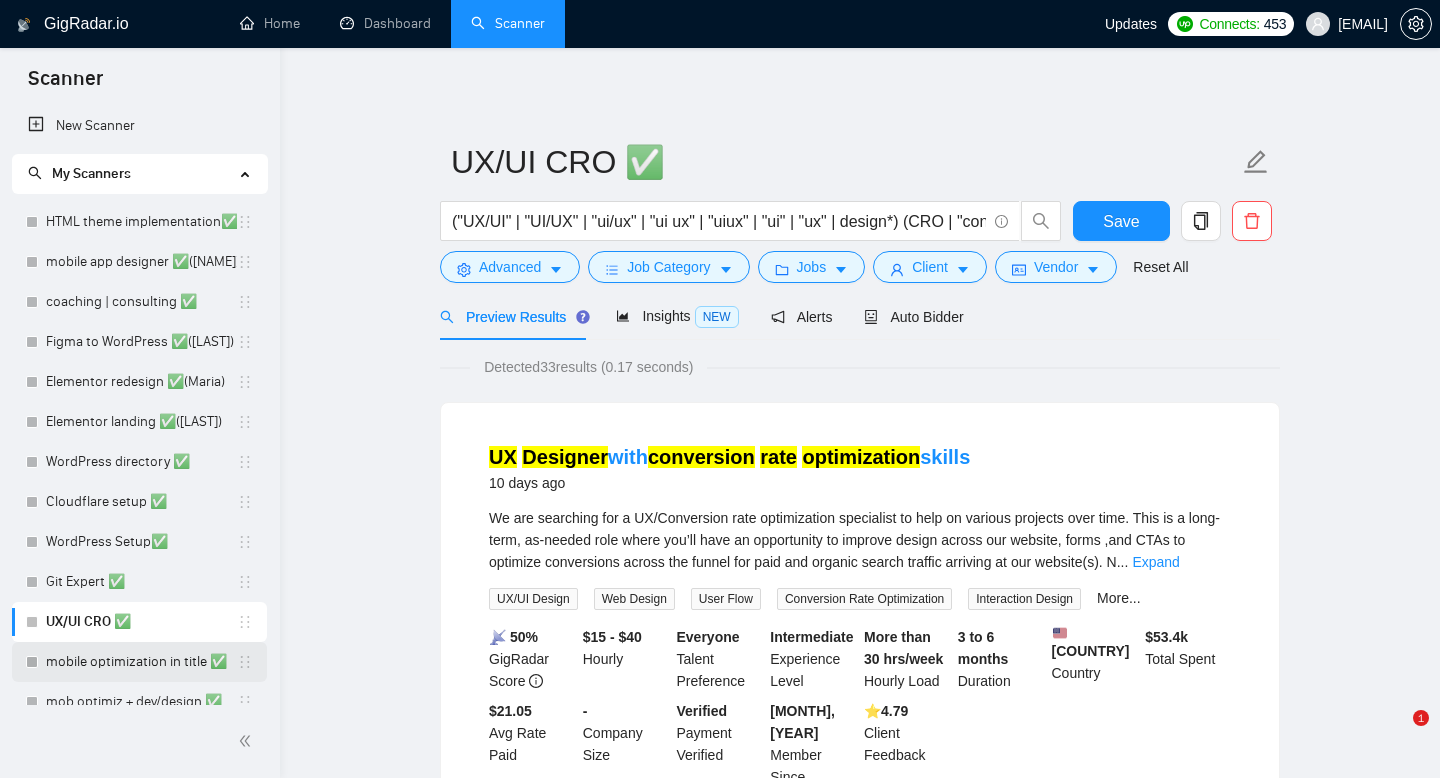 scroll, scrollTop: 0, scrollLeft: 0, axis: both 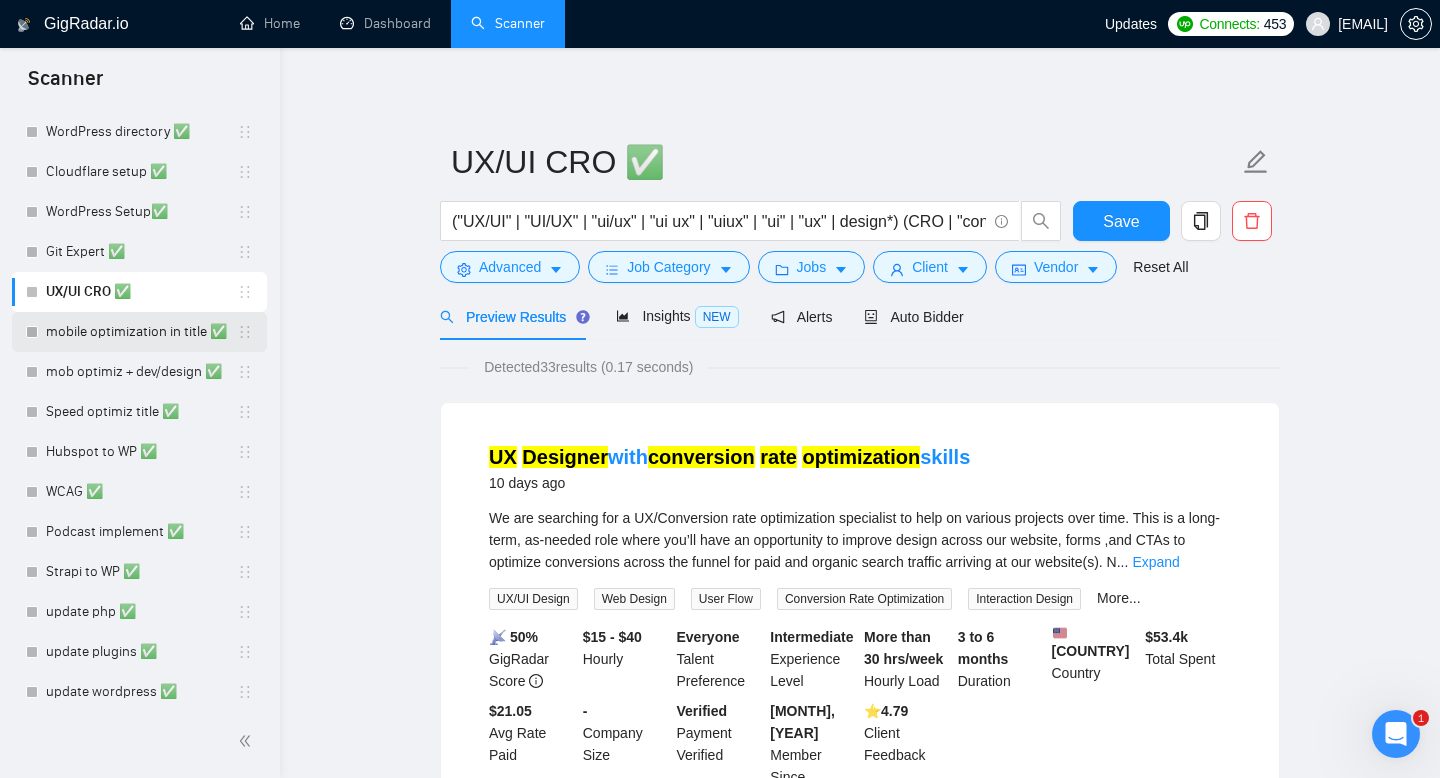 click on "mobile optimization in title ✅" at bounding box center (141, 332) 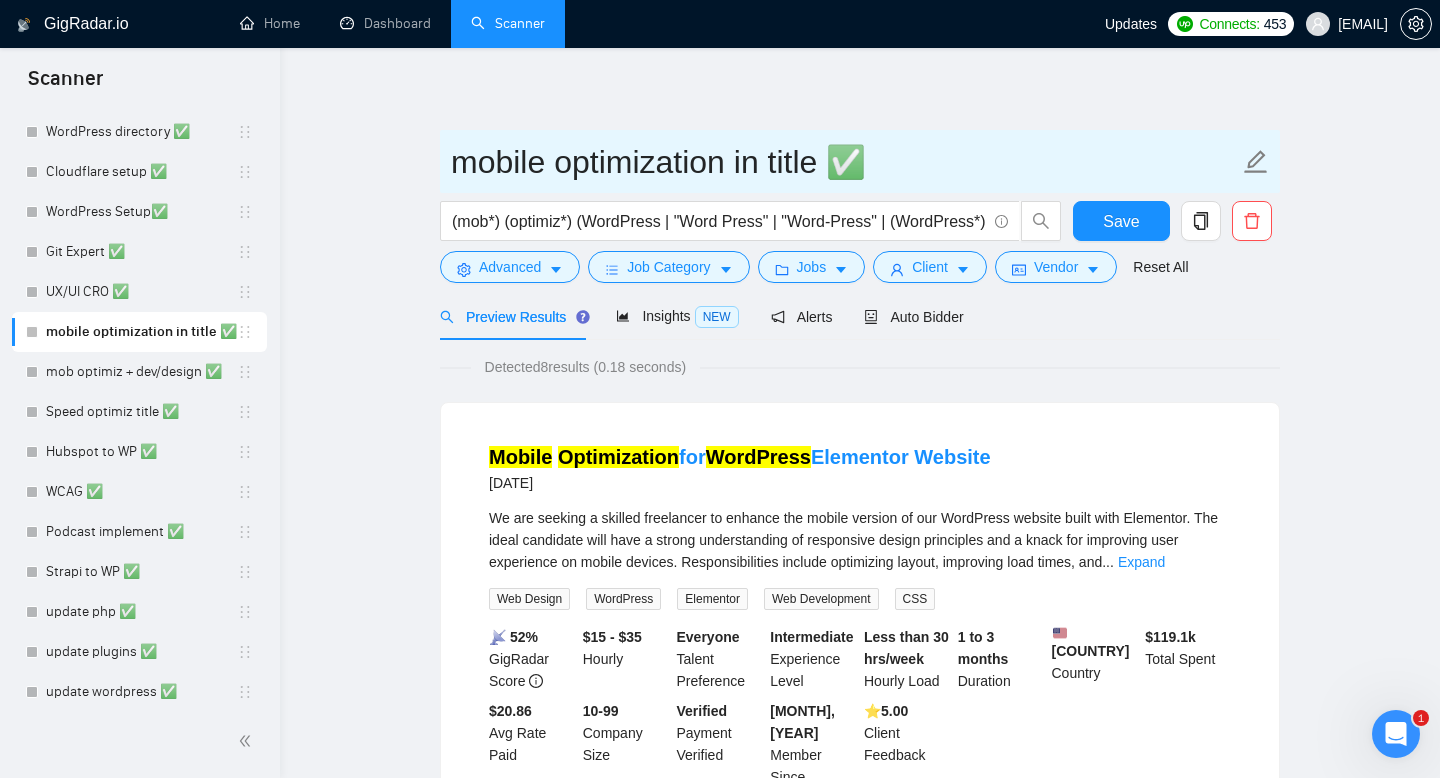 drag, startPoint x: 451, startPoint y: 161, endPoint x: 818, endPoint y: 154, distance: 367.06674 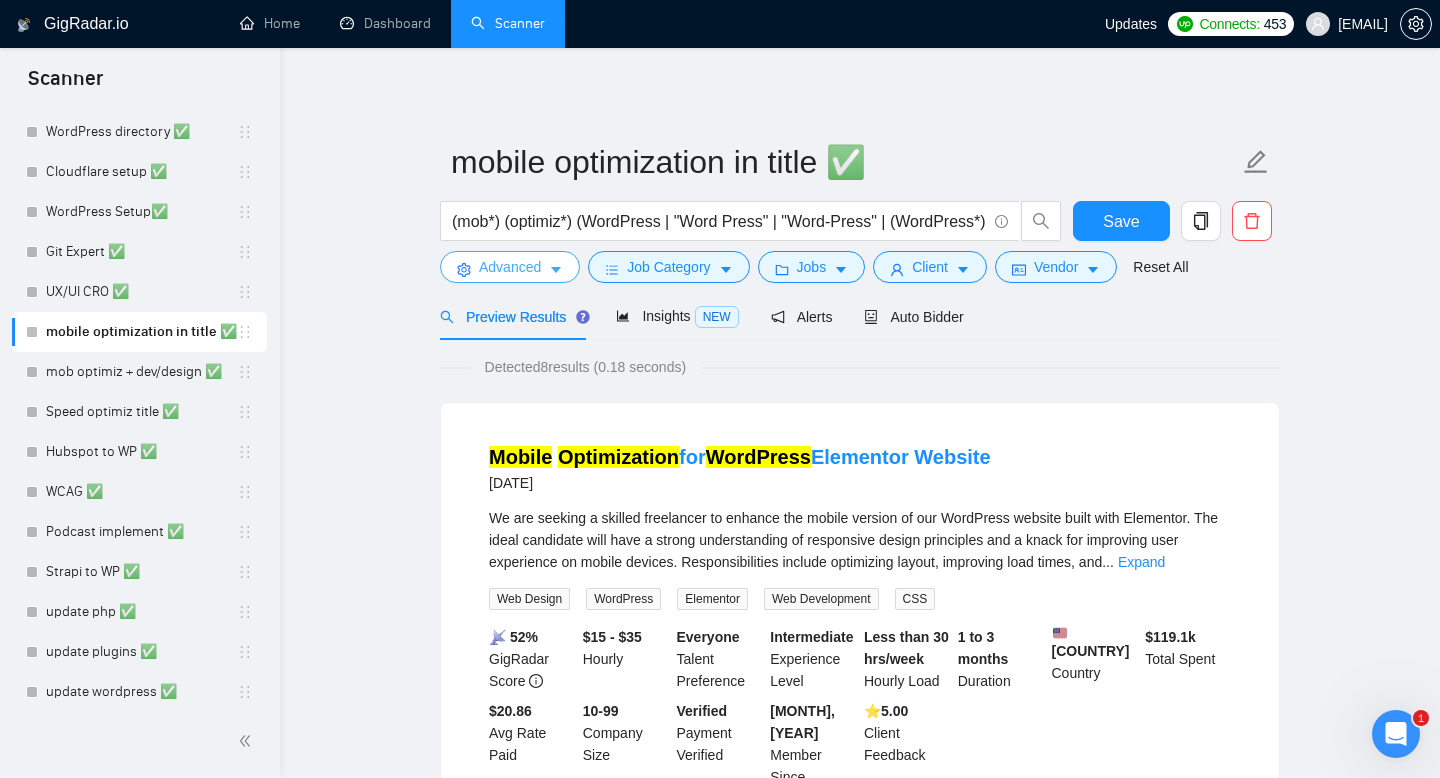 click on "Advanced" at bounding box center [510, 267] 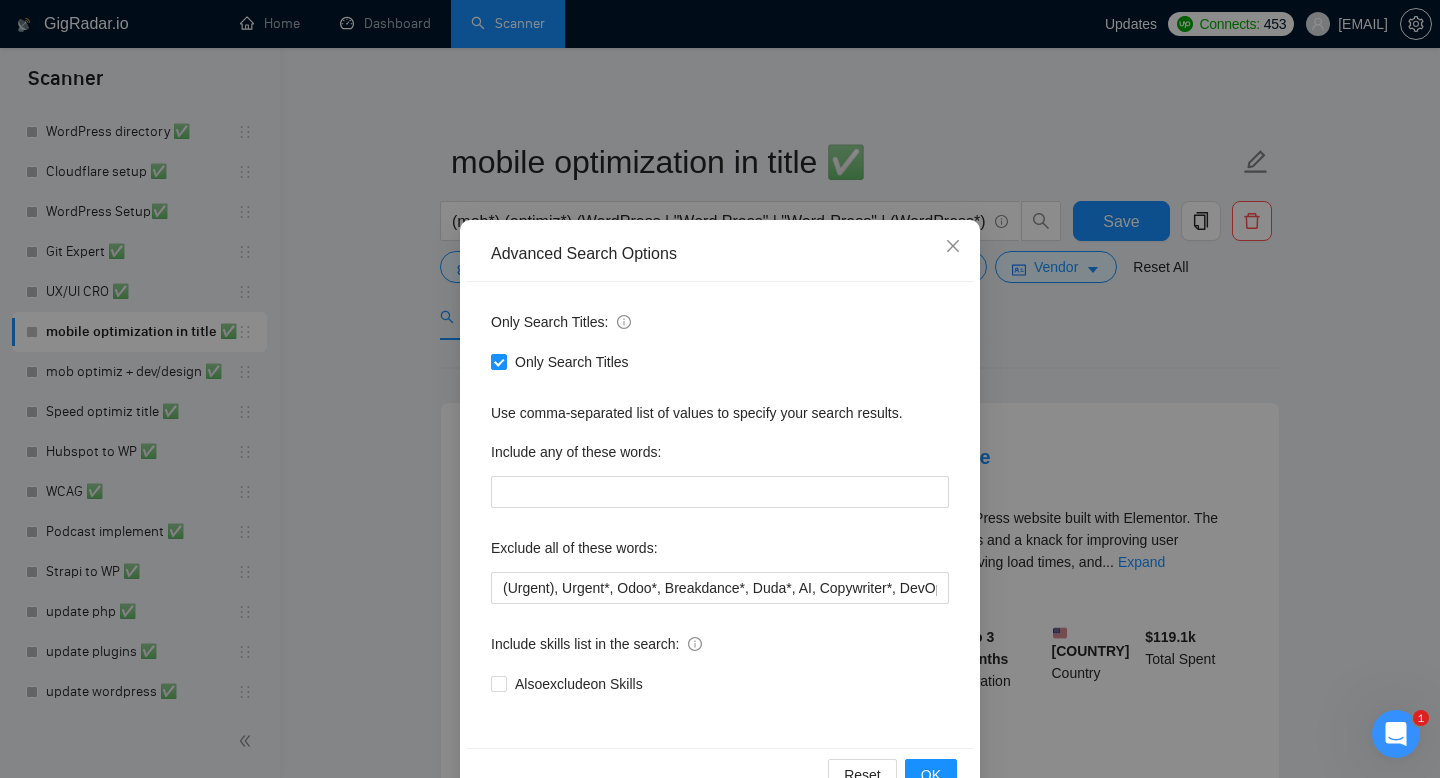 click on "Advanced Search Options Only Search Titles:   Only Search Titles Use comma-separated list of values to specify your search results. Include any of these words: Exclude all of these words: (Urgent), Urgent*, Odoo*, Breakdance*, Duda*, AI, Copywriter*, DevOps*, fix, adult*, webflow*, "web flow", (Wix*), Framer*, (Shopify*), Squarespace*, wpbakery*, Kajabi*, ClickFunnels*,  "Click Funnels", "Hub Spot", HubSpot*, "Bricks Builder", GoHighLevel*, (bug*), "short term", asap*, today*, tomorrow*, tutor*, coach*, "teach me", "no agency", "BigCommerce", "Big Commerce", python*,  react*, django*, zoho*, "join our team", "Oxygen Builder", no agencies, Funnelish*, und, die,Custom illustration, "Progressive Web App", (PWA), PWA*, Angular*,  Facebook ad,  Facebook ads, Speed* Include skills list in the search:   Also  exclude  on Skills Reset OK" at bounding box center (720, 389) 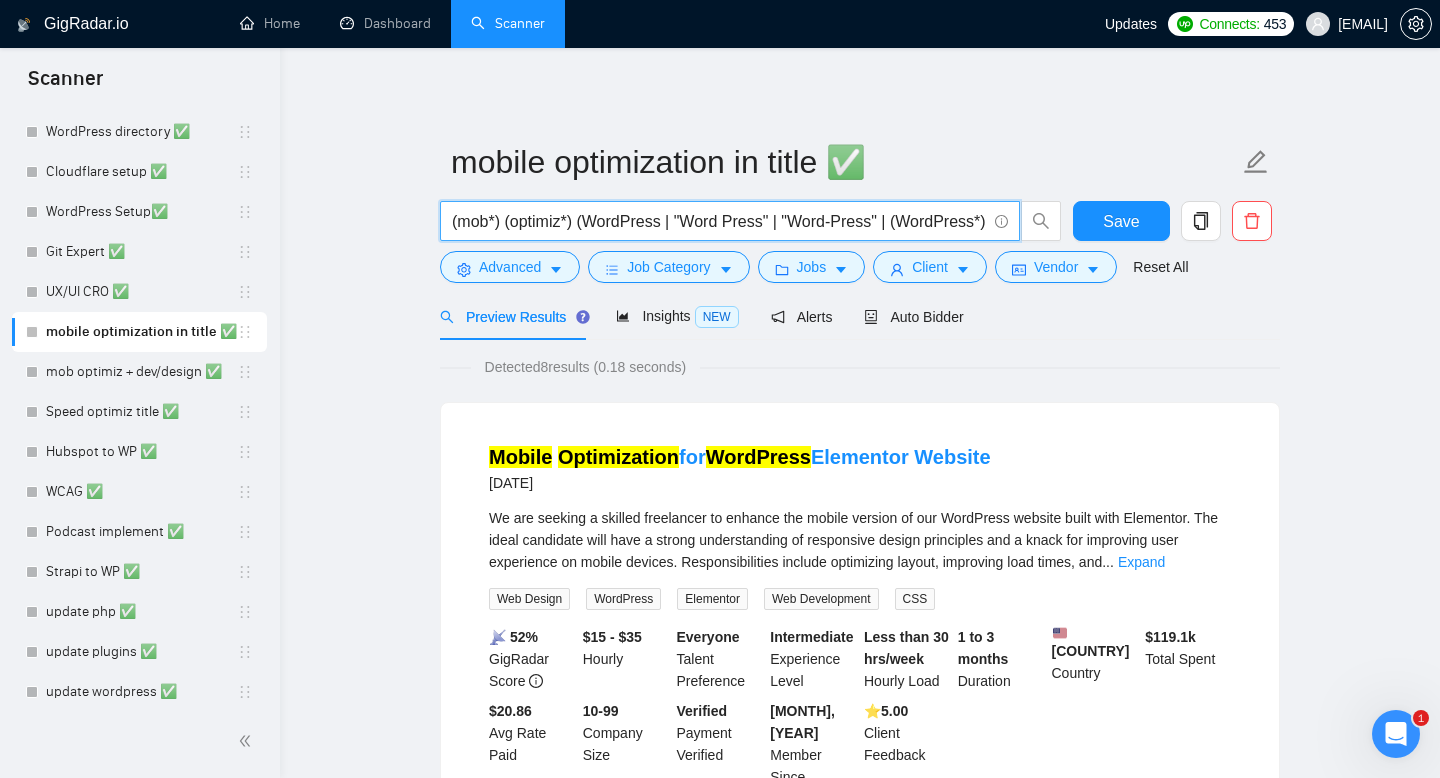 click on "(mob*) (optimiz*) (WordPress | "Word Press" | "Word-Press" | (WordPress*))" at bounding box center (719, 221) 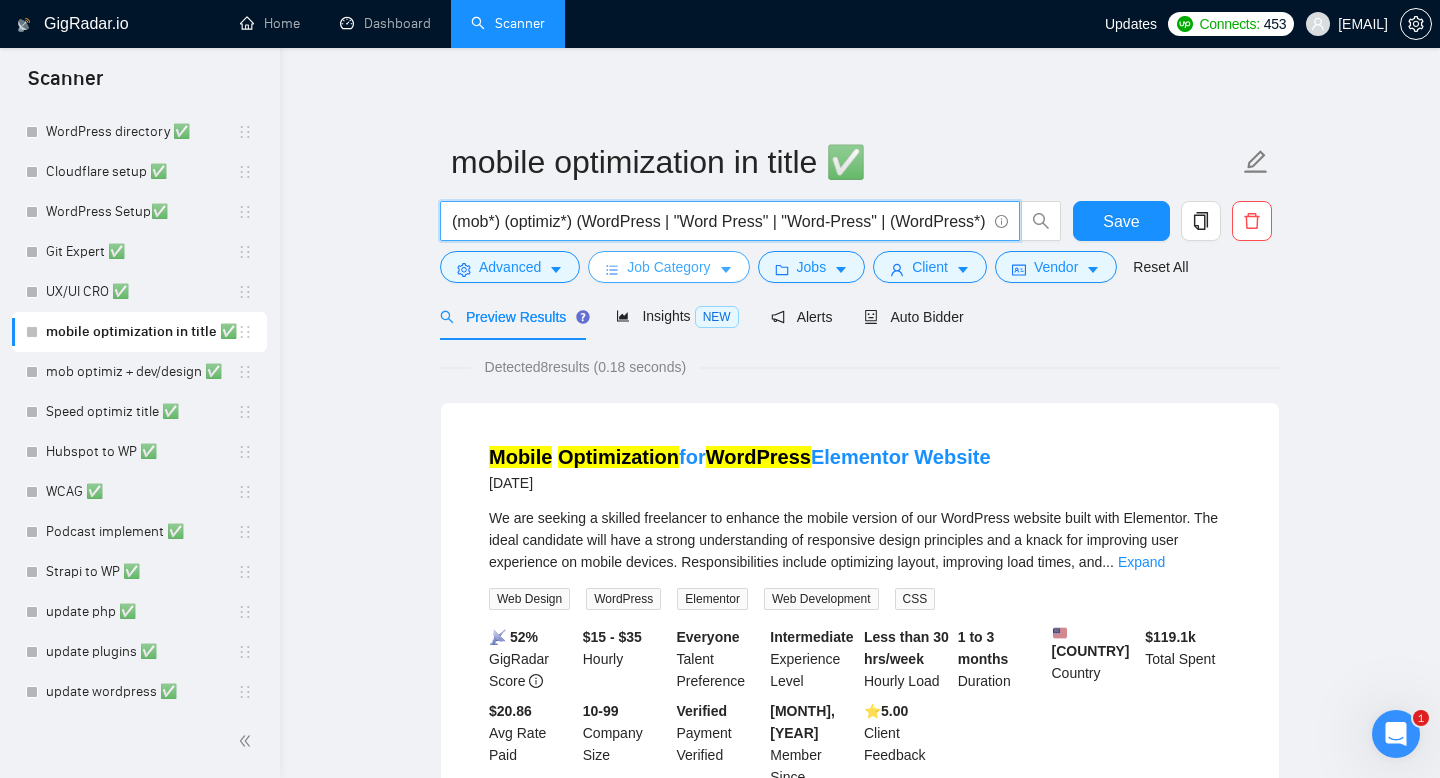 click on "Job Category" at bounding box center (668, 267) 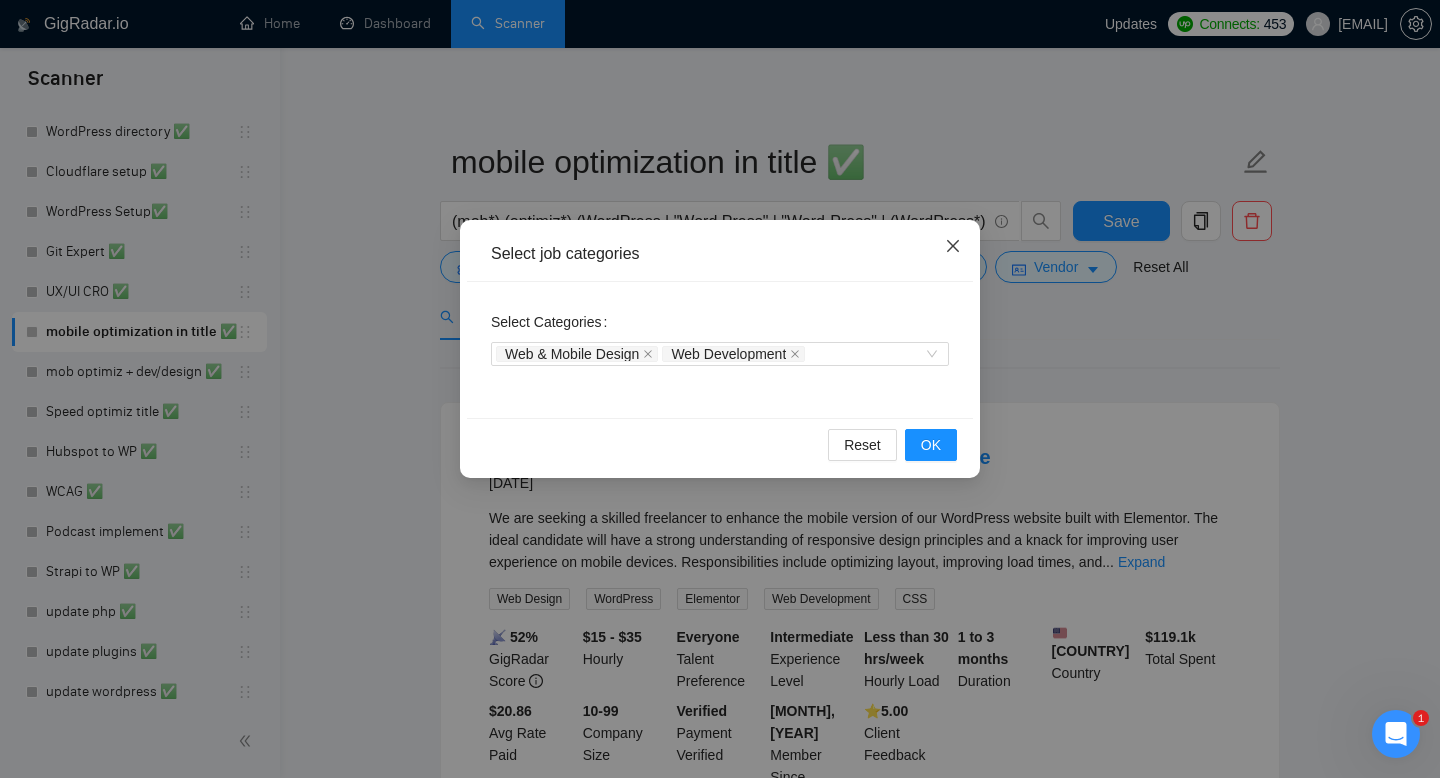 click at bounding box center (953, 247) 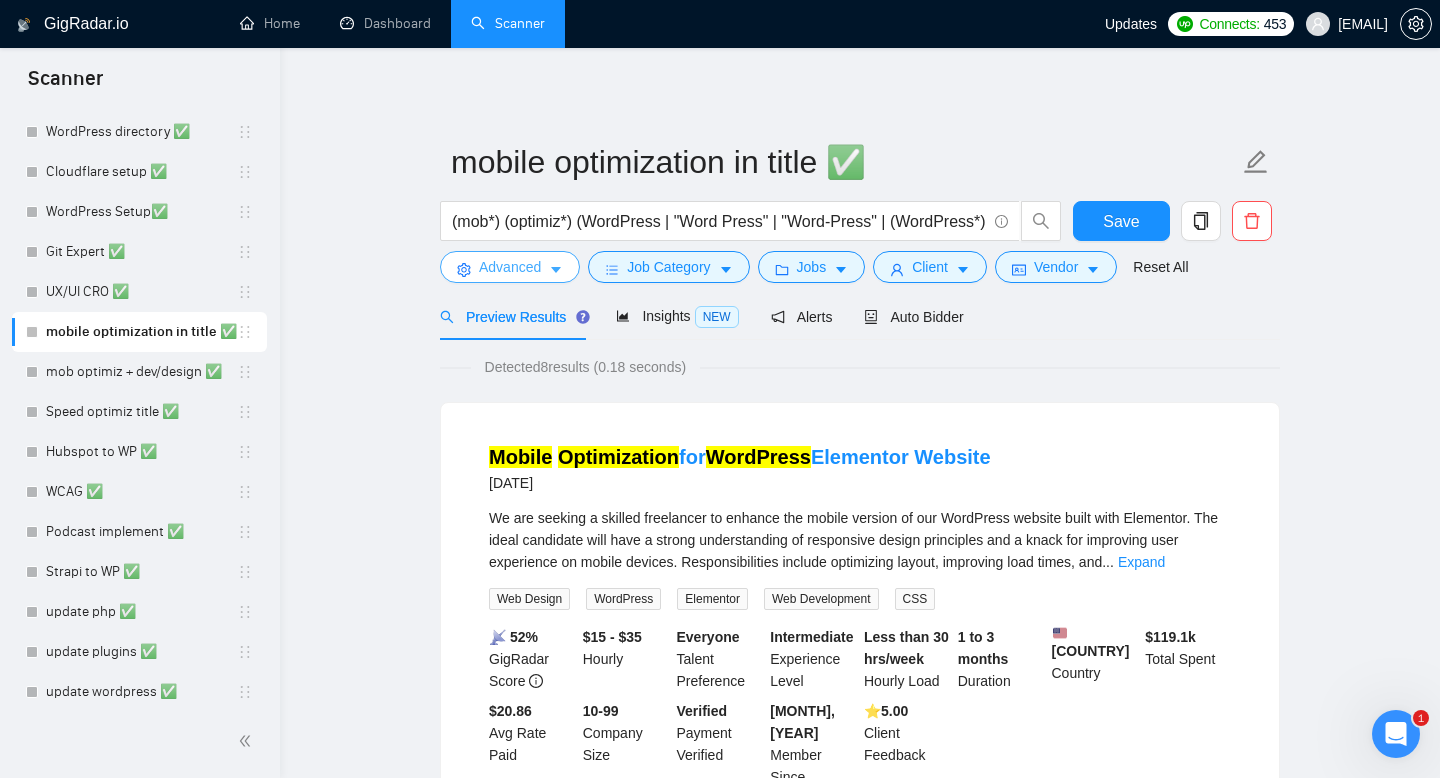 click on "Advanced" at bounding box center [510, 267] 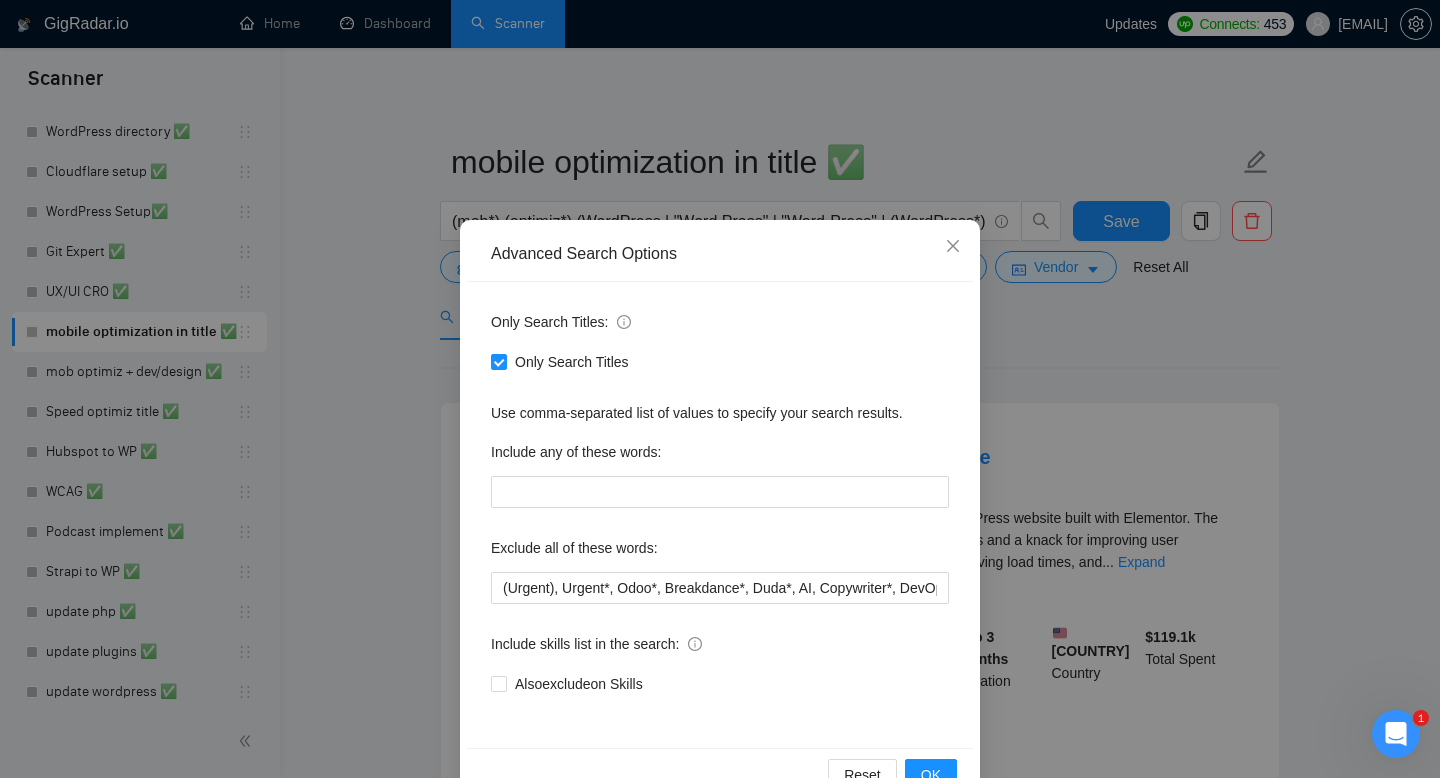 click on "Advanced Search Options Only Search Titles:   Only Search Titles Use comma-separated list of values to specify your search results. Include any of these words: Exclude all of these words: (Urgent), Urgent*, Odoo*, Breakdance*, Duda*, AI, Copywriter*, DevOps*, fix, adult*, webflow*, "web flow", (Wix*), Framer*, (Shopify*), Squarespace*, wpbakery*, Kajabi*, ClickFunnels*,  "Click Funnels", "Hub Spot", HubSpot*, "Bricks Builder", GoHighLevel*, (bug*), "short term", asap*, today*, tomorrow*, tutor*, coach*, "teach me", "no agency", "BigCommerce", "Big Commerce", python*,  react*, django*, zoho*, "join our team", "Oxygen Builder", no agencies, Funnelish*, und, die,Custom illustration, "Progressive Web App", (PWA), PWA*, Angular*,  Facebook ad,  Facebook ads, Speed* Include skills list in the search:   Also  exclude  on Skills Reset OK" at bounding box center [720, 389] 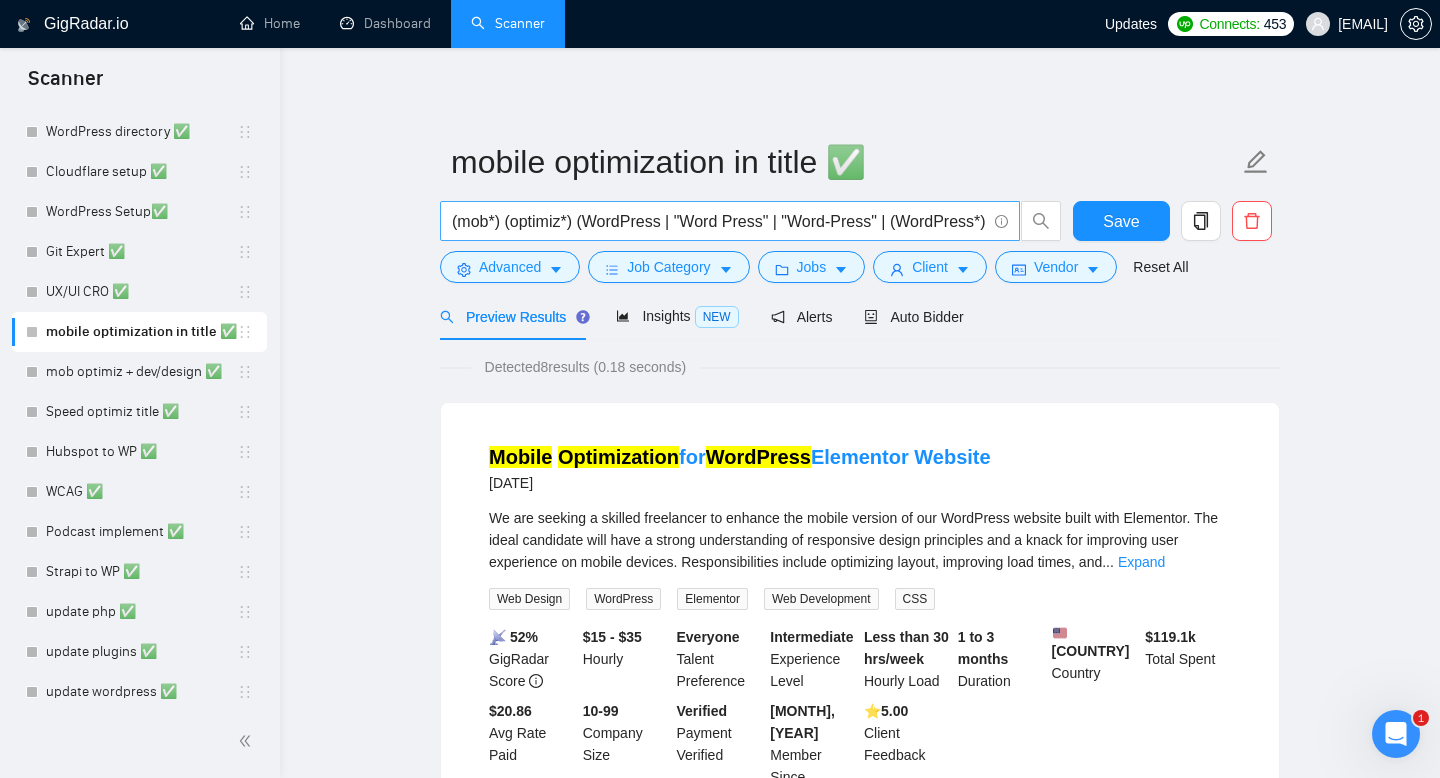 click on "(mob*) (optimiz*) (WordPress | "Word Press" | "Word-Press" | (WordPress*))" at bounding box center [719, 221] 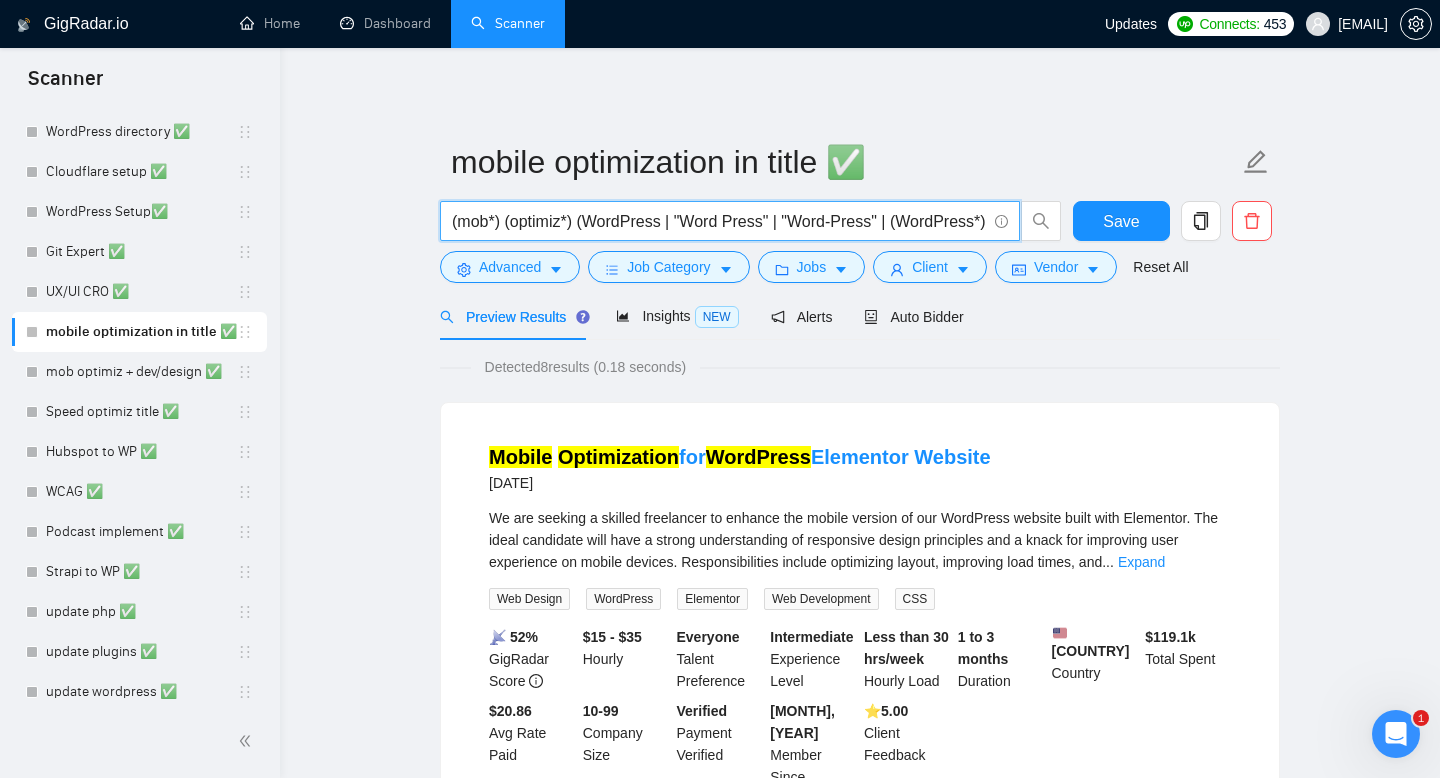 click on "(mob*) (optimiz*) (WordPress | "Word Press" | "Word-Press" | (WordPress*))" at bounding box center (719, 221) 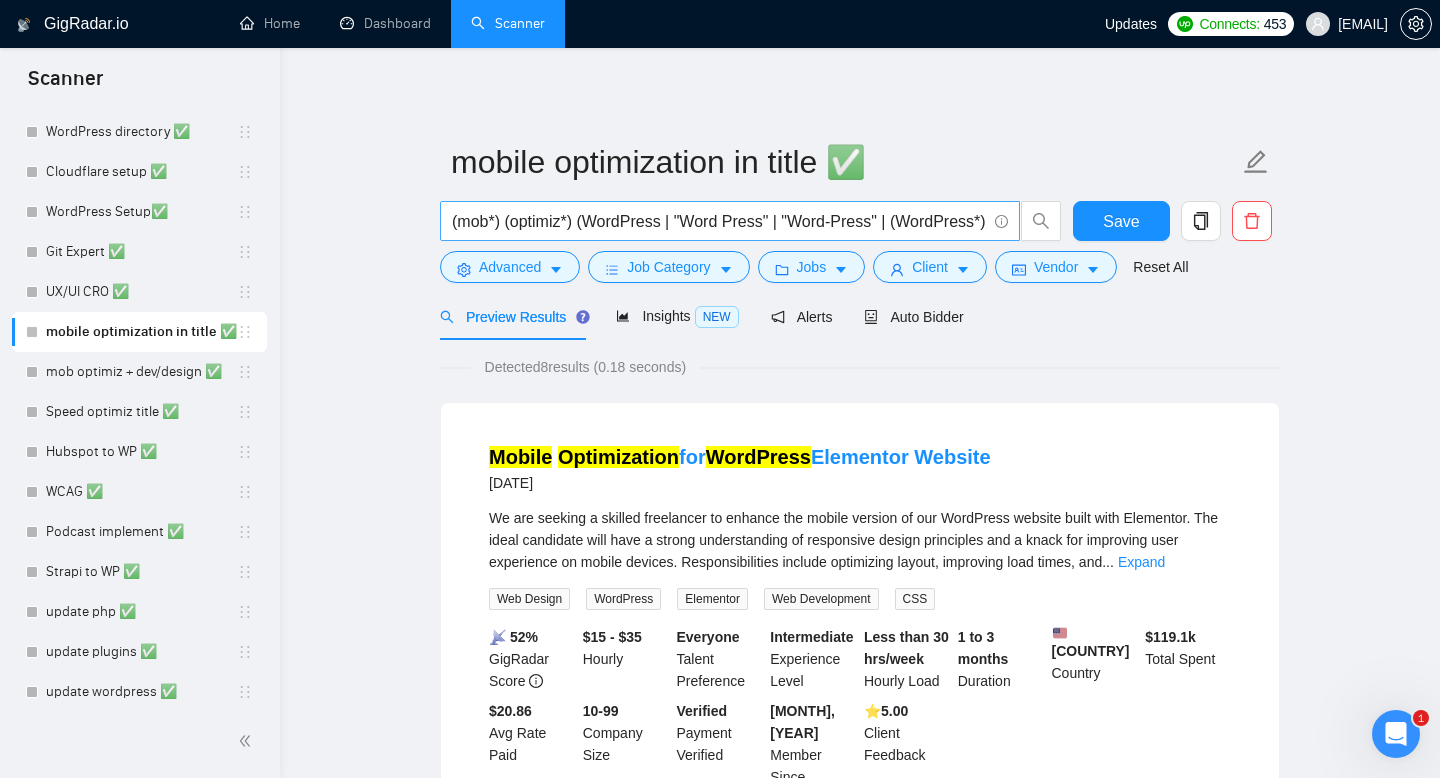 scroll, scrollTop: 0, scrollLeft: 20, axis: horizontal 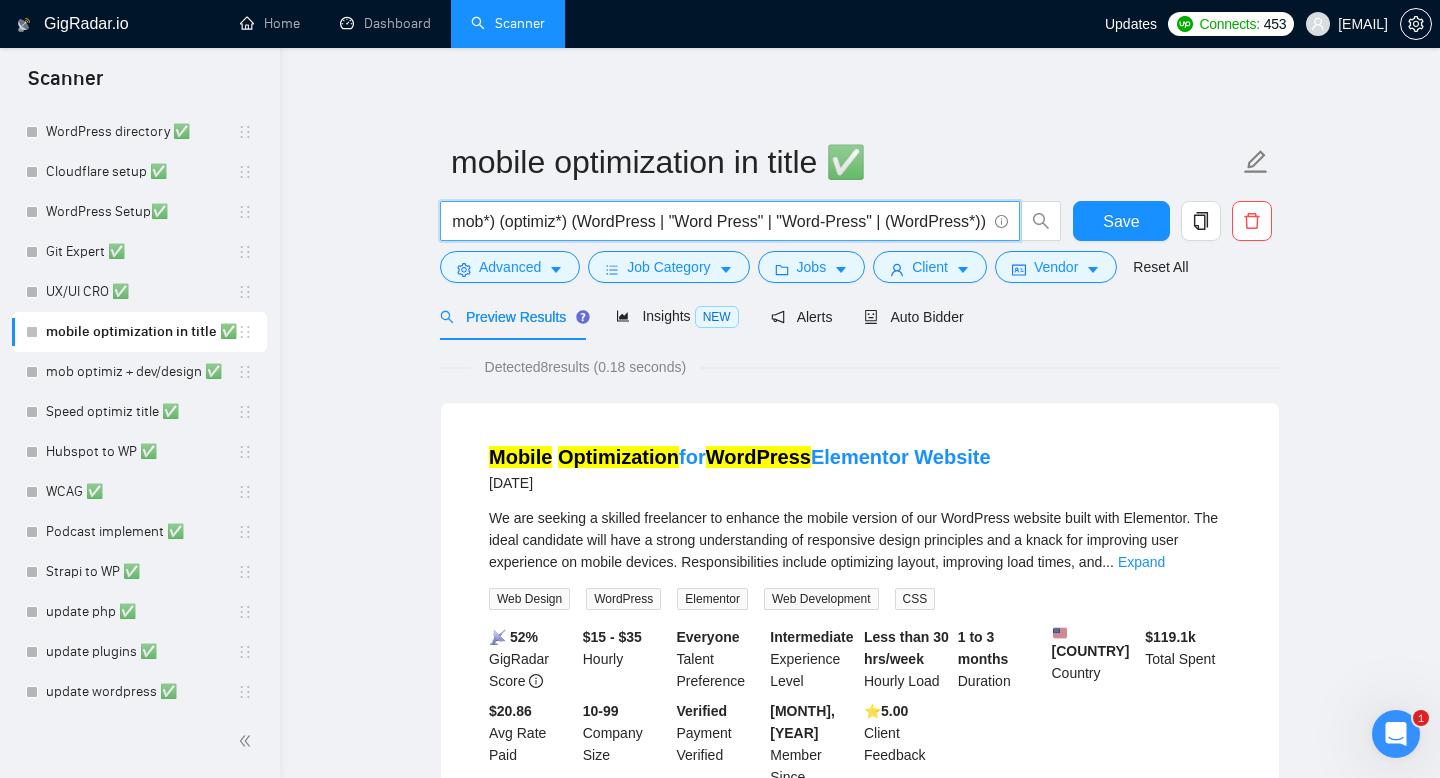 click on "(mob*) (optimiz*) (WordPress | "Word Press" | "Word-Press" | (WordPress*))" at bounding box center (719, 221) 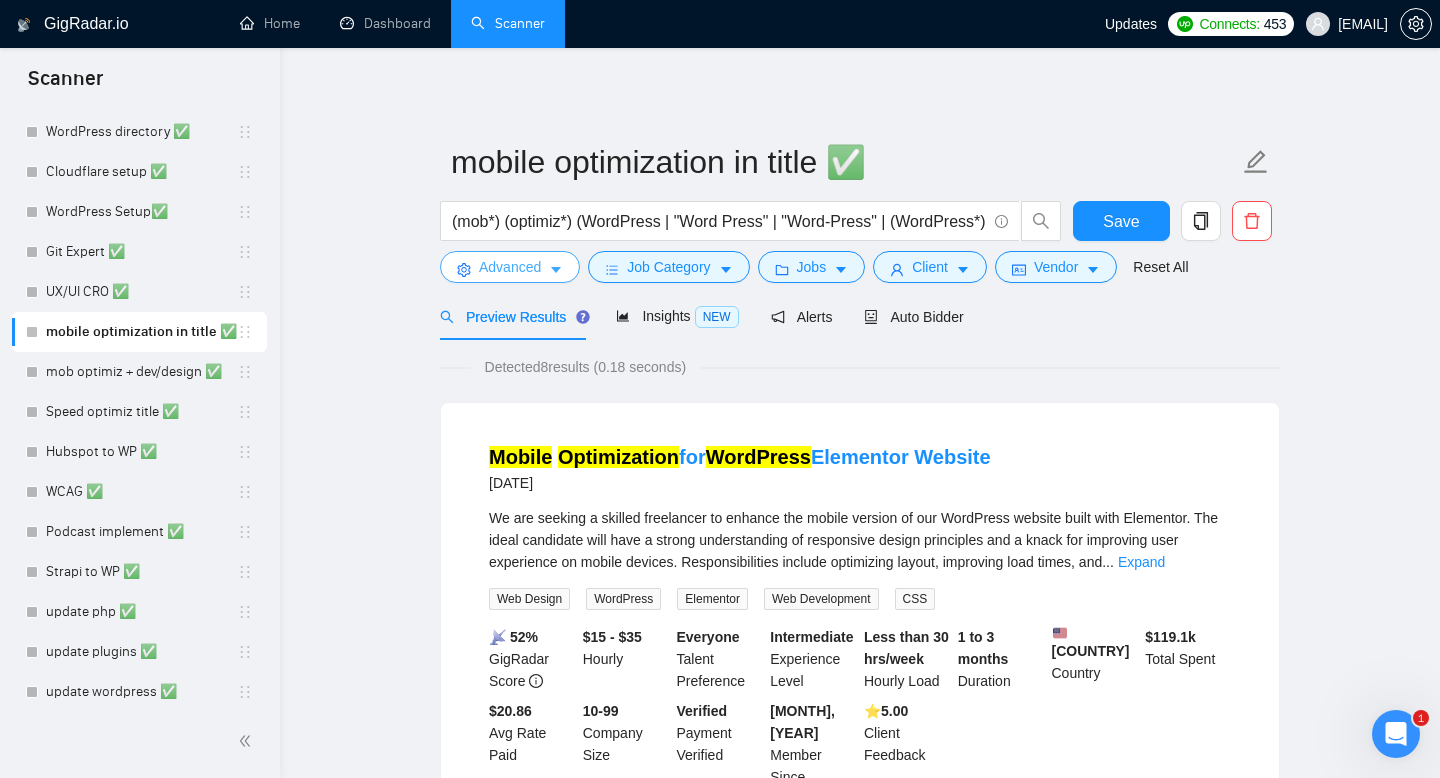 click on "Advanced" at bounding box center (510, 267) 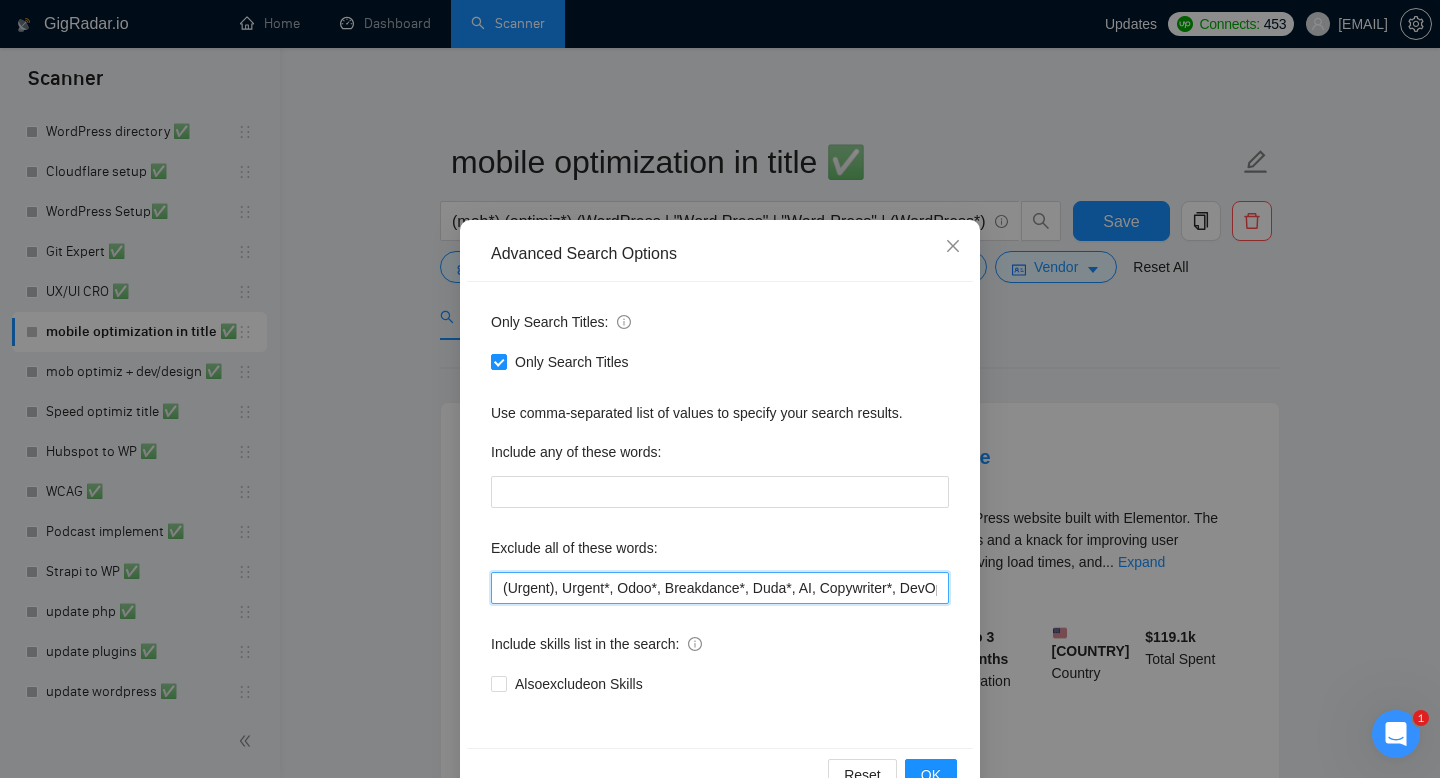 click on "(Urgent), Urgent*, Odoo*, Breakdance*, Duda*, AI, Copywriter*, DevOps*, fix, adult*, webflow*, "web flow", (Wix*), Framer*, (Shopify*), Squarespace*, wpbakery*, Kajabi*, ClickFunnels*,  "Click Funnels", "Hub Spot", HubSpot*, "Bricks Builder", GoHighLevel*, (bug*), "short term", asap*, today*, tomorrow*, tutor*, coach*, "teach me", "no agency", "BigCommerce", "Big Commerce", python*,  react*, django*, zoho*, "join our team", "Oxygen Builder", no agencies, Funnelish*, und, die,Custom illustration, "Progressive Web App", (PWA), PWA*, Angular*,  Facebook ad,  Facebook ads, Speed*" at bounding box center (720, 588) 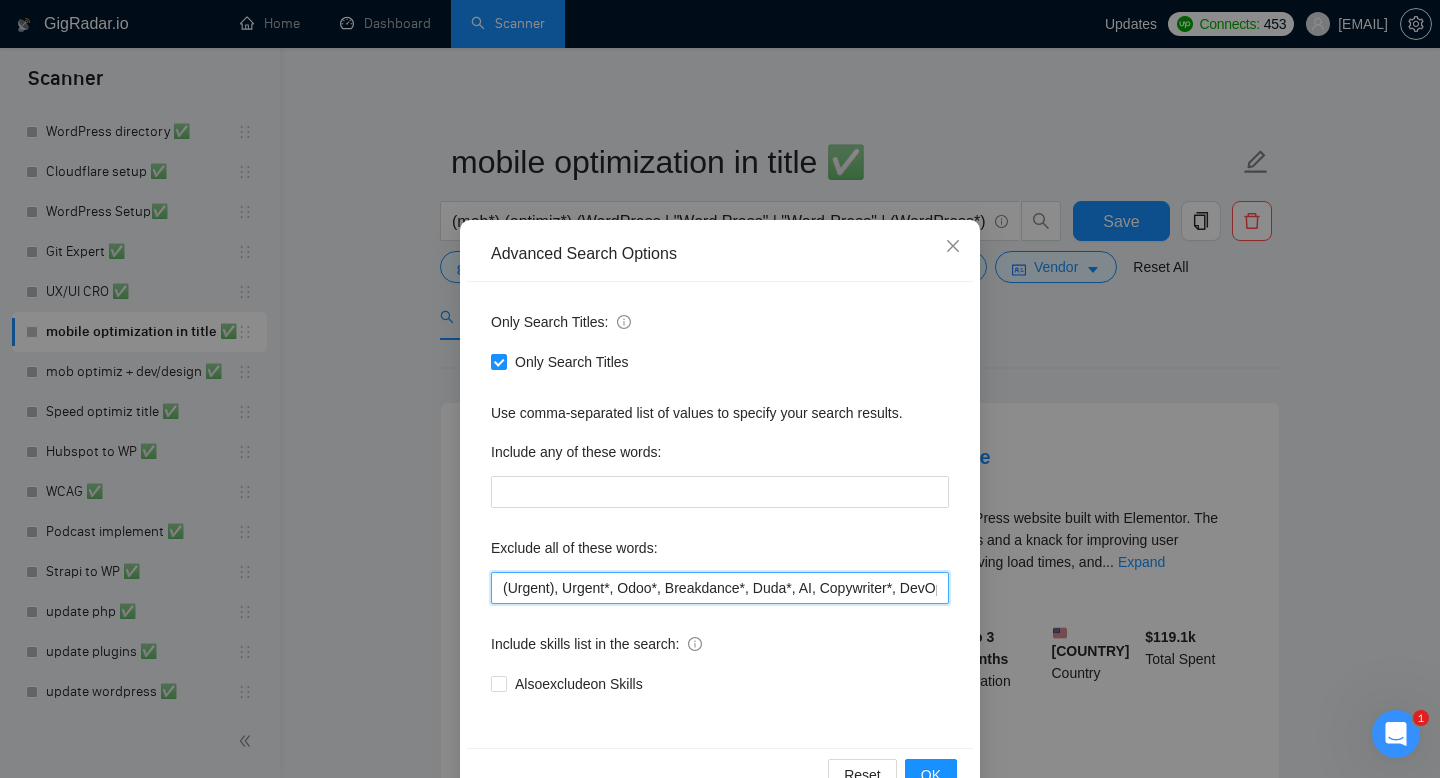 click on "(Urgent), Urgent*, Odoo*, Breakdance*, Duda*, AI, Copywriter*, DevOps*, fix, adult*, webflow*, "web flow", (Wix*), Framer*, (Shopify*), Squarespace*, wpbakery*, Kajabi*, ClickFunnels*,  "Click Funnels", "Hub Spot", HubSpot*, "Bricks Builder", GoHighLevel*, (bug*), "short term", asap*, today*, tomorrow*, tutor*, coach*, "teach me", "no agency", "BigCommerce", "Big Commerce", python*,  react*, django*, zoho*, "join our team", "Oxygen Builder", no agencies, Funnelish*, und, die,Custom illustration, "Progressive Web App", (PWA), PWA*, Angular*,  Facebook ad,  Facebook ads, Speed*" at bounding box center (720, 588) 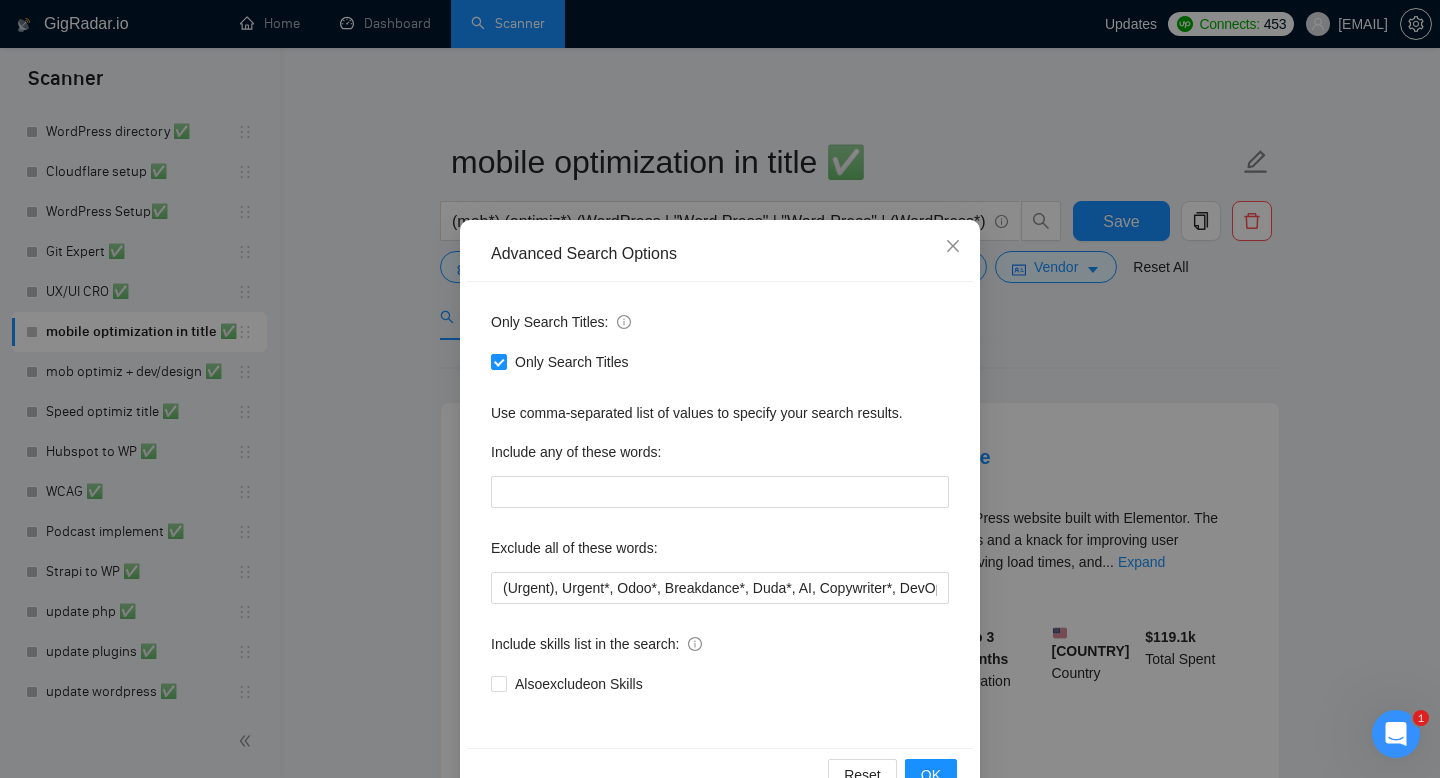 click on "Advanced Search Options Only Search Titles:   Only Search Titles Use comma-separated list of values to specify your search results. Include any of these words: Exclude all of these words: (Urgent), Urgent*, Odoo*, Breakdance*, Duda*, AI, Copywriter*, DevOps*, fix, adult*, webflow*, "web flow", (Wix*), Framer*, (Shopify*), Squarespace*, wpbakery*, Kajabi*, ClickFunnels*,  "Click Funnels", "Hub Spot", HubSpot*, "Bricks Builder", GoHighLevel*, (bug*), "short term", asap*, today*, tomorrow*, tutor*, coach*, "teach me", "no agency", "BigCommerce", "Big Commerce", python*,  react*, django*, zoho*, "join our team", "Oxygen Builder", no agencies, Funnelish*, und, die,Custom illustration, "Progressive Web App", (PWA), PWA*, Angular*,  Facebook ad,  Facebook ads, Speed* Include skills list in the search:   Also  exclude  on Skills Reset OK" at bounding box center (720, 389) 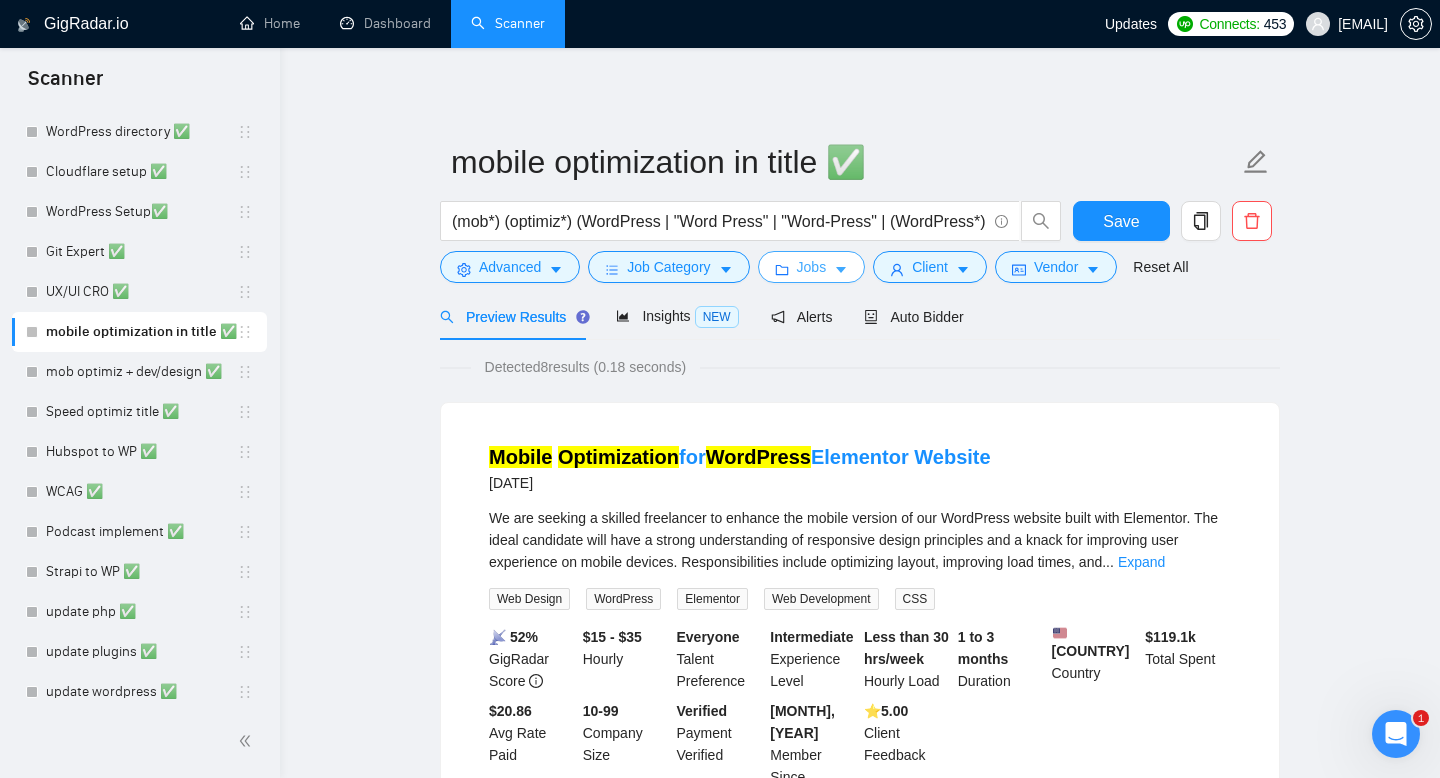 click on "Jobs" at bounding box center (812, 267) 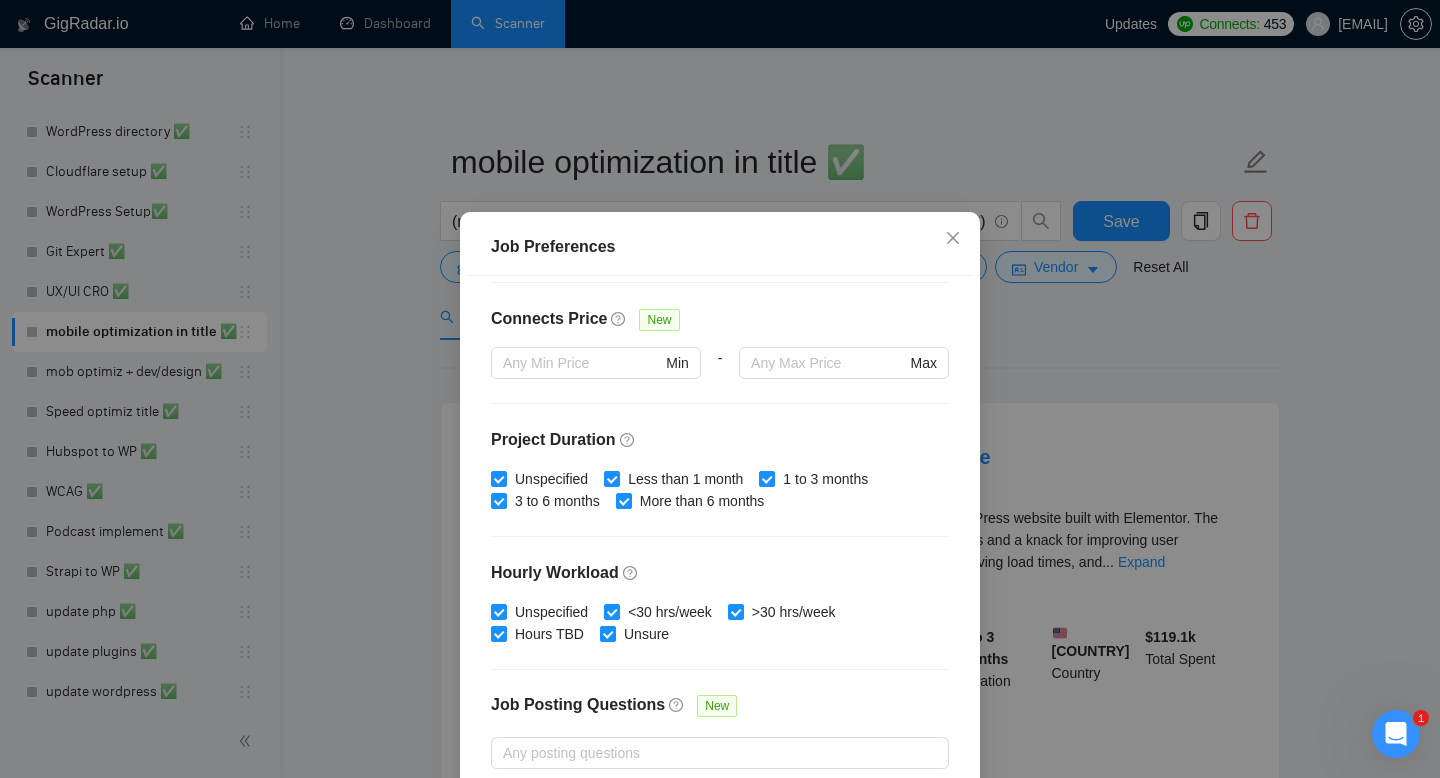 scroll, scrollTop: 498, scrollLeft: 0, axis: vertical 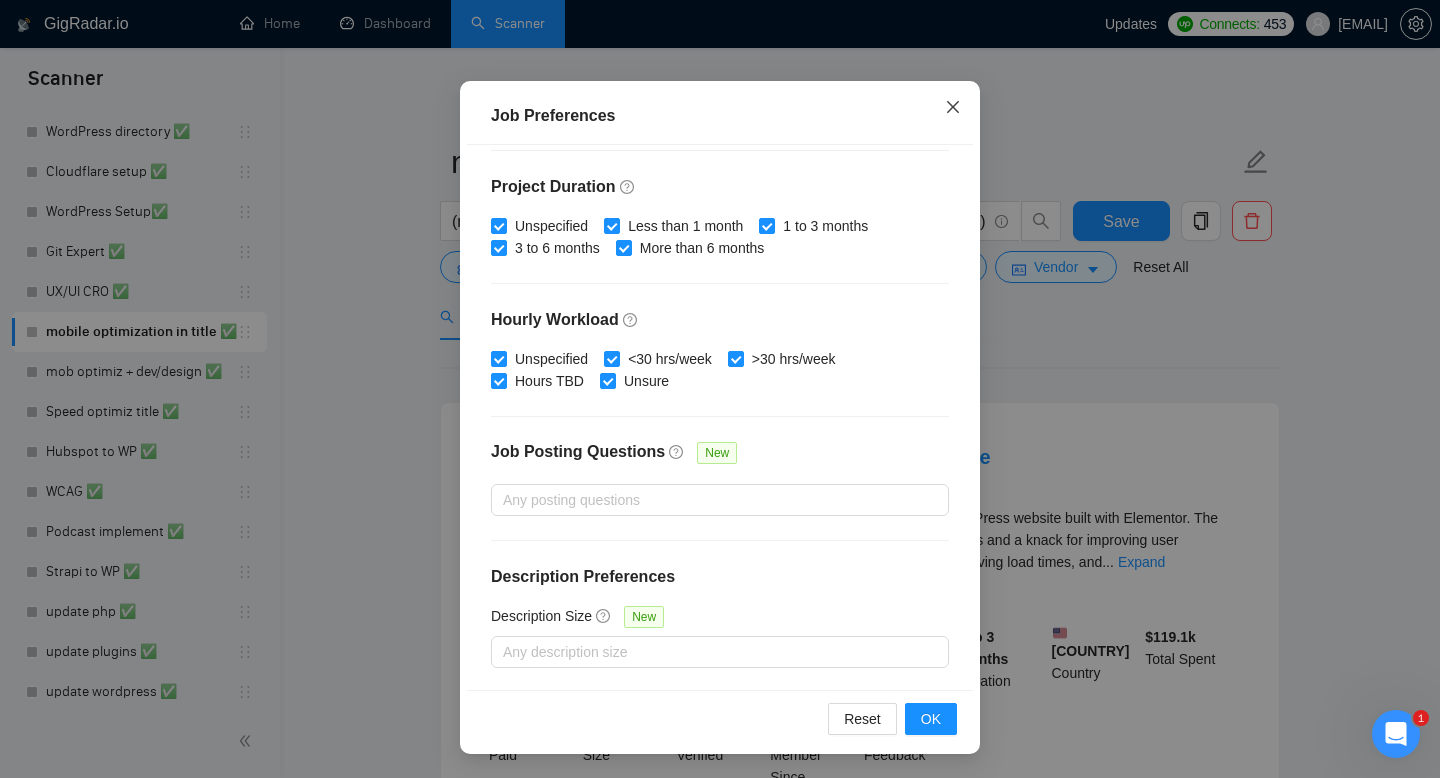 click 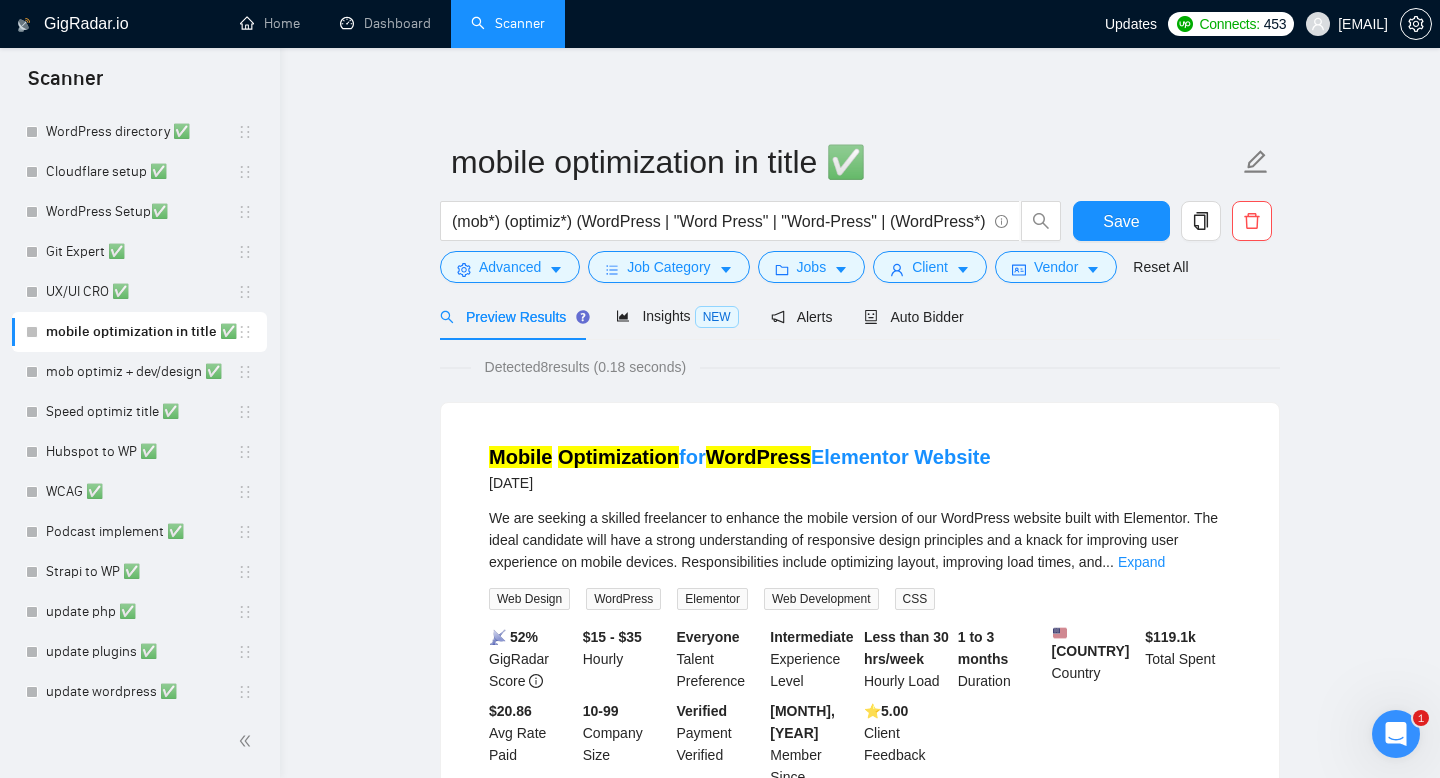 scroll, scrollTop: 38, scrollLeft: 0, axis: vertical 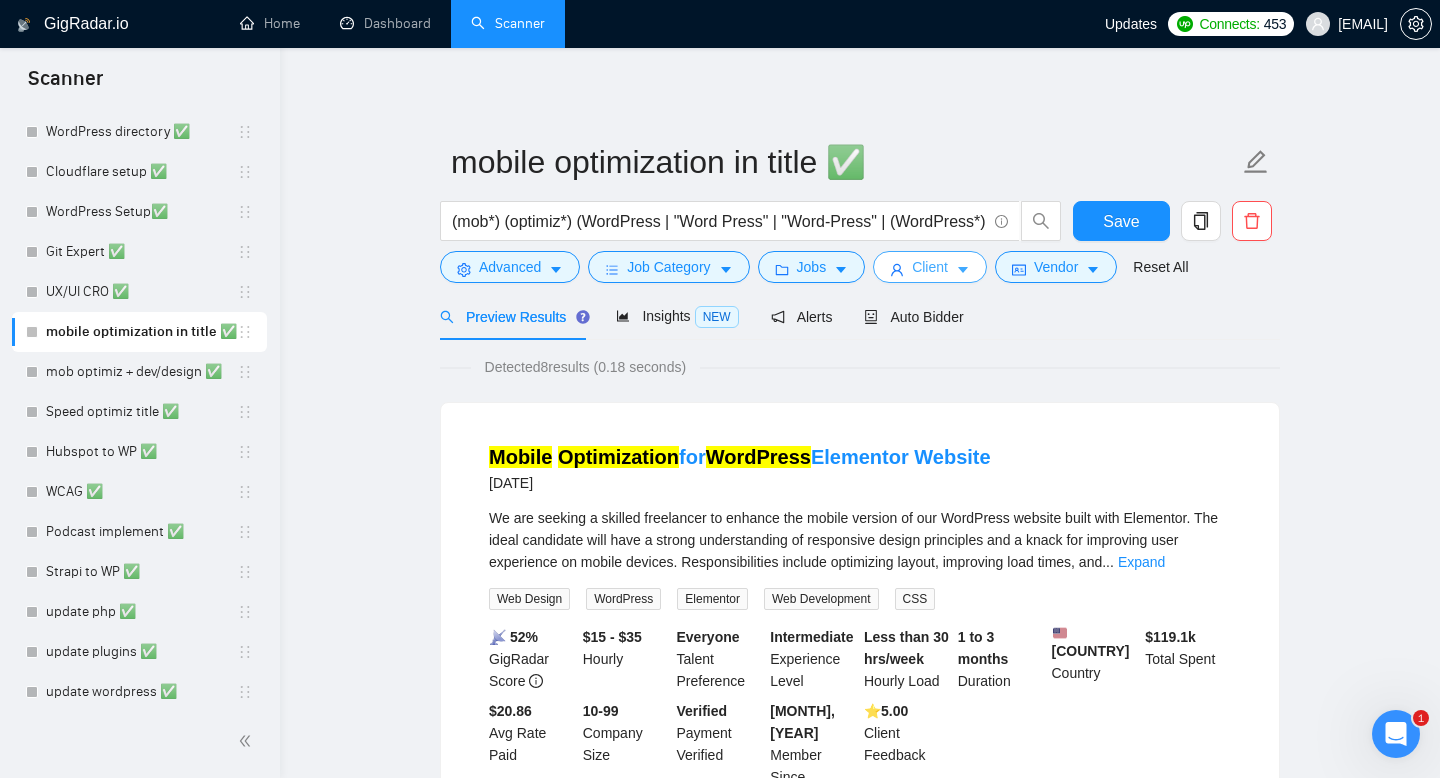 click 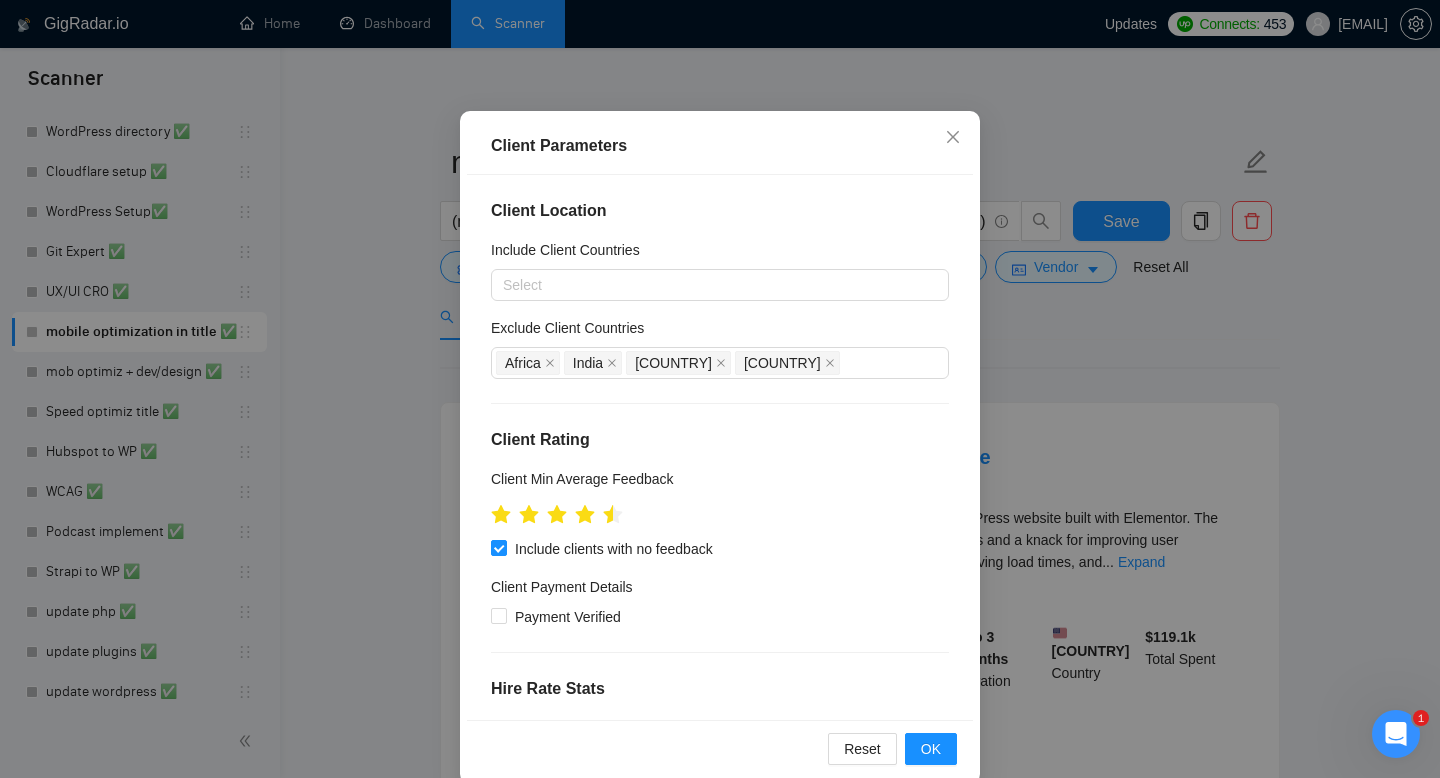 scroll, scrollTop: 131, scrollLeft: 0, axis: vertical 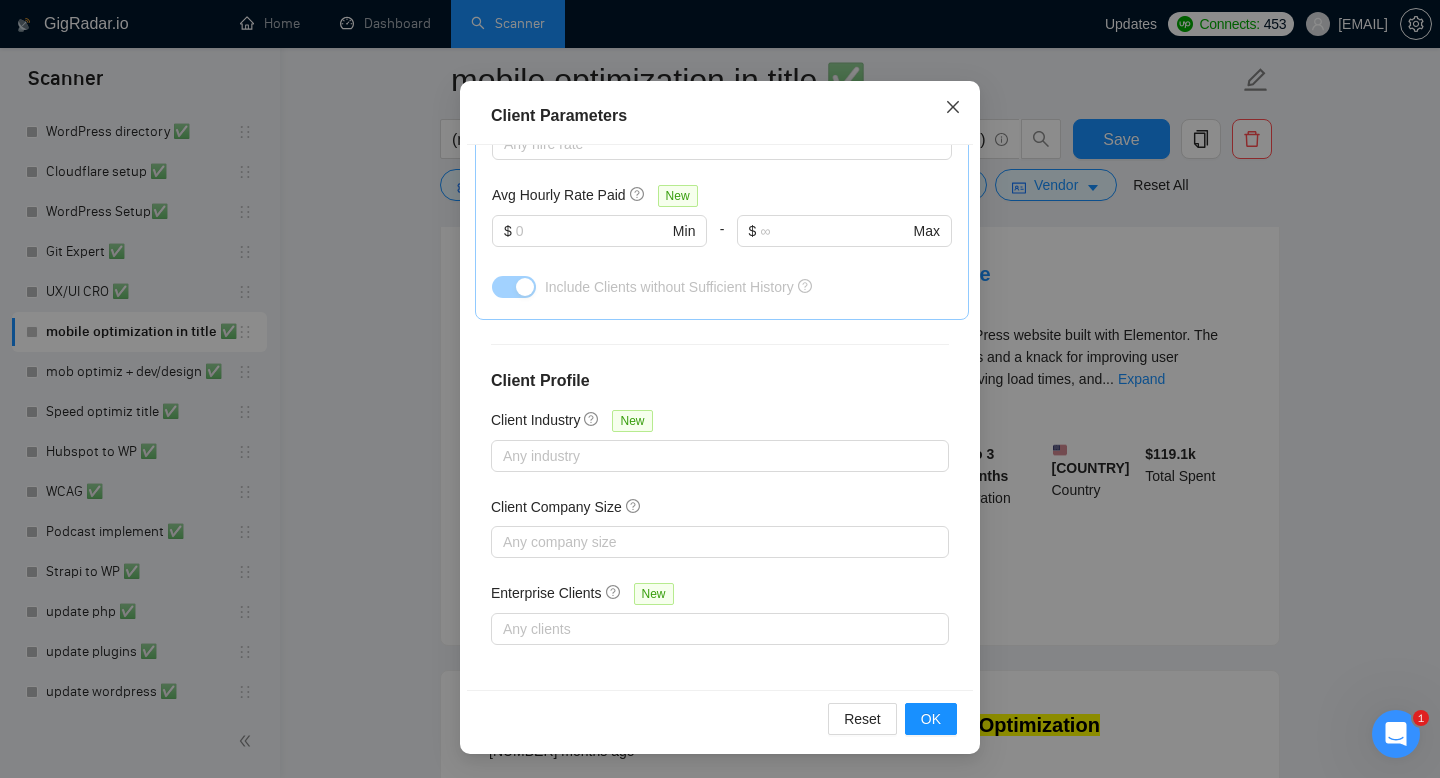 click 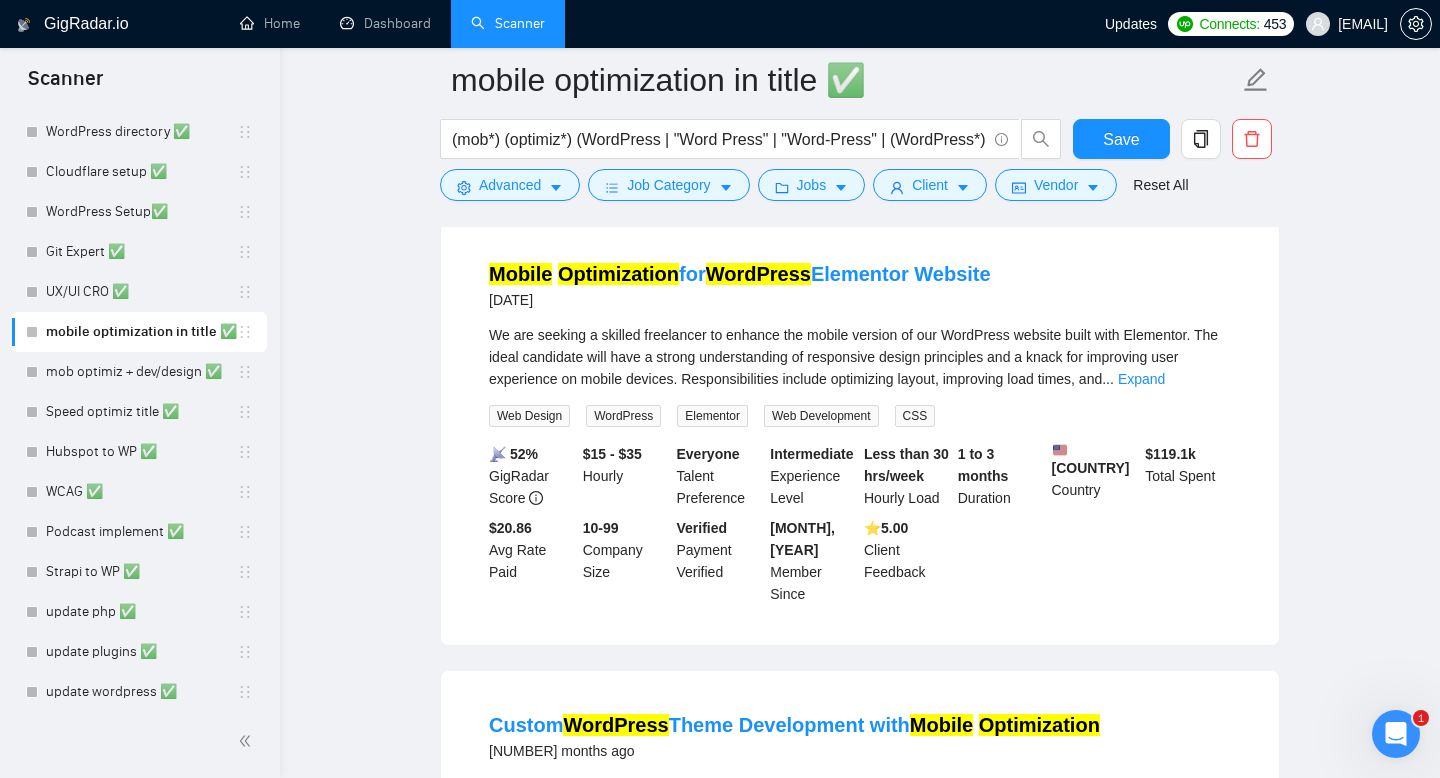 scroll, scrollTop: 38, scrollLeft: 0, axis: vertical 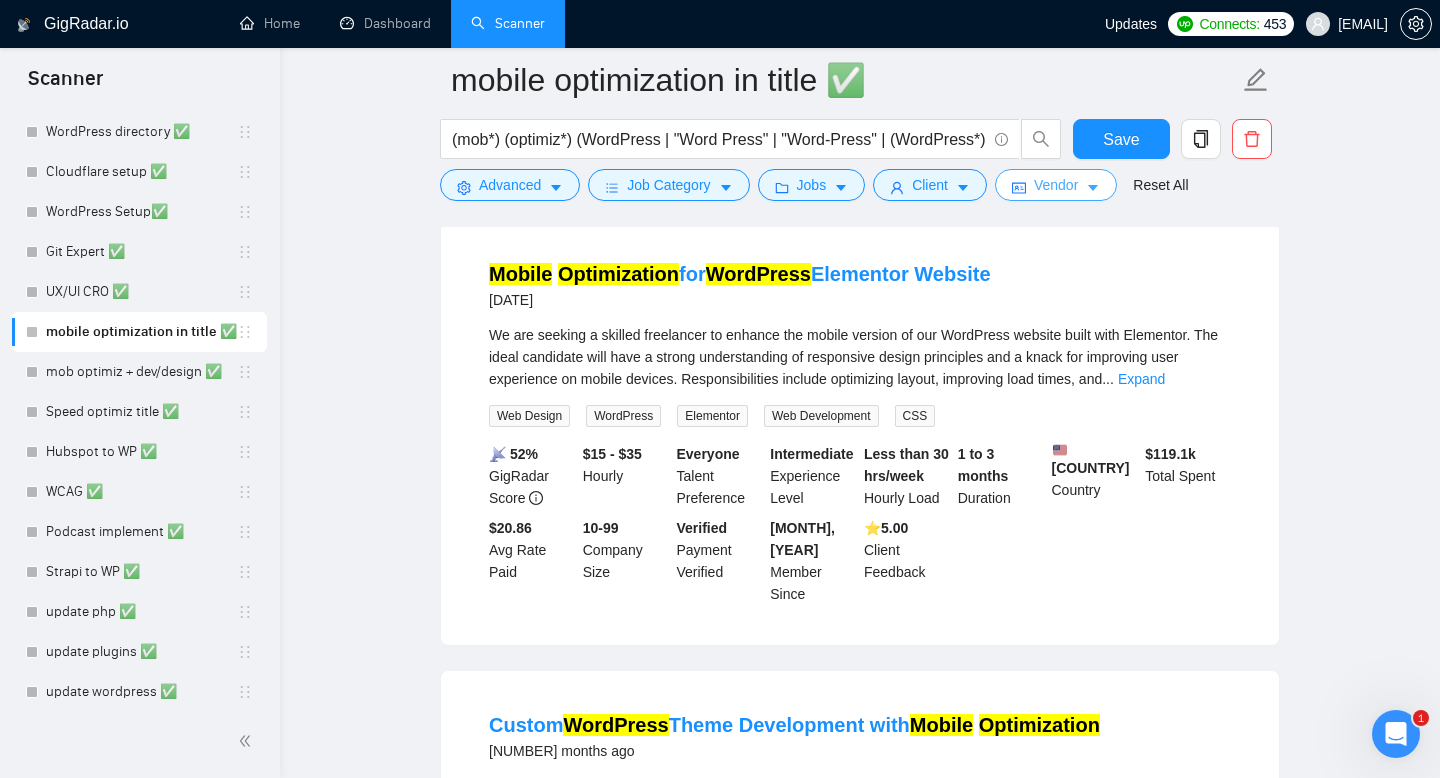 click on "Vendor" at bounding box center (1056, 185) 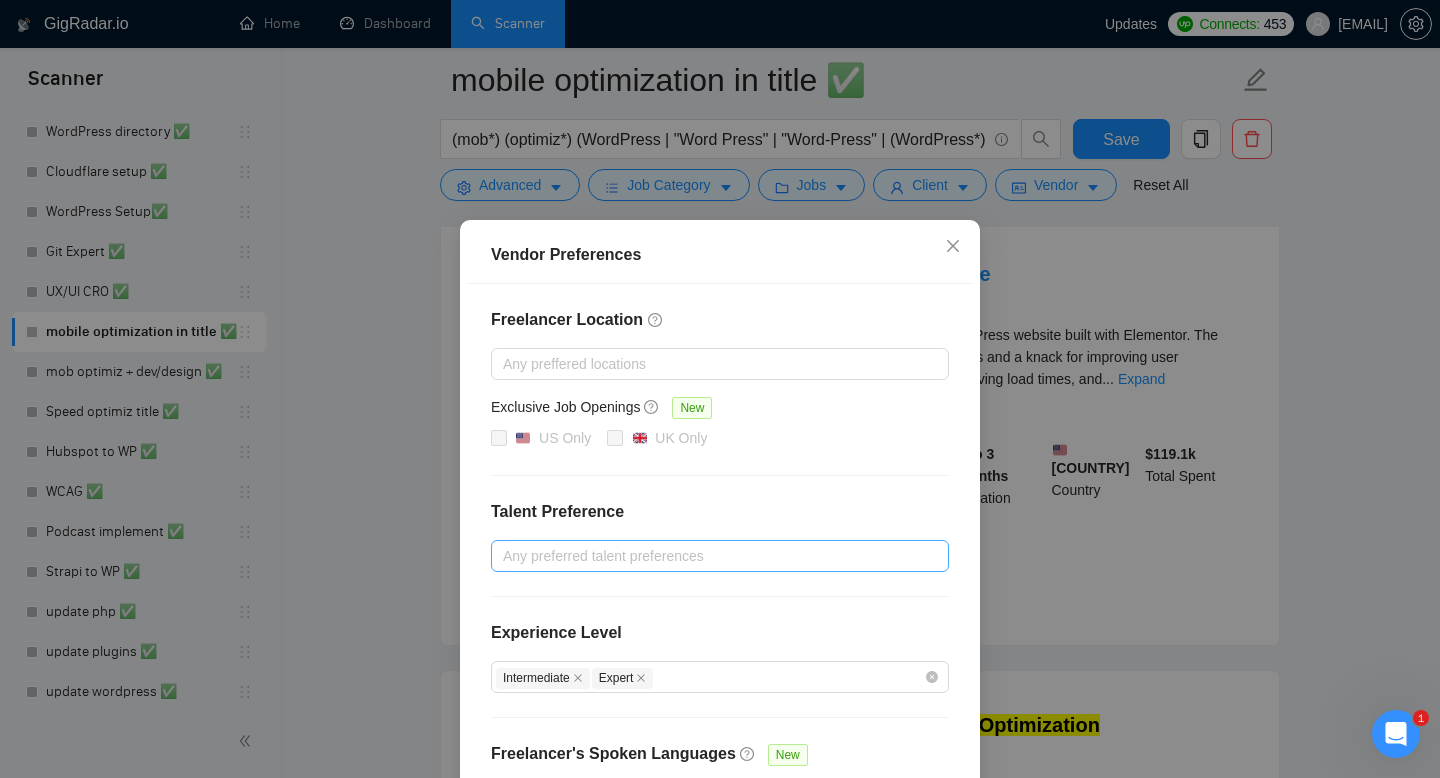 scroll, scrollTop: 147, scrollLeft: 0, axis: vertical 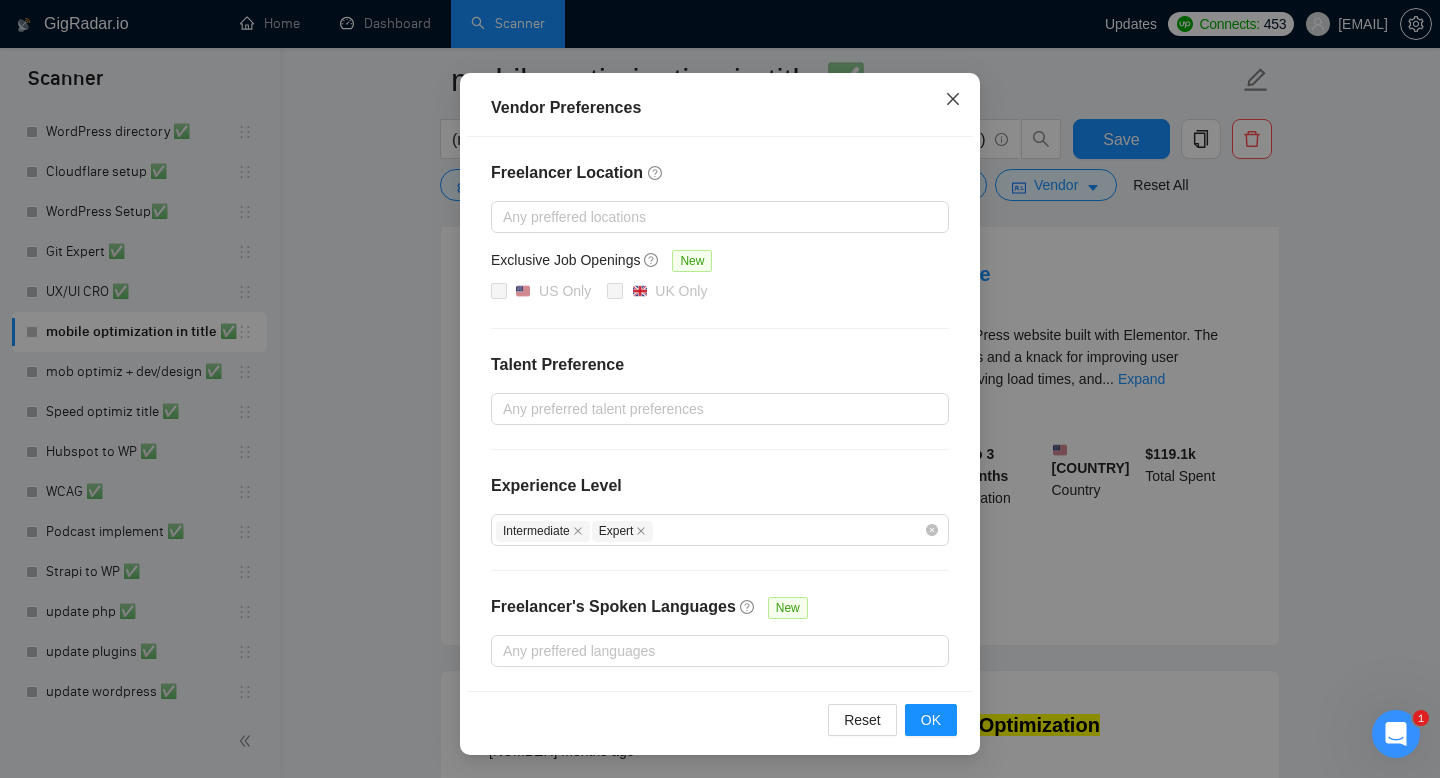 click 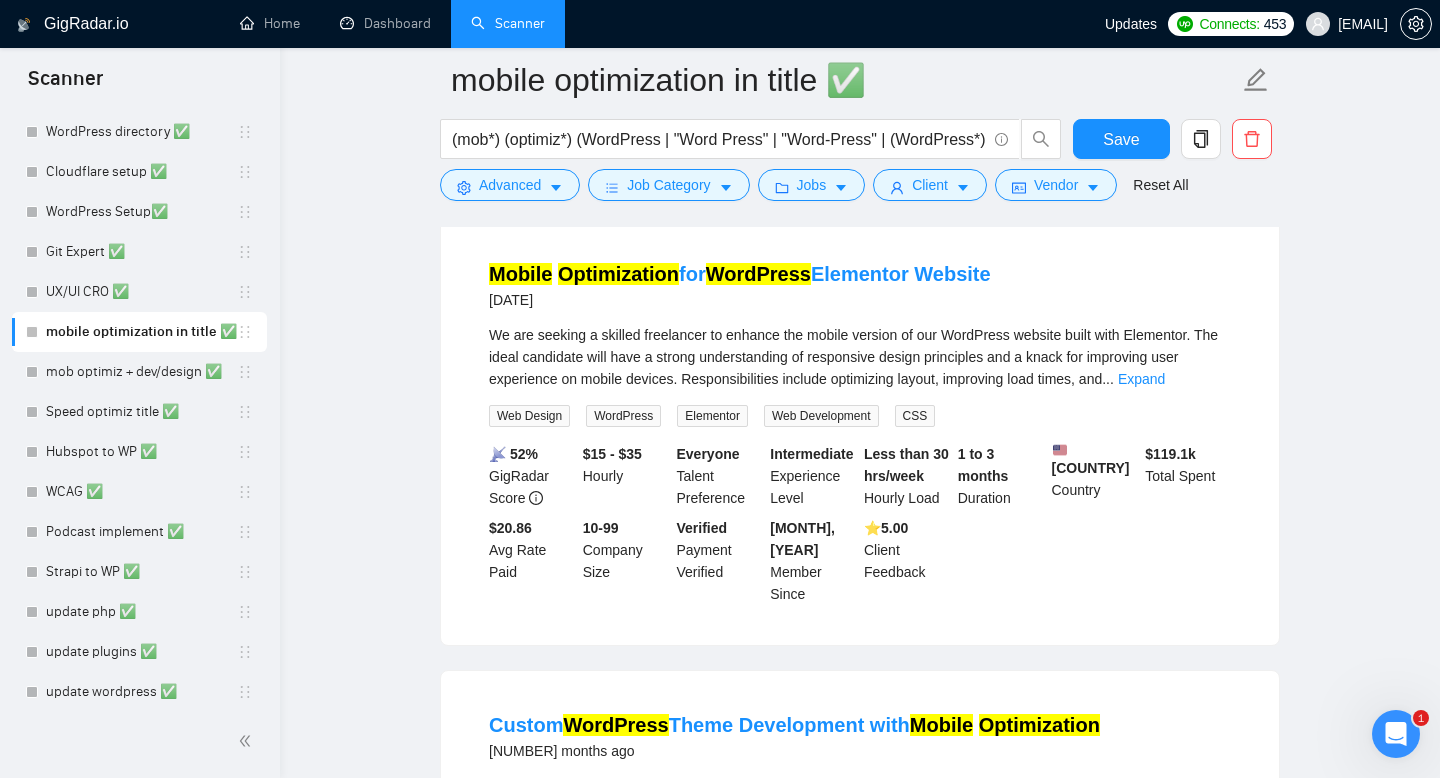 scroll, scrollTop: 47, scrollLeft: 0, axis: vertical 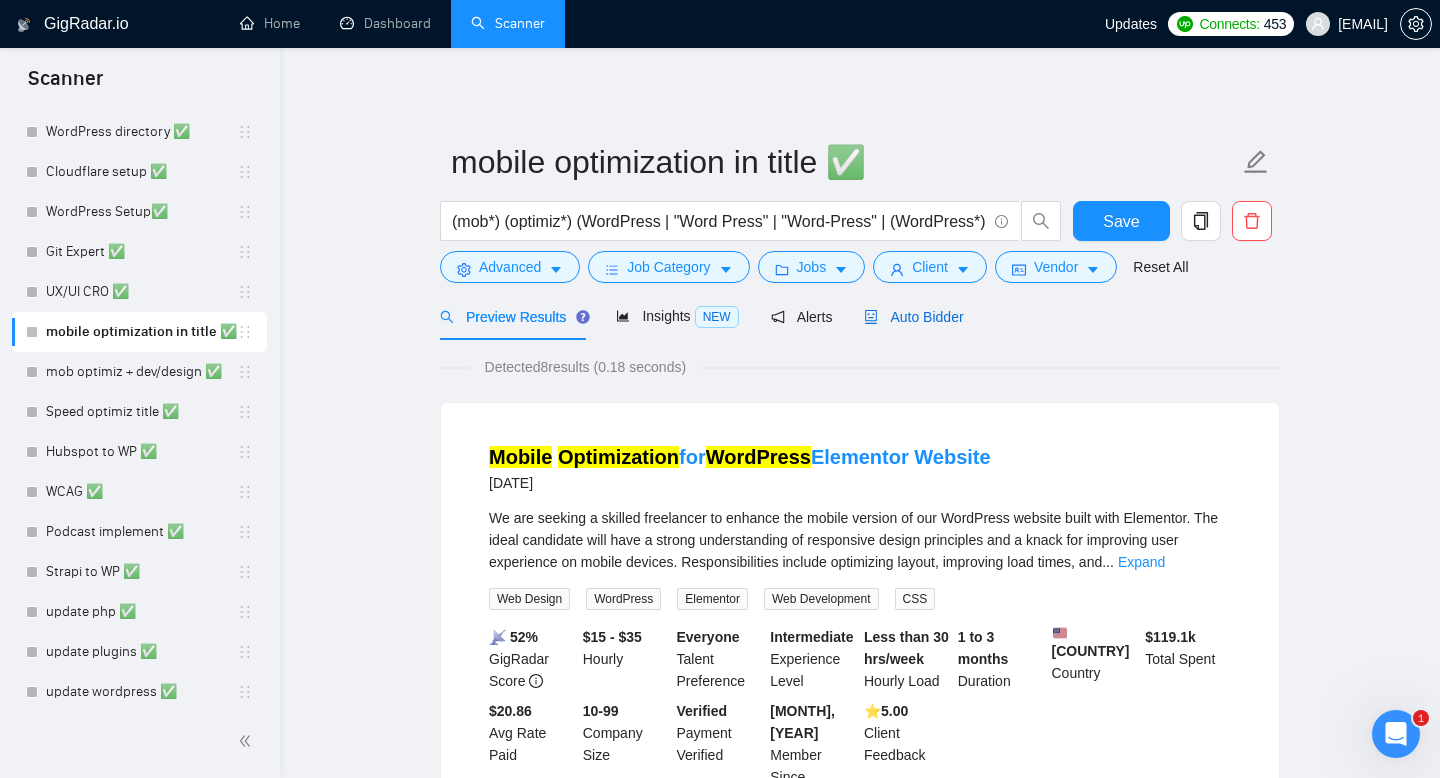 click on "Auto Bidder" at bounding box center (913, 317) 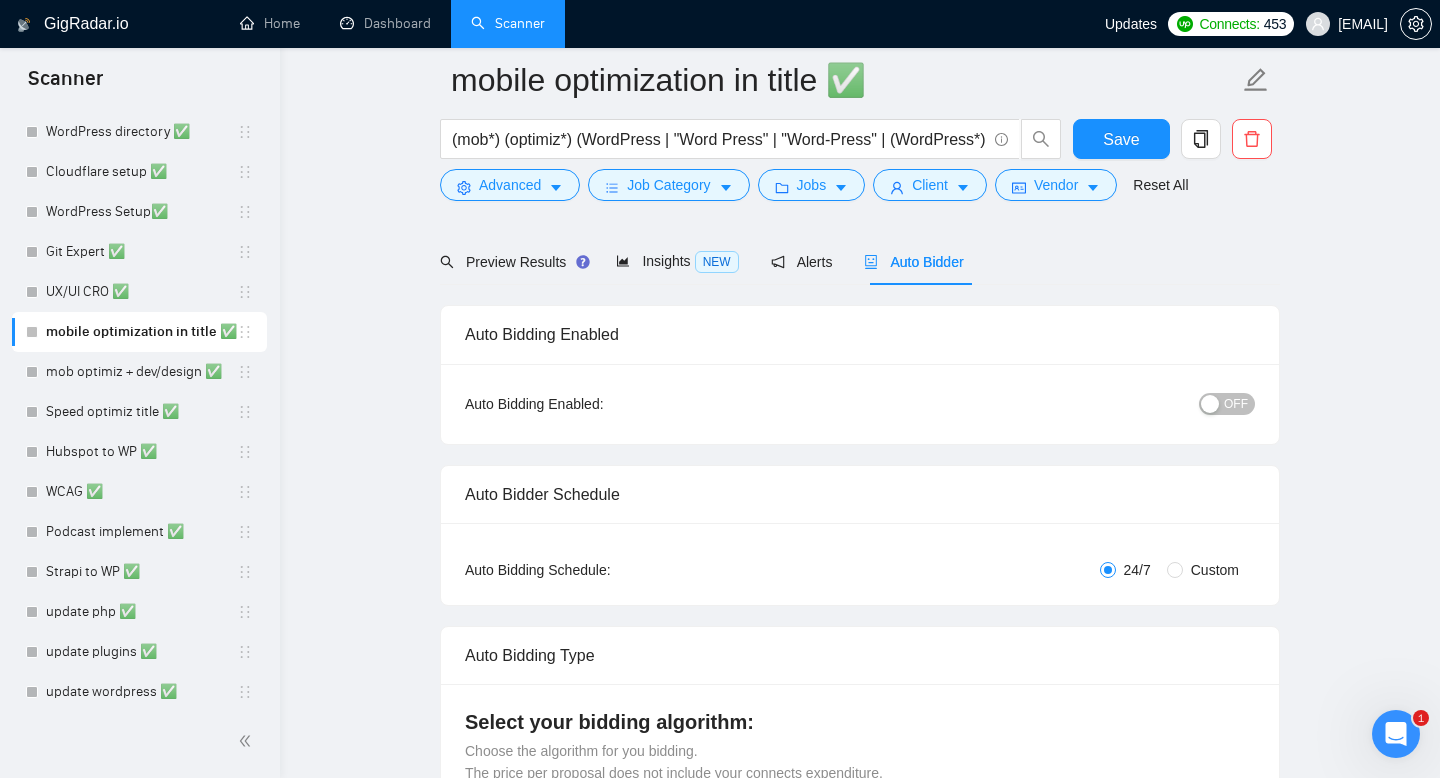 scroll, scrollTop: 225, scrollLeft: 0, axis: vertical 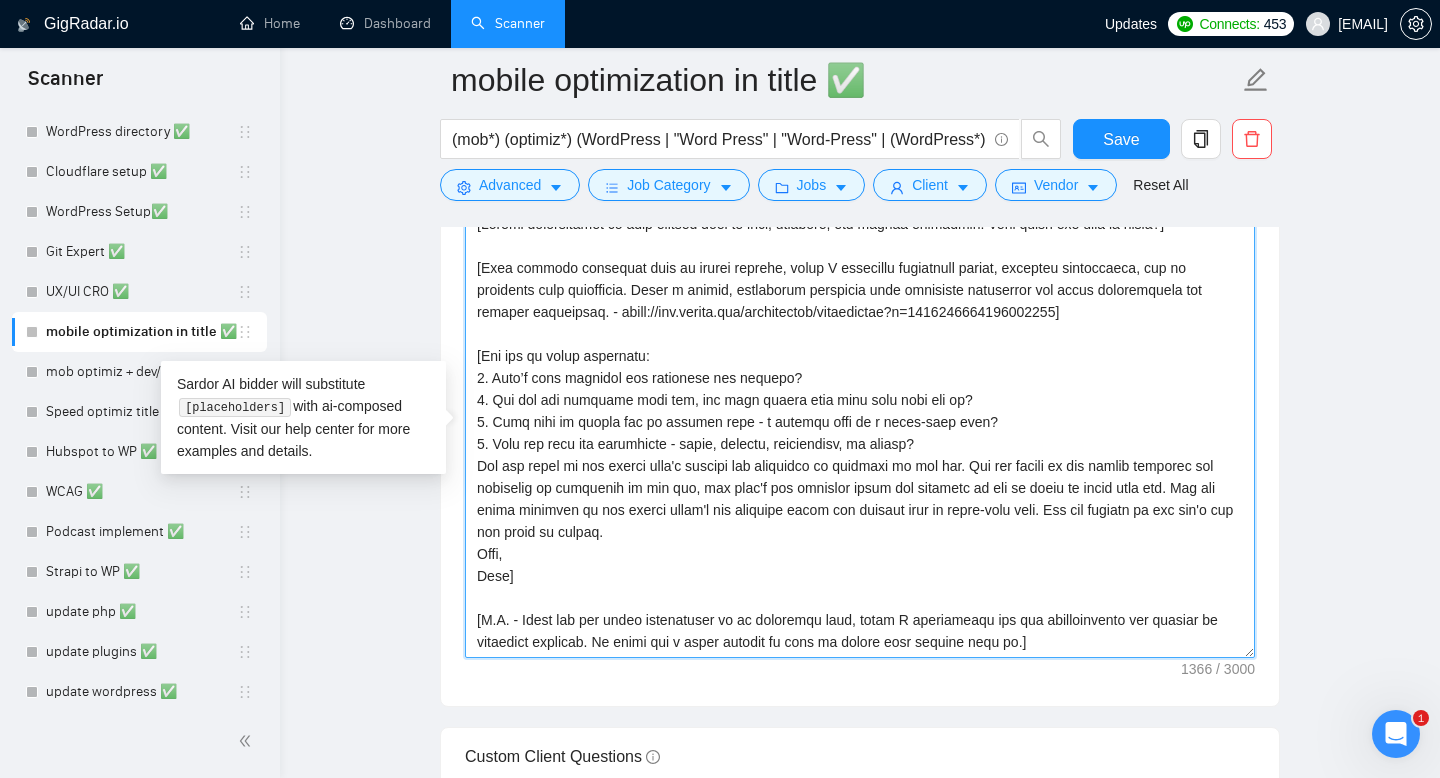 drag, startPoint x: 1076, startPoint y: 640, endPoint x: 433, endPoint y: 216, distance: 770.211 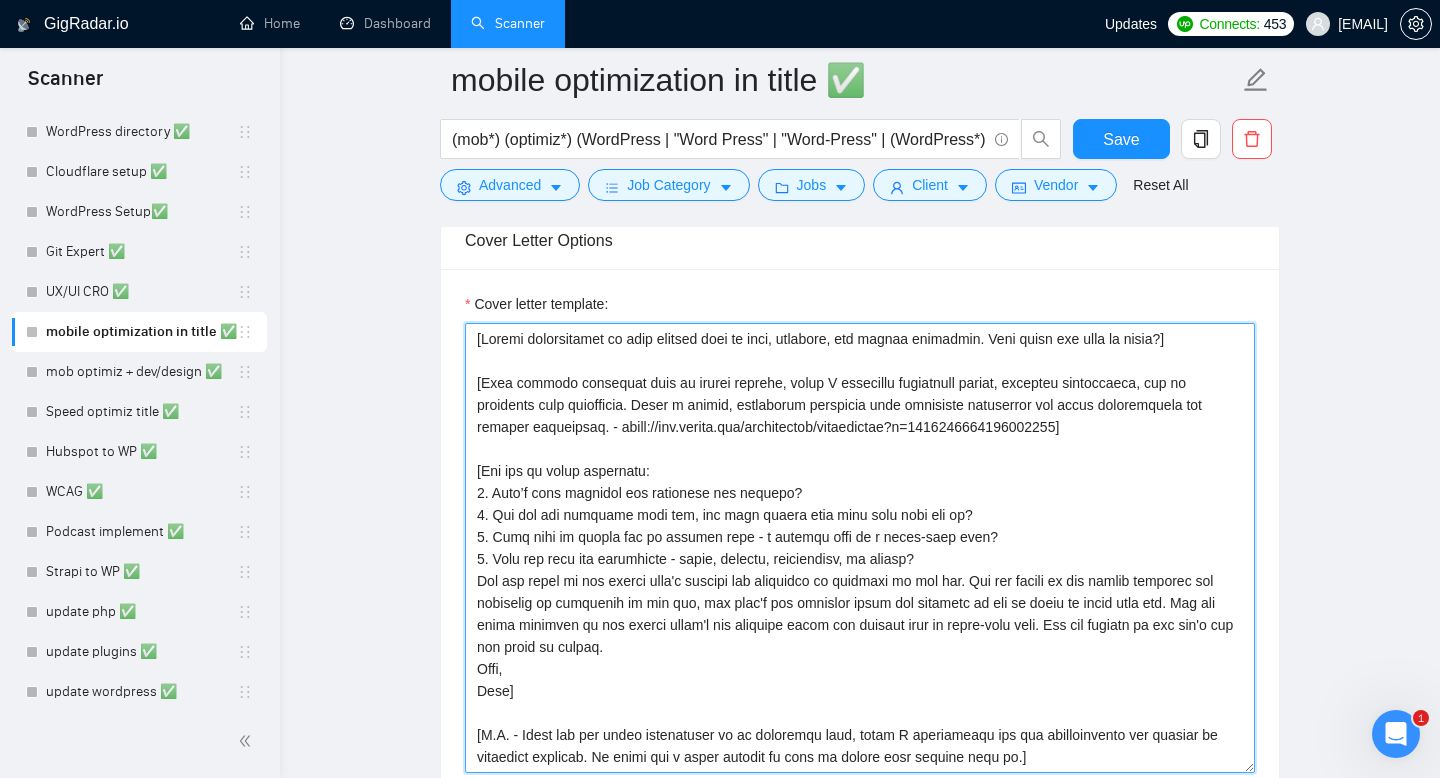 scroll, scrollTop: 1484, scrollLeft: 0, axis: vertical 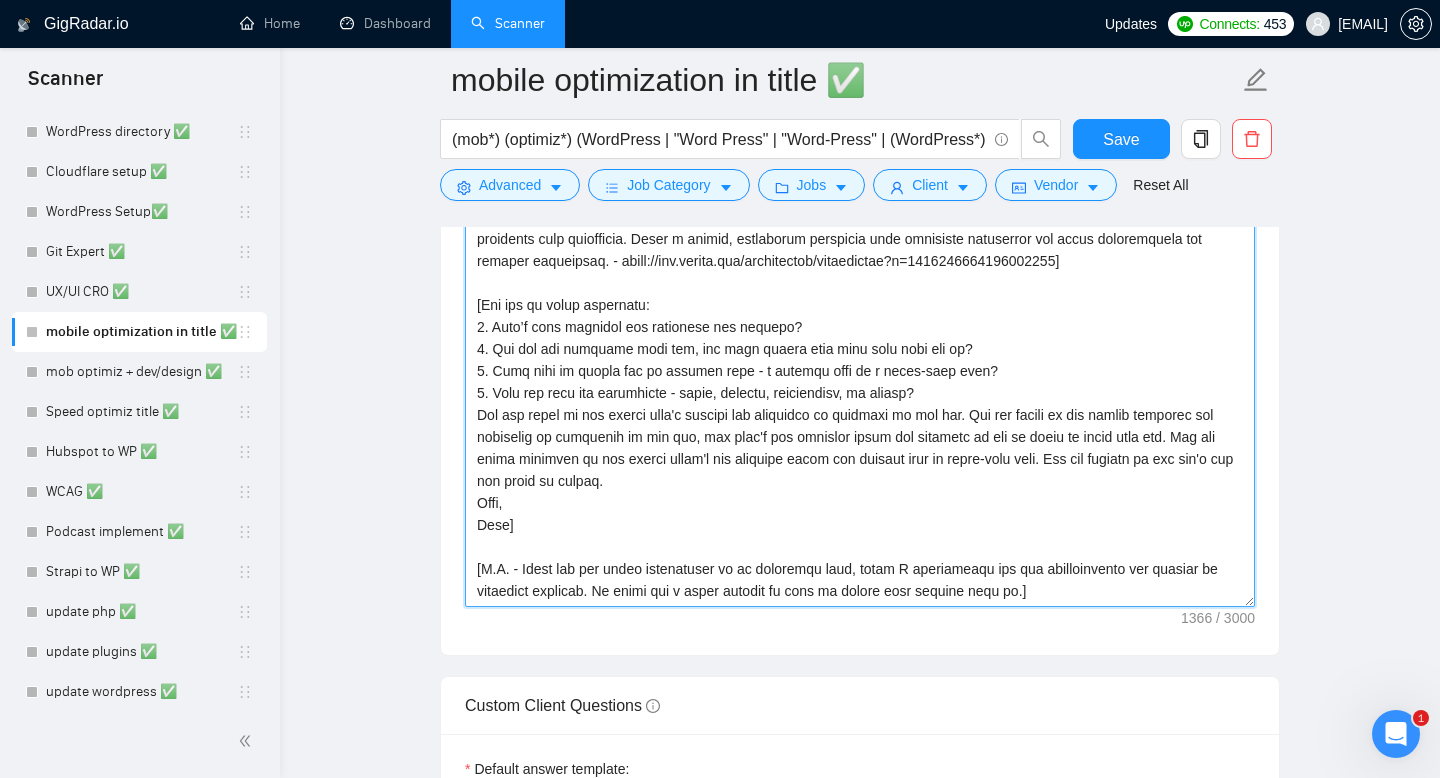 click on "Cover letter template:" at bounding box center (860, 382) 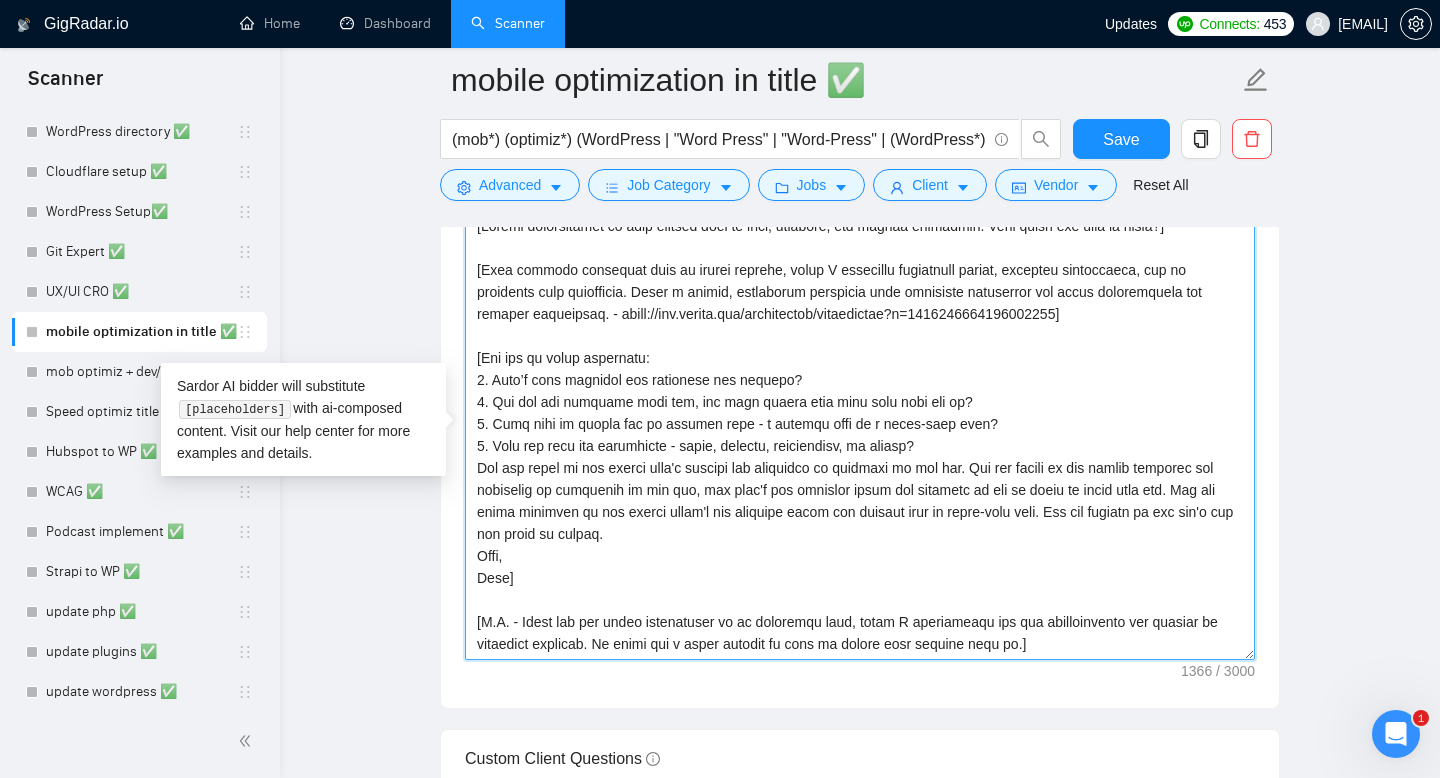 scroll, scrollTop: 1406, scrollLeft: 0, axis: vertical 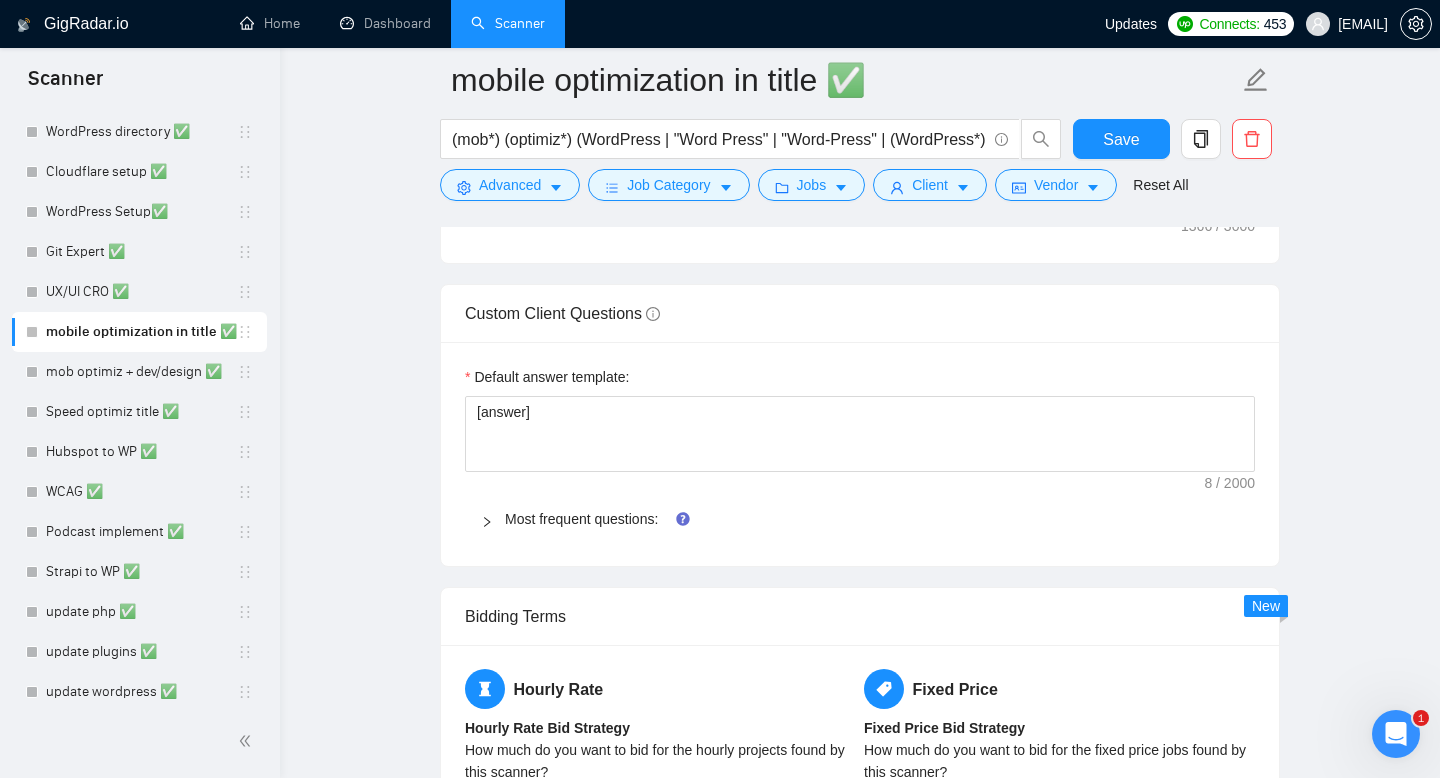 click at bounding box center (493, 519) 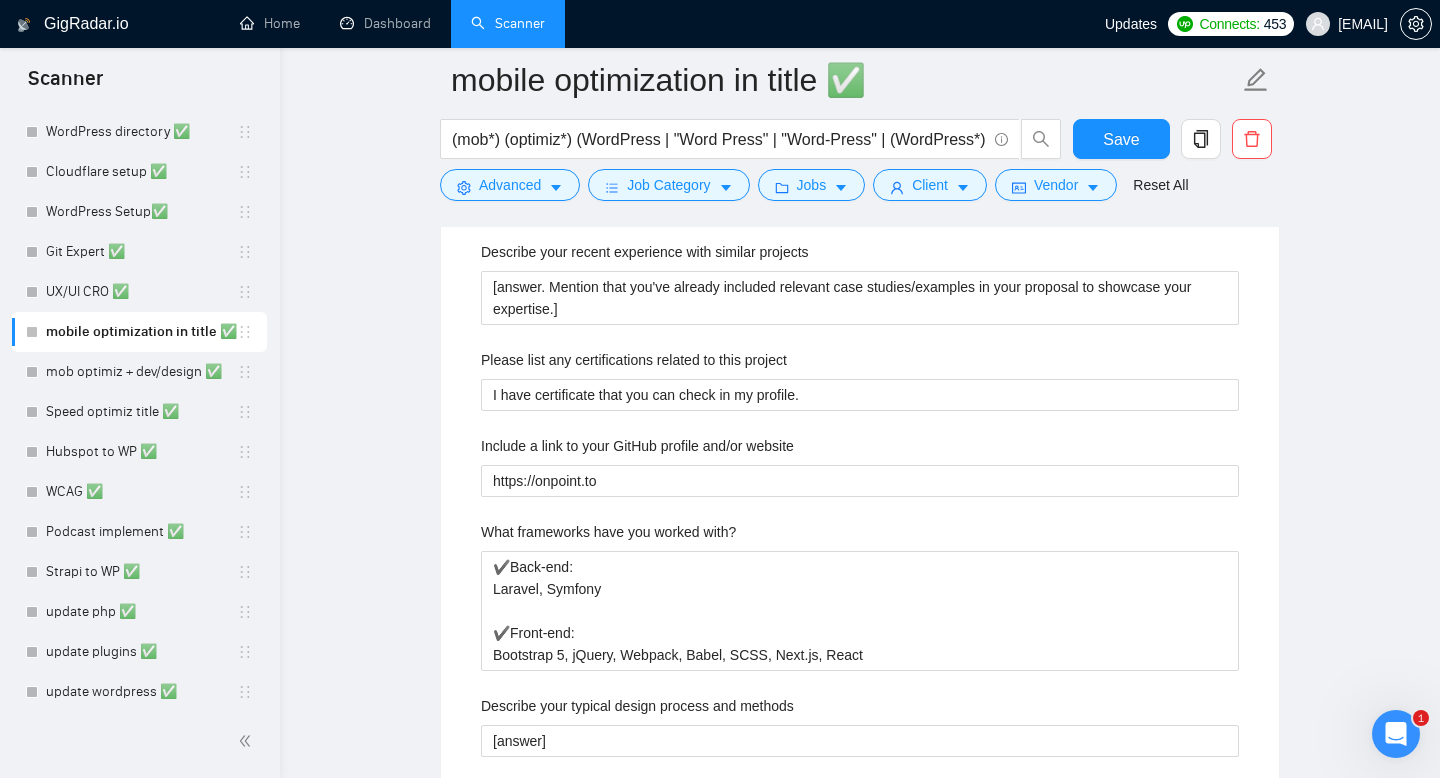 scroll, scrollTop: 2195, scrollLeft: 0, axis: vertical 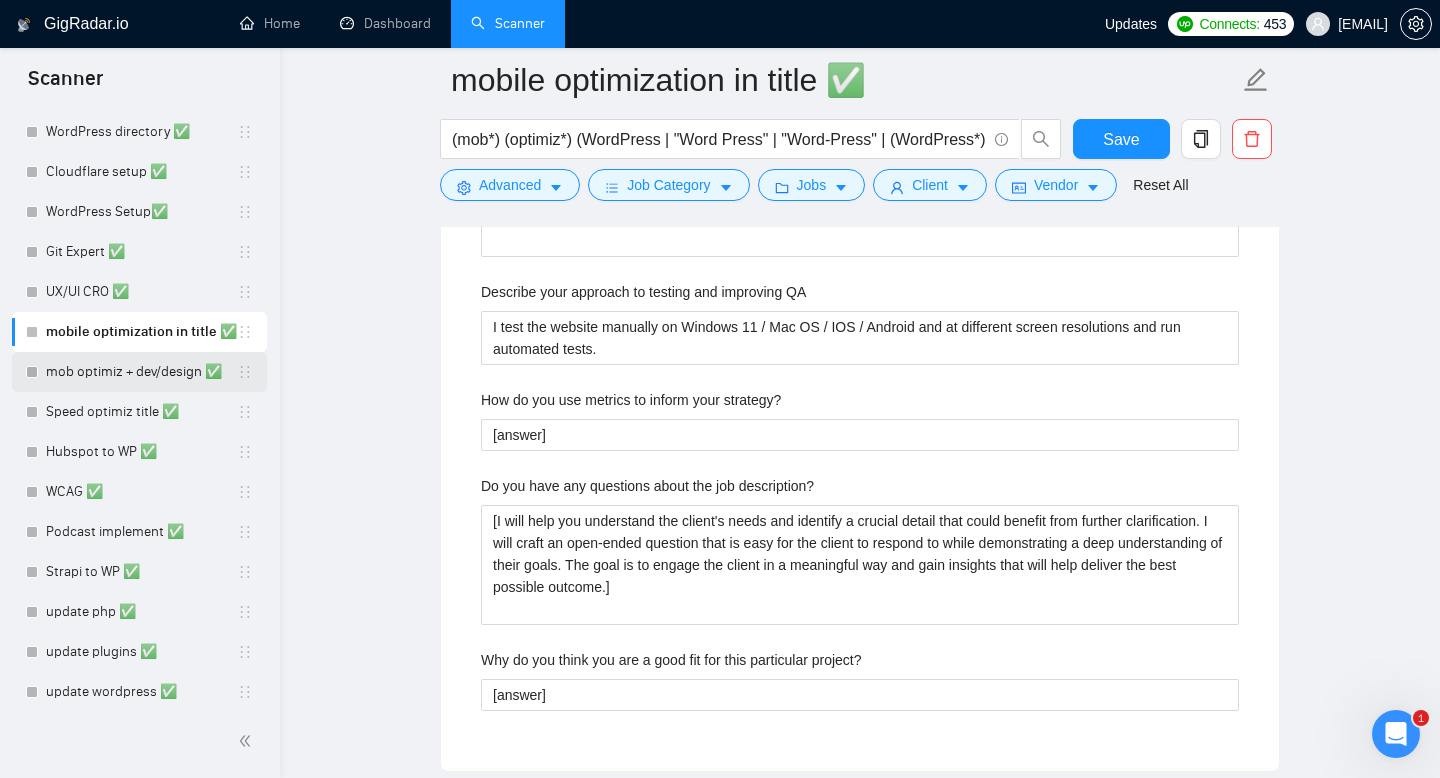 click on "mob optimiz + dev/design ✅" at bounding box center [141, 372] 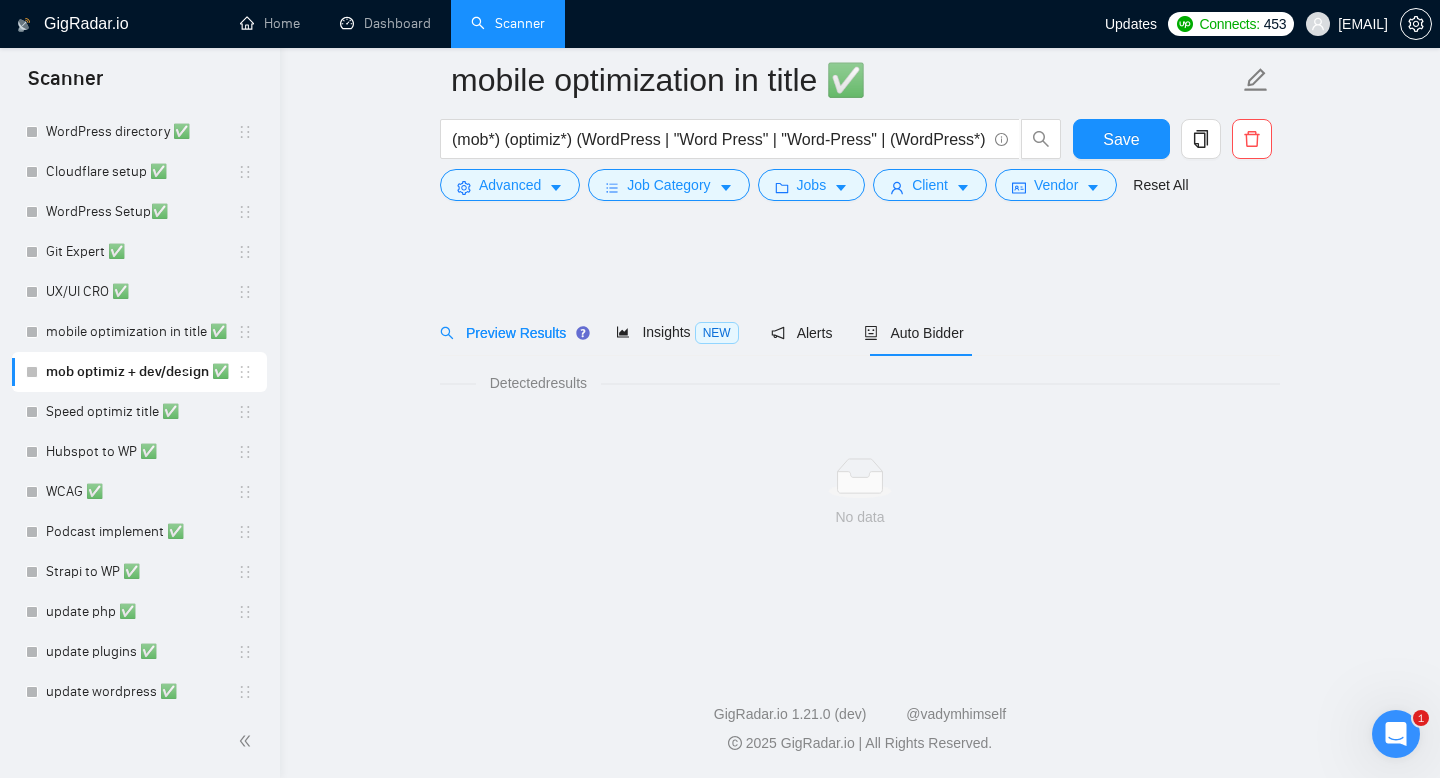 scroll, scrollTop: 0, scrollLeft: 0, axis: both 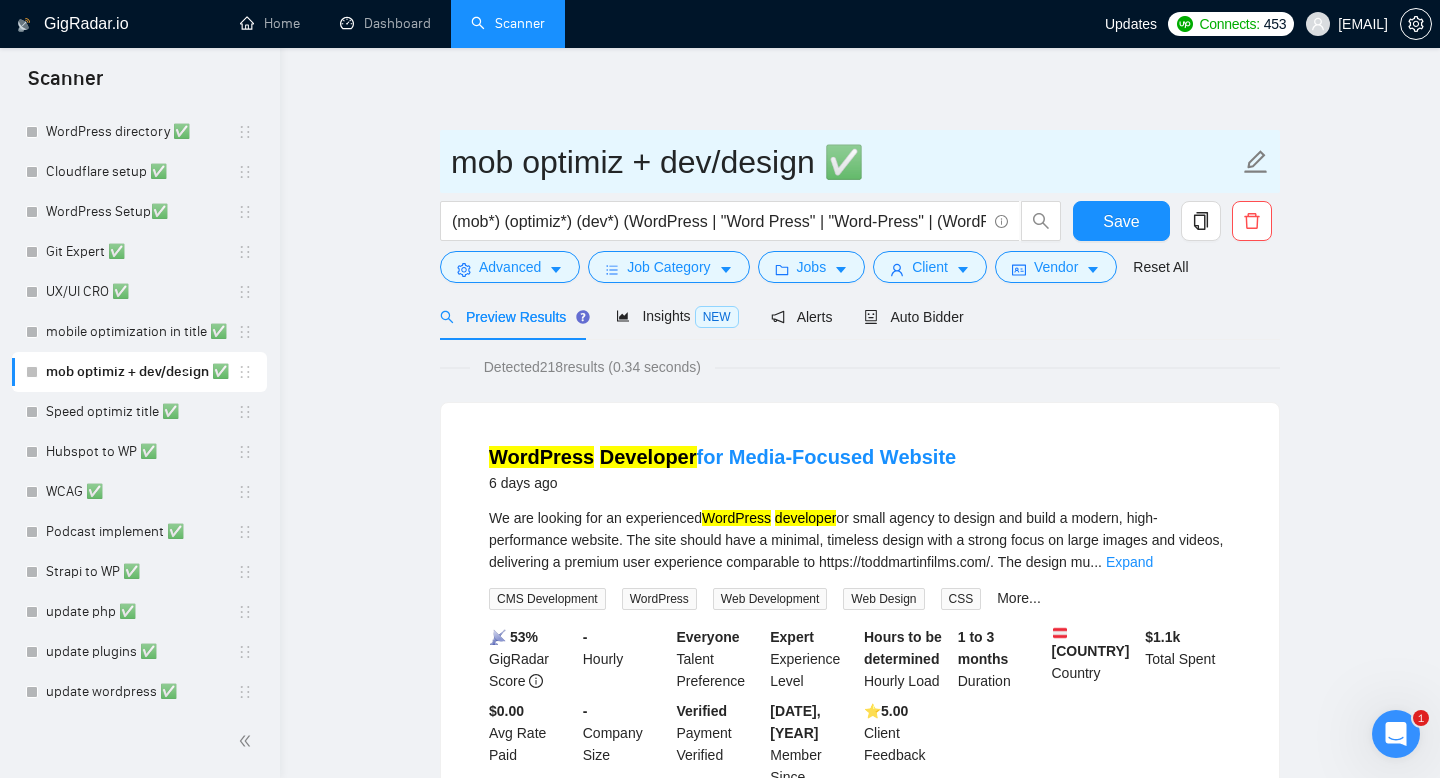 drag, startPoint x: 452, startPoint y: 161, endPoint x: 815, endPoint y: 154, distance: 363.06747 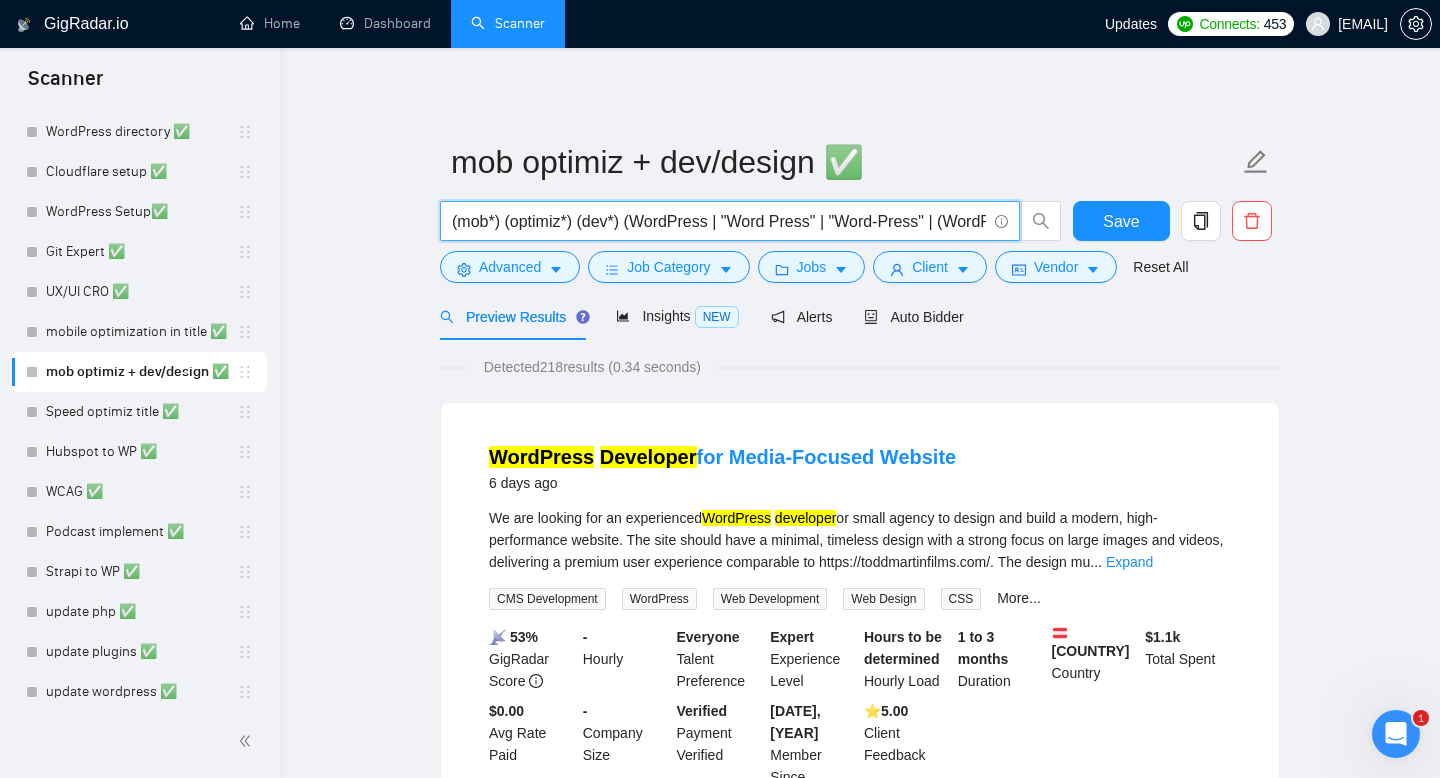 click on "(mob*) (optimiz*) (dev*) (WordPress | "Word Press" | "Word-Press" | (WordPress*))" at bounding box center (719, 221) 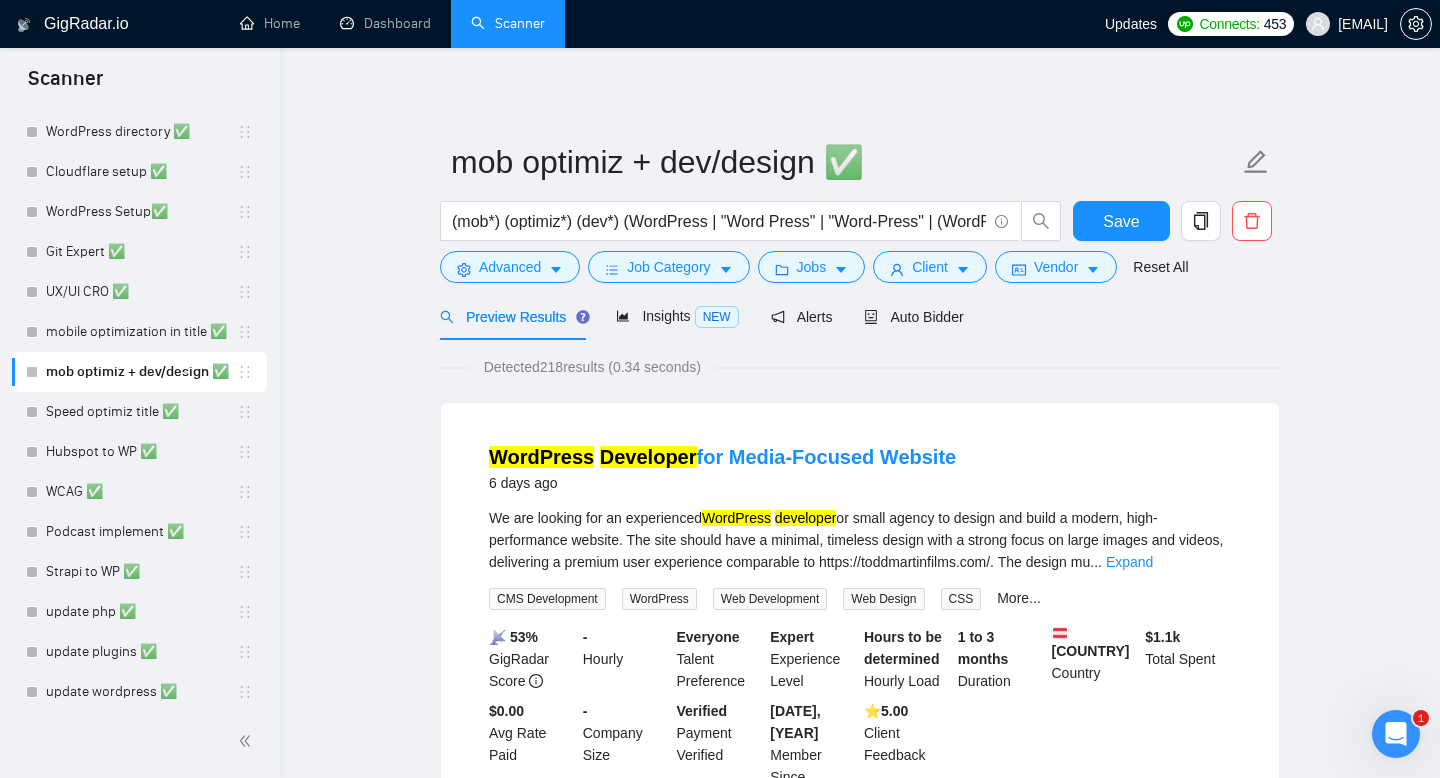 click on "mob optimiz + dev/design ✅ (mob*) (optimiz*) (dev*) (WordPress | "Word Press" | "Word-Press" | (WordPress*)) Save Advanced   Job Category   Jobs   Client   Vendor   Reset All Preview Results Insights NEW Alerts Auto Bidder Detected   218  results   (0.34 seconds) WordPress   Developer  for Media-Focused Website 6 days ago We are looking for an experienced  WordPress   developer  or small agency to design and build a modern, high-performance website. The site should have a minimal, timeless design with a strong focus on large images and videos, delivering a premium user experience comparable to https://toddmartinfilms.com/.
The design mu ... Expand CMS Development WordPress Web Development Web Design CSS More... 📡   53% GigRadar Score   - Hourly Everyone Talent Preference Expert Experience Level Hours to be determined Hourly Load 1 to 3 months Duration   [COUNTRY] Country $ 1.1k Total Spent $0.00 Avg Rate Paid - Company Size Verified Payment Verified Jul, 2025 Member Since ⭐️  5.00 Client Feedback ..." at bounding box center (860, 2503) 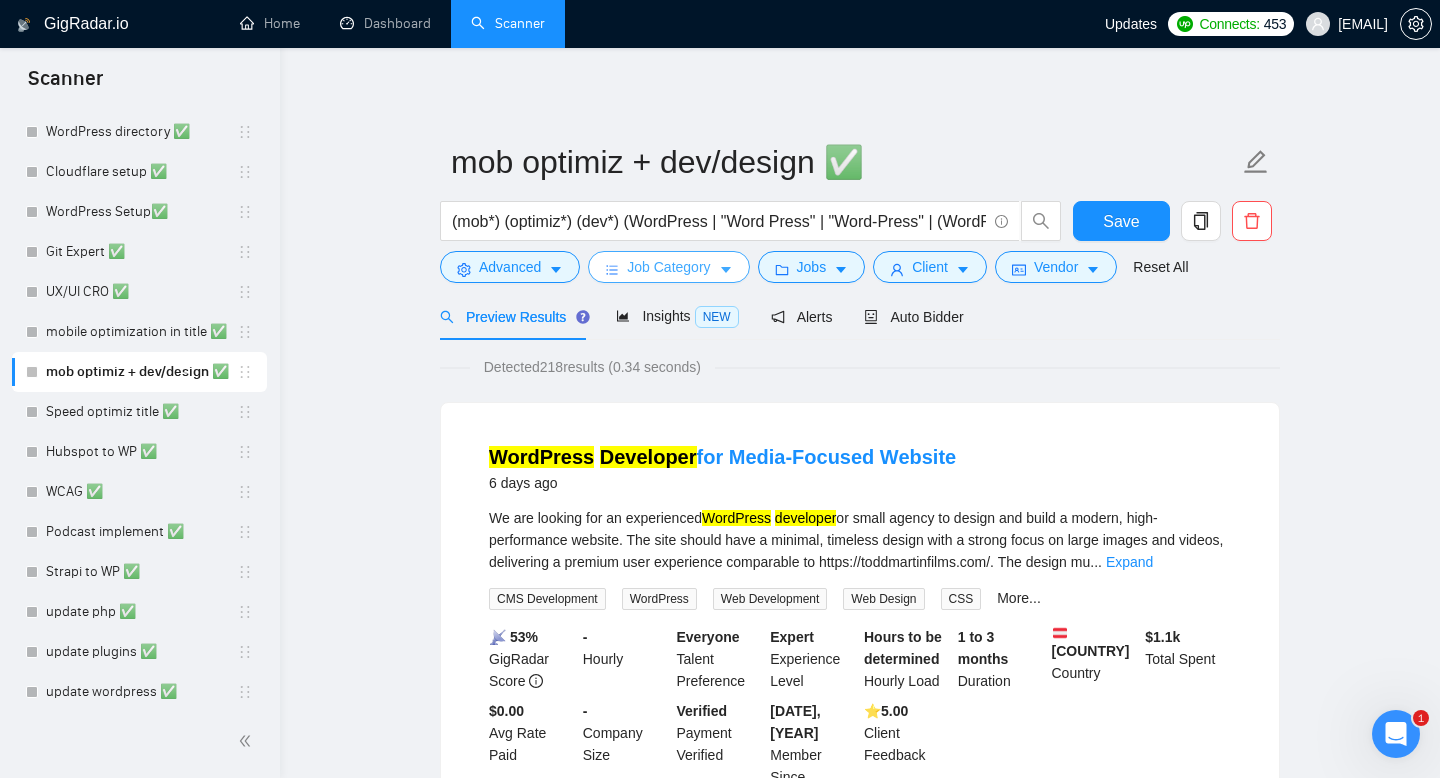 click on "Job Category" at bounding box center [668, 267] 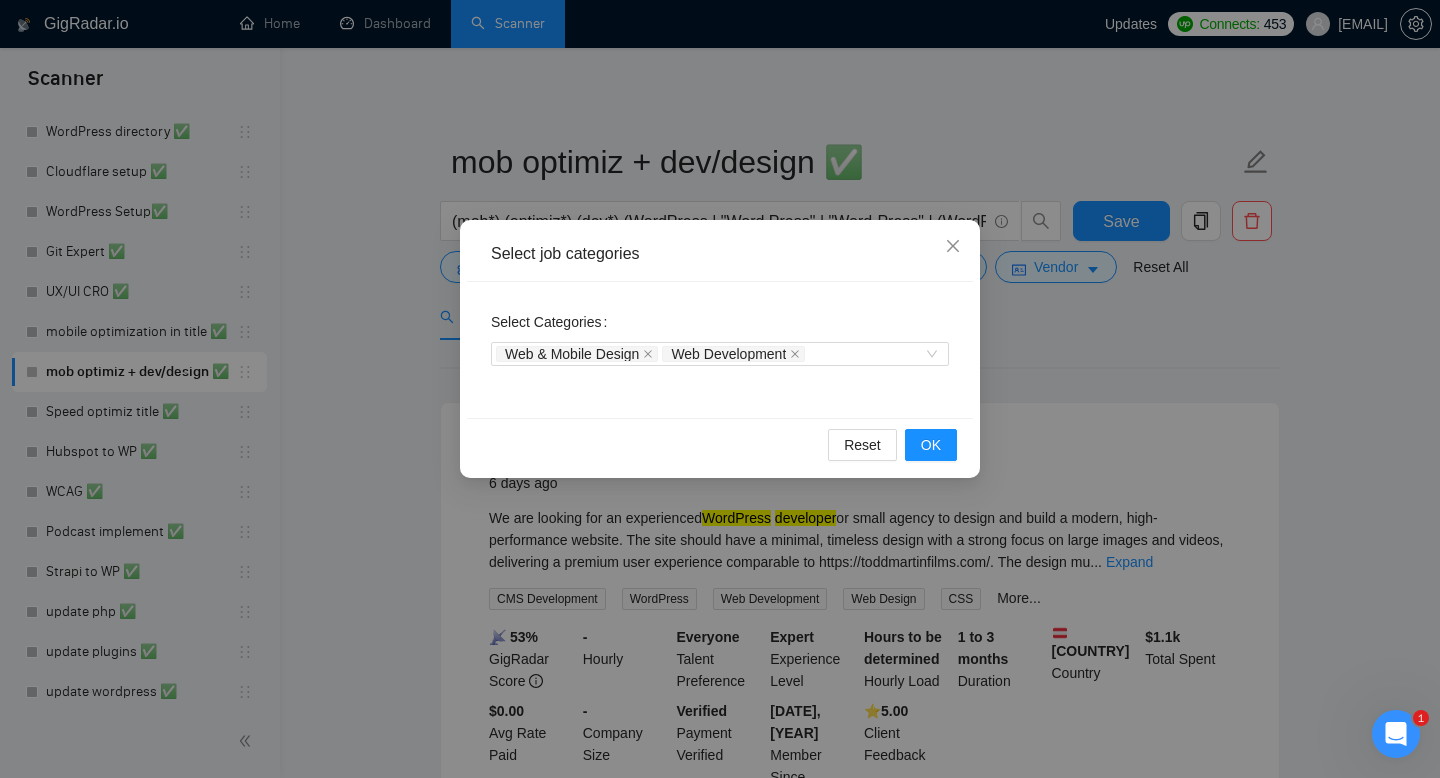 click on "Select job categories Select Categories Web & Mobile Design Web Development   Reset OK" at bounding box center [720, 389] 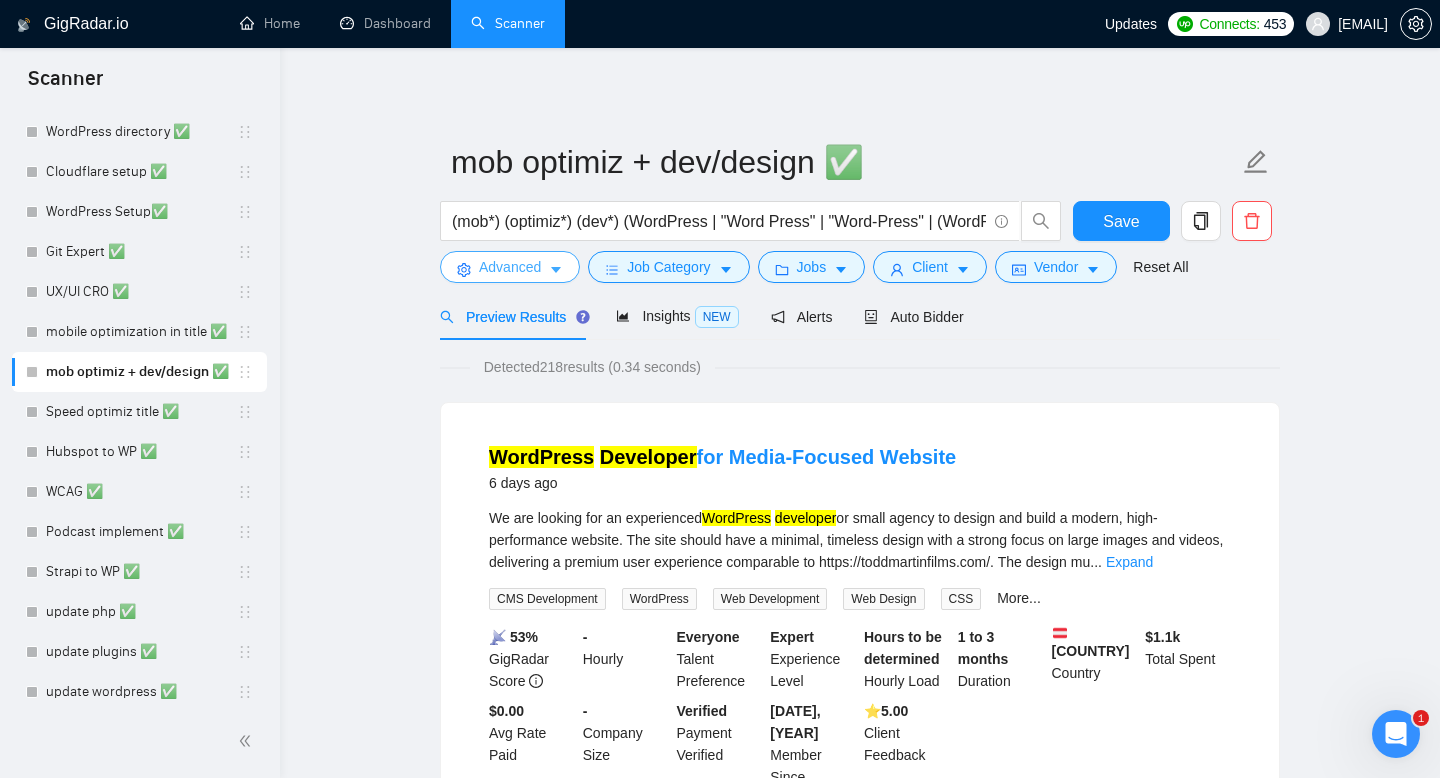 click on "Advanced" at bounding box center (510, 267) 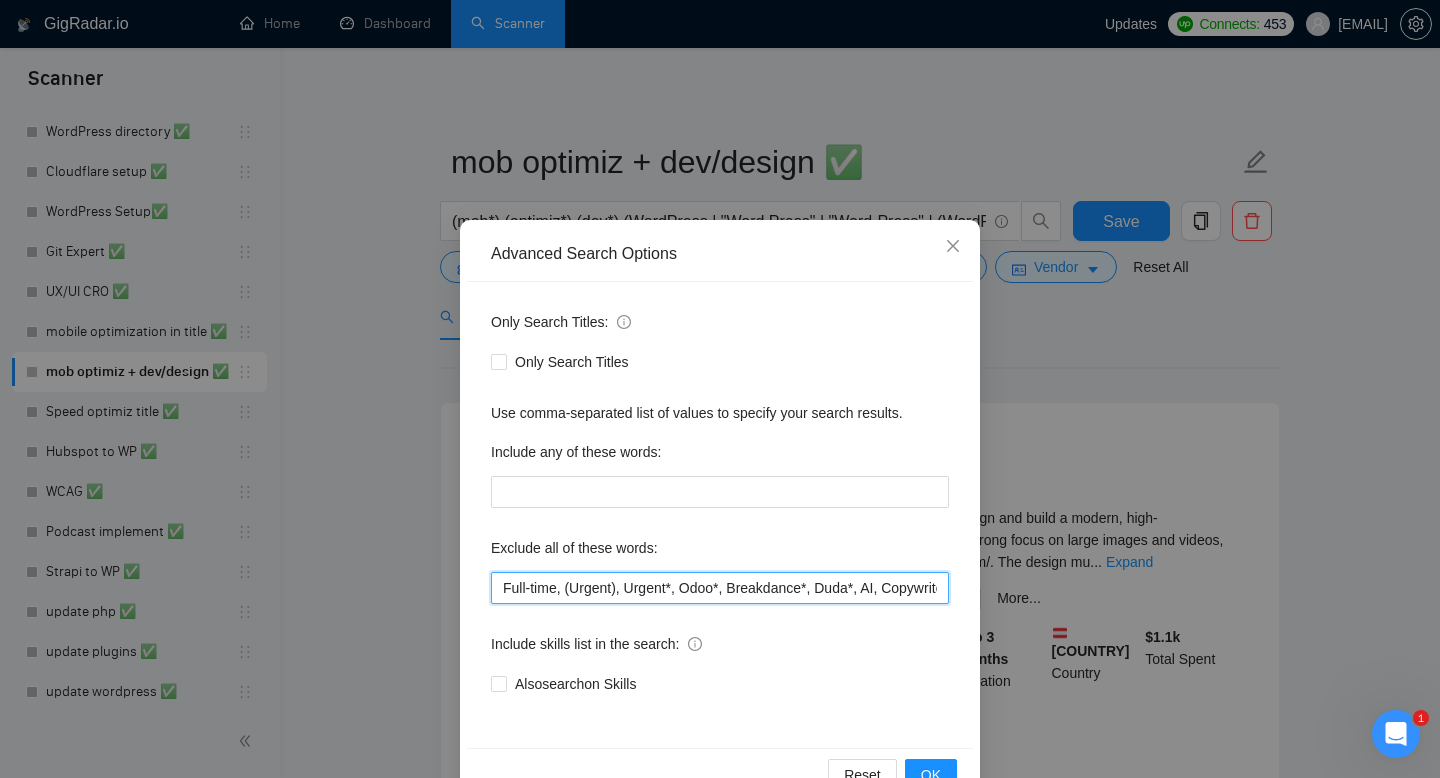 click on "Full-time, (Urgent), Urgent*, Odoo*, Breakdance*, Duda*, AI, Copywriter*, DevOps*, fix, adult*, webflow*, "web flow", (Wix*), Framer*, (Shopify*), Squarespace*, wpbakery*, Kajabi*, ClickFunnels*,  "Click Funnels", "Hub Spot", HubSpot*, "Bricks Builder", GoHighLevel*, (bug*), "short term", asap*, today*, tomorrow*, tutor*, coach*, "teach me", "no agency", "BigCommerce", "Big Commerce", python*,  react*, django*, zoho*, "join our team", "Oxygen Builder", no agencies, Funnelish*, und, die,Custom illustration, "Progressive Web App", (PWA), PWA*, Angular*,  Facebook ad,  Facebook ads" at bounding box center [720, 588] 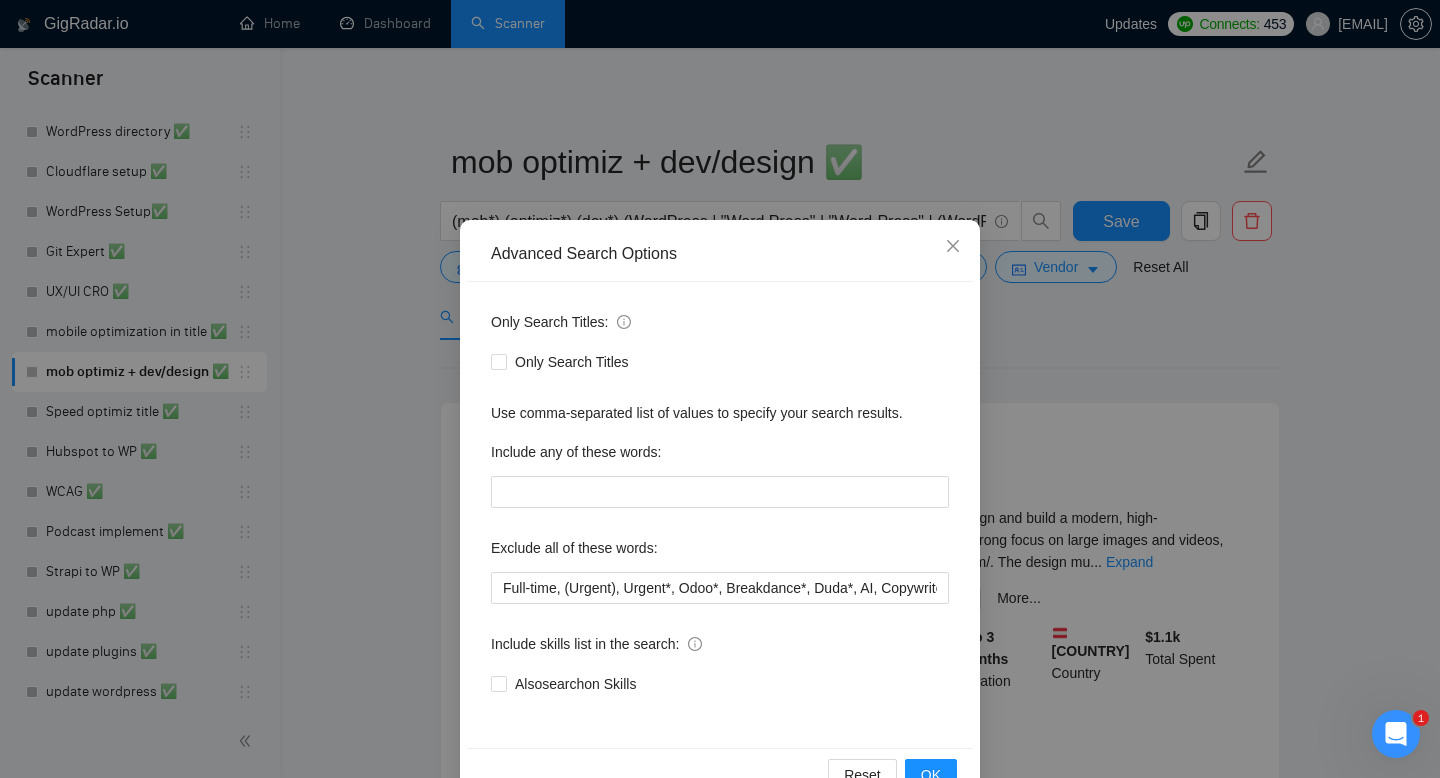 click on "Exclude all of these words:" at bounding box center [720, 552] 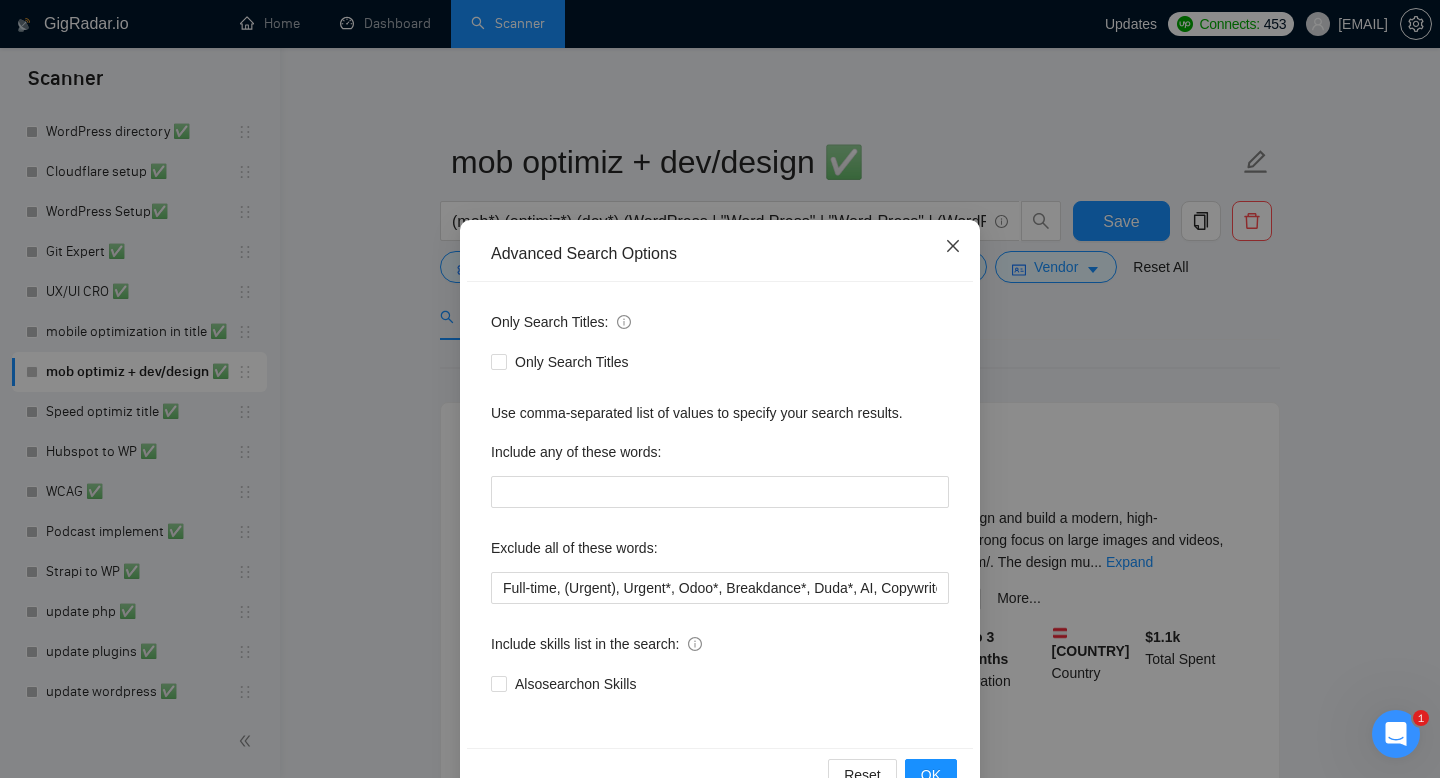 click 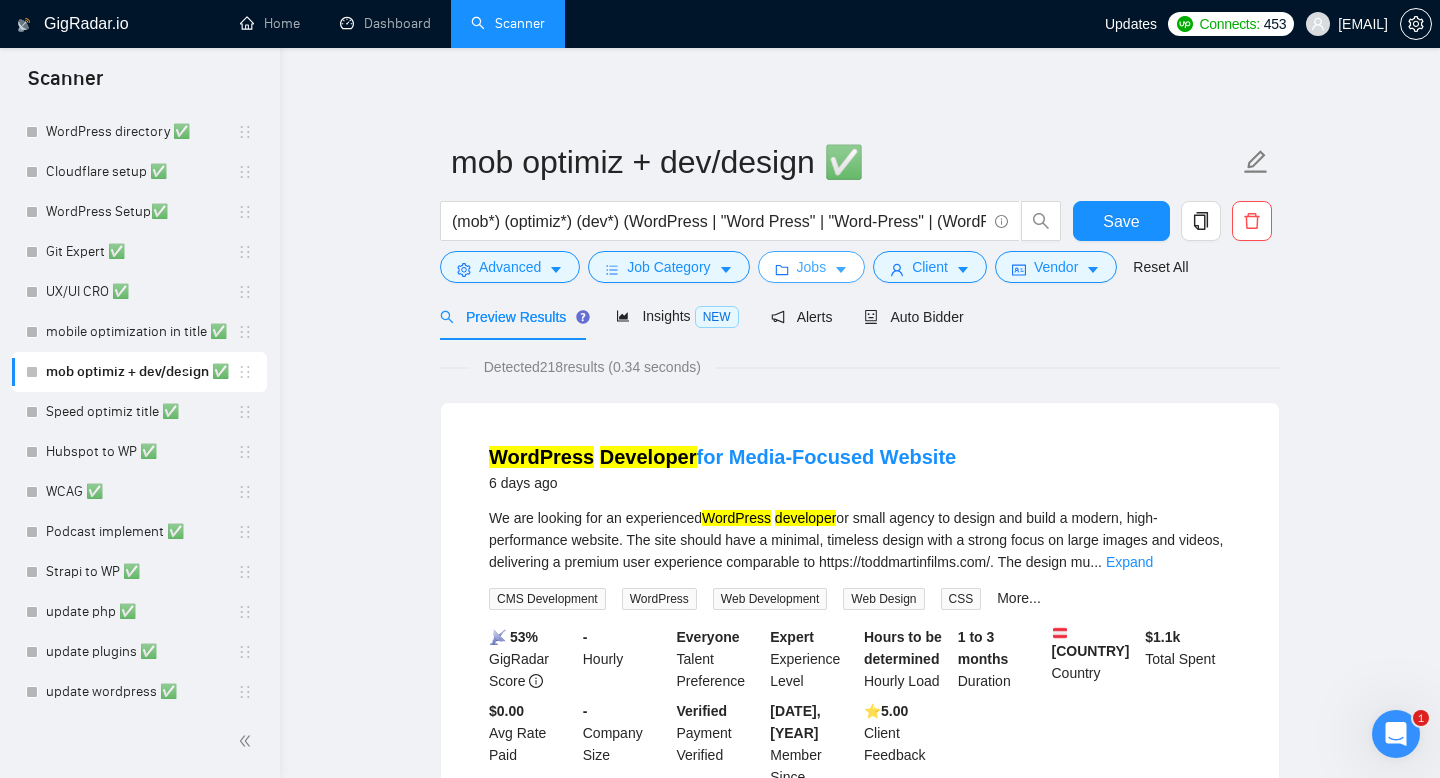 click on "Jobs" at bounding box center [812, 267] 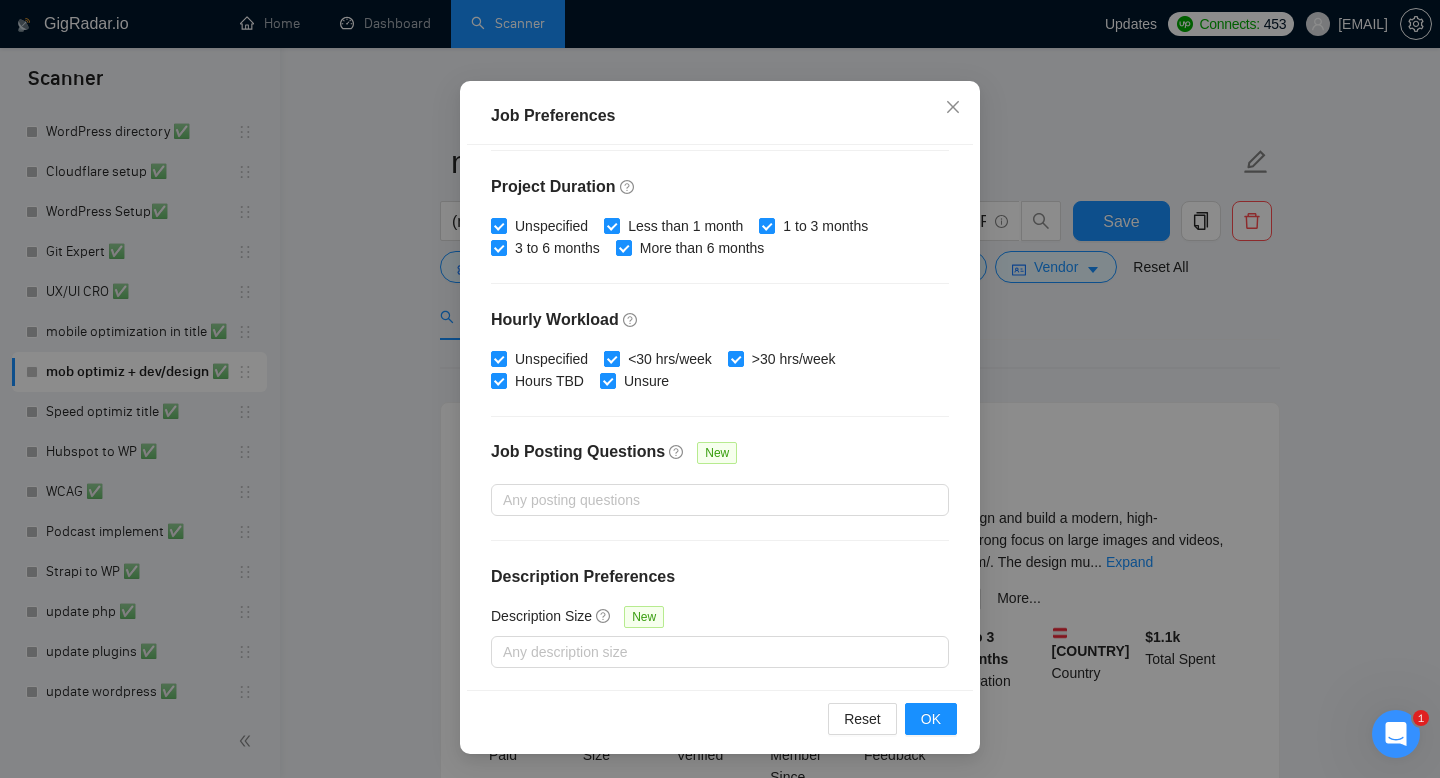 scroll, scrollTop: 124, scrollLeft: 0, axis: vertical 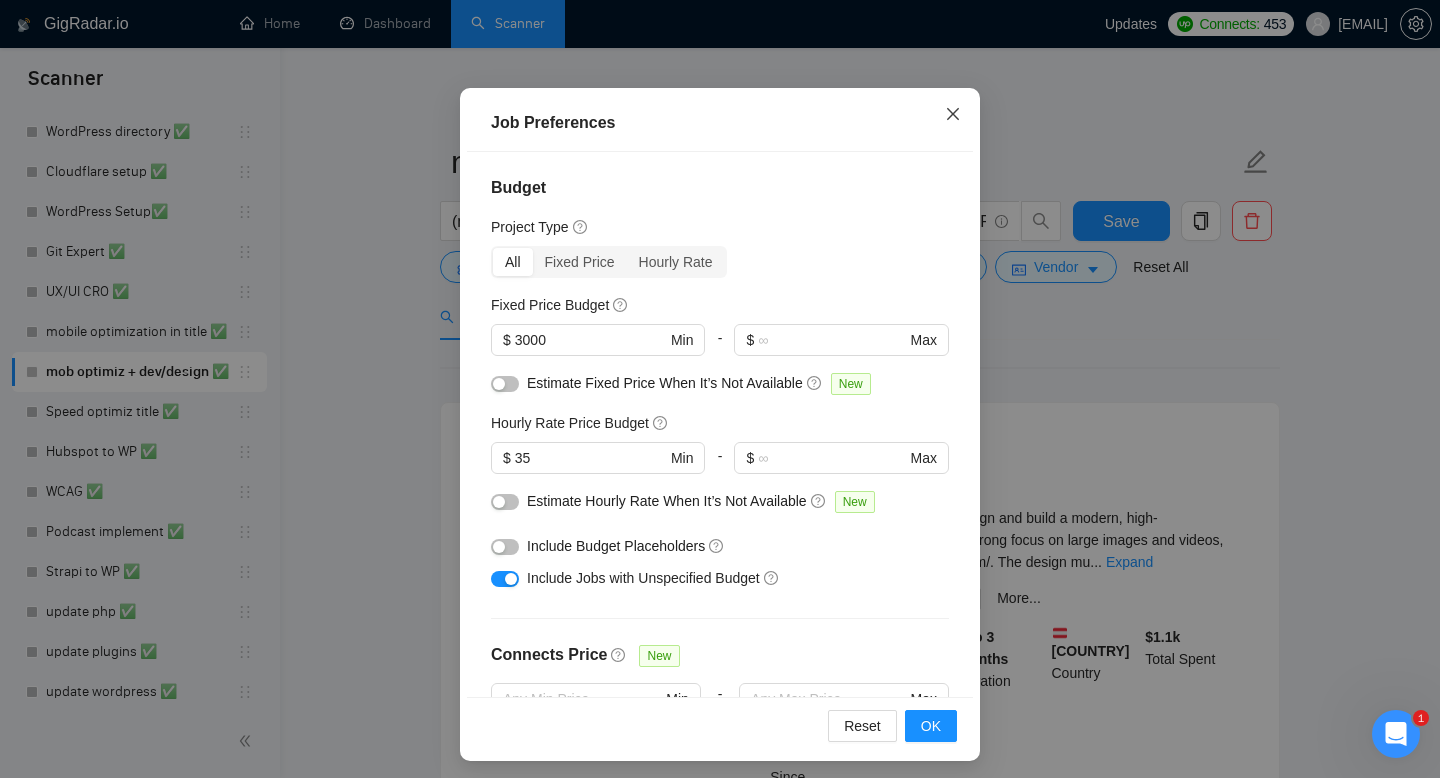 click 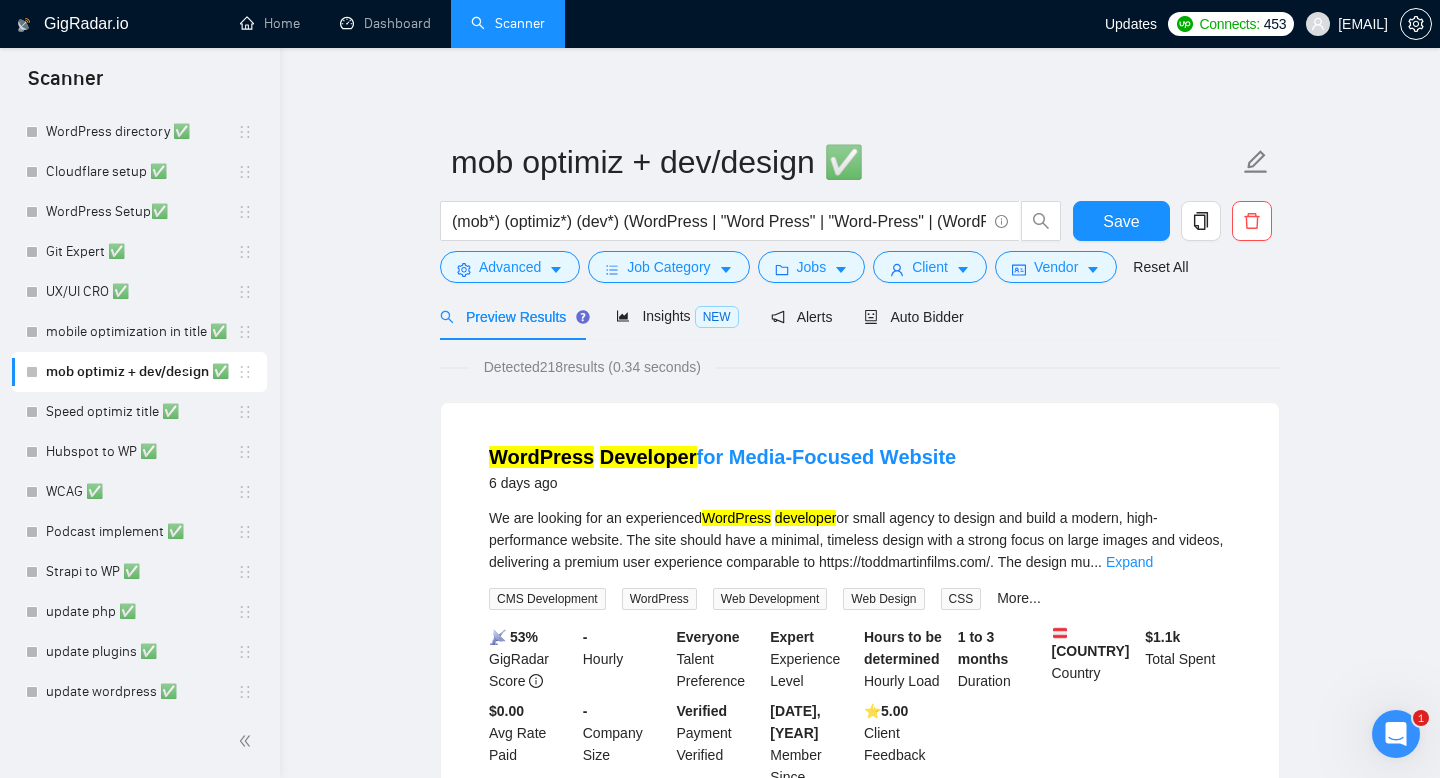scroll, scrollTop: 38, scrollLeft: 0, axis: vertical 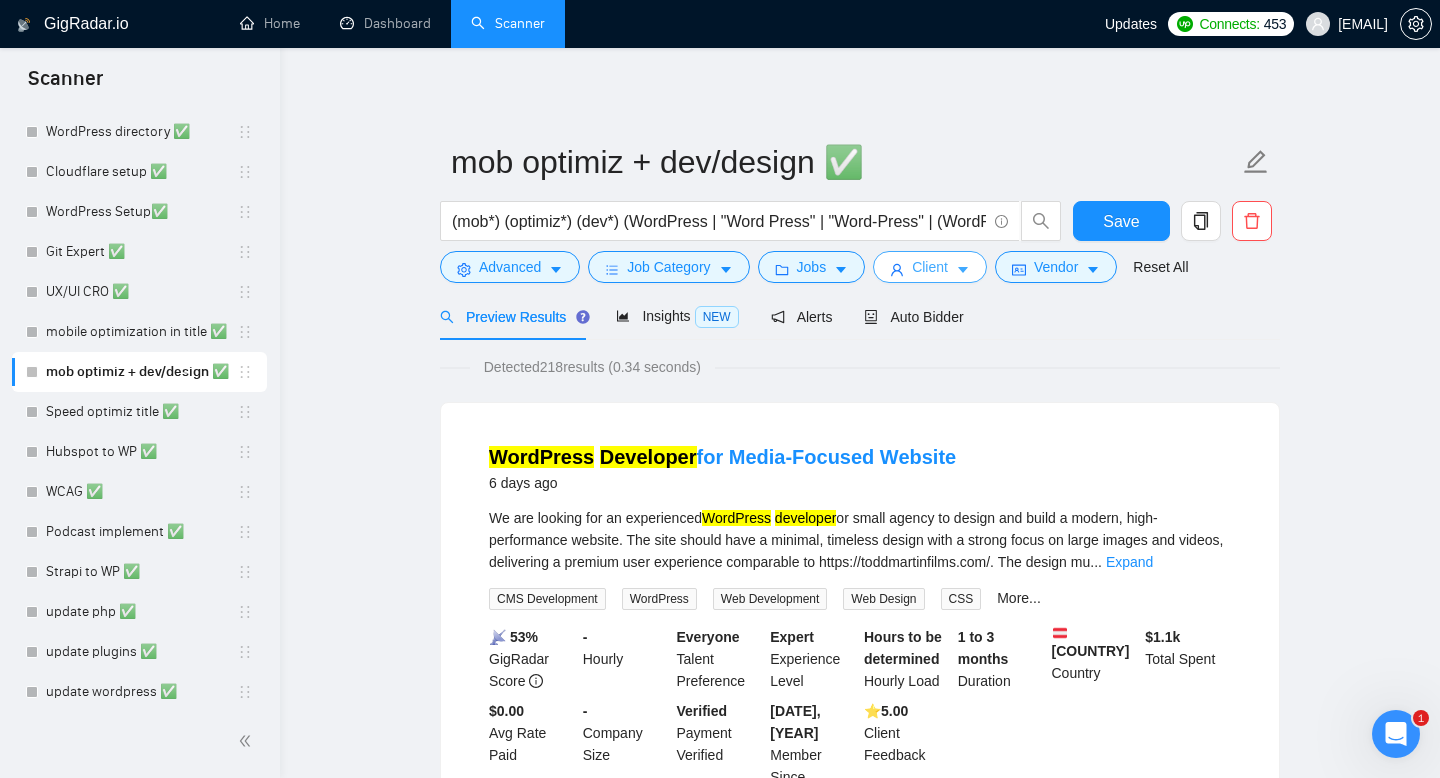 click on "Client" at bounding box center (930, 267) 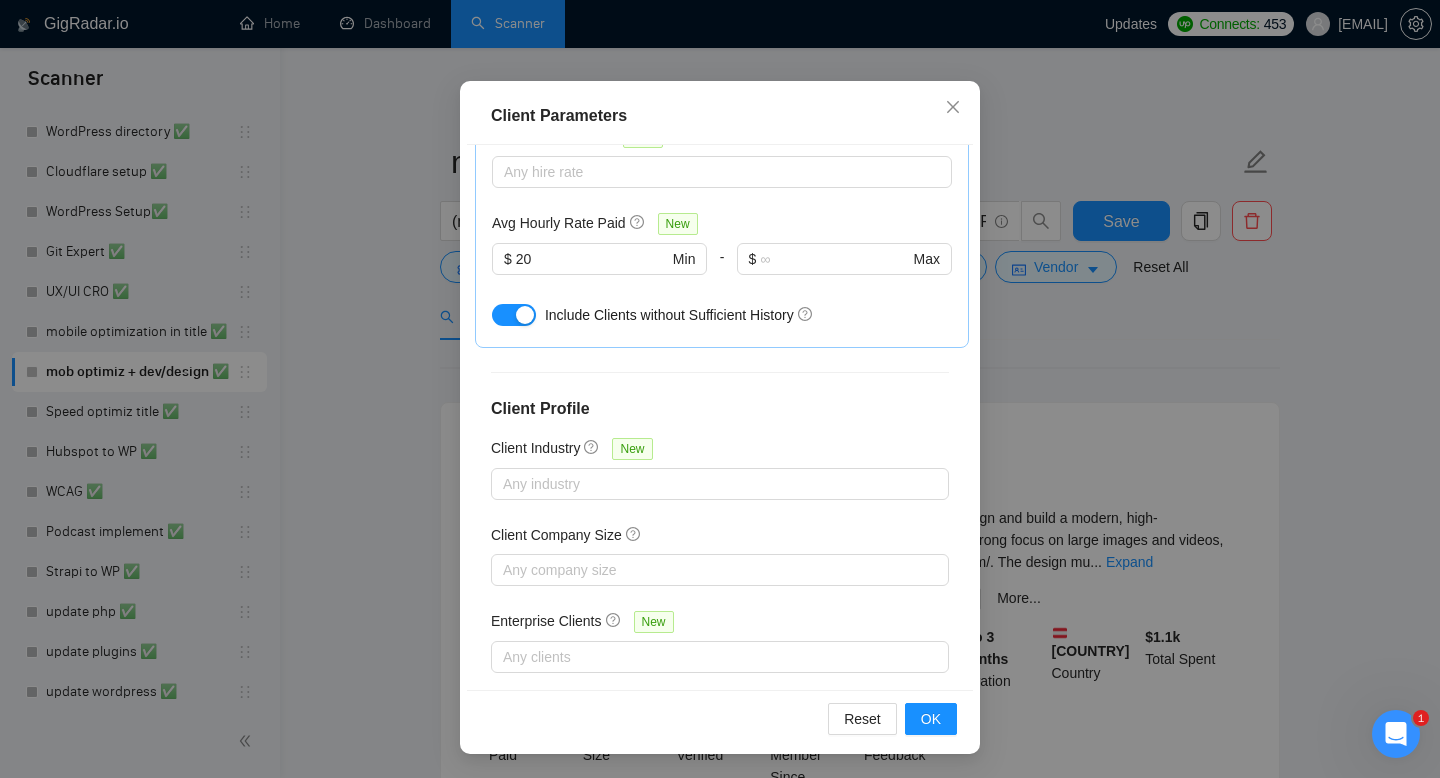 scroll, scrollTop: 53, scrollLeft: 0, axis: vertical 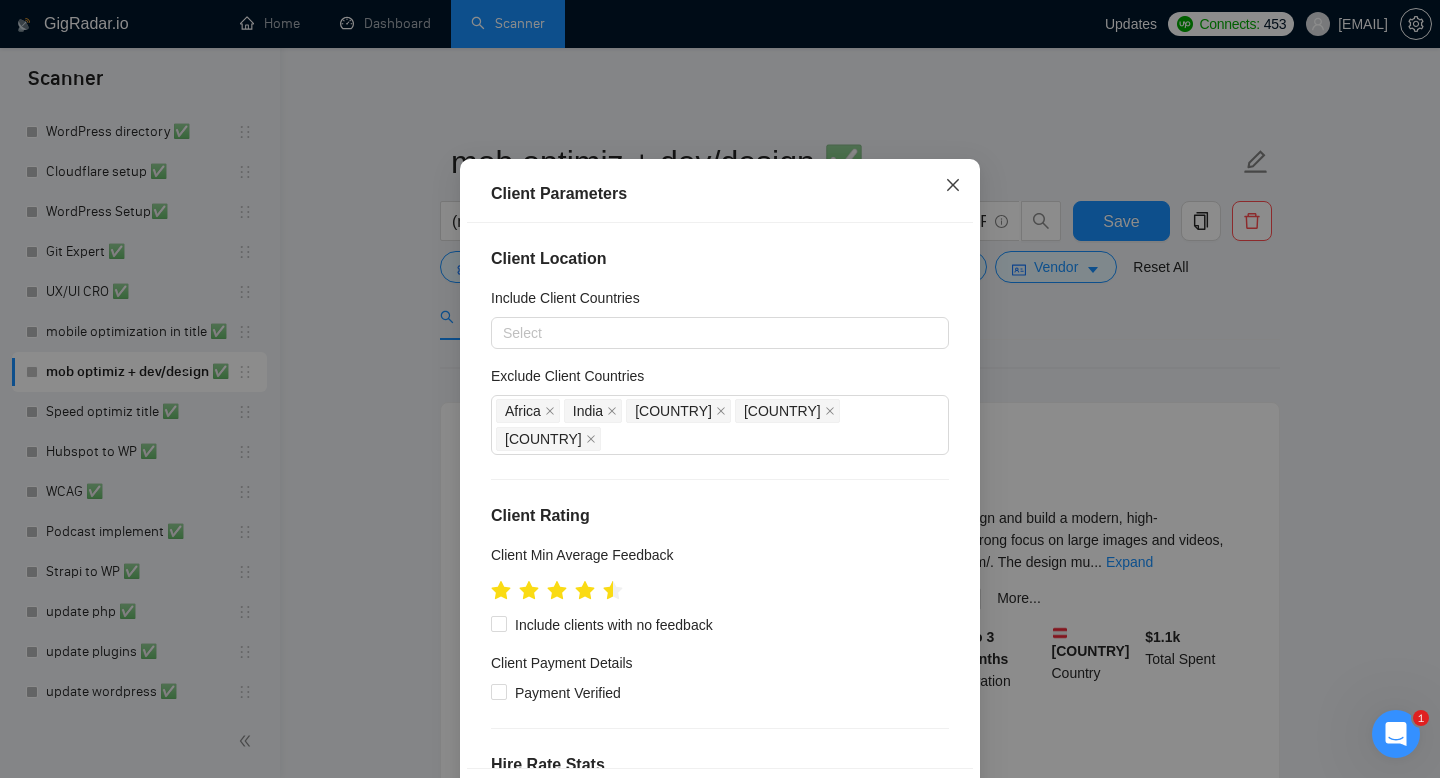 click 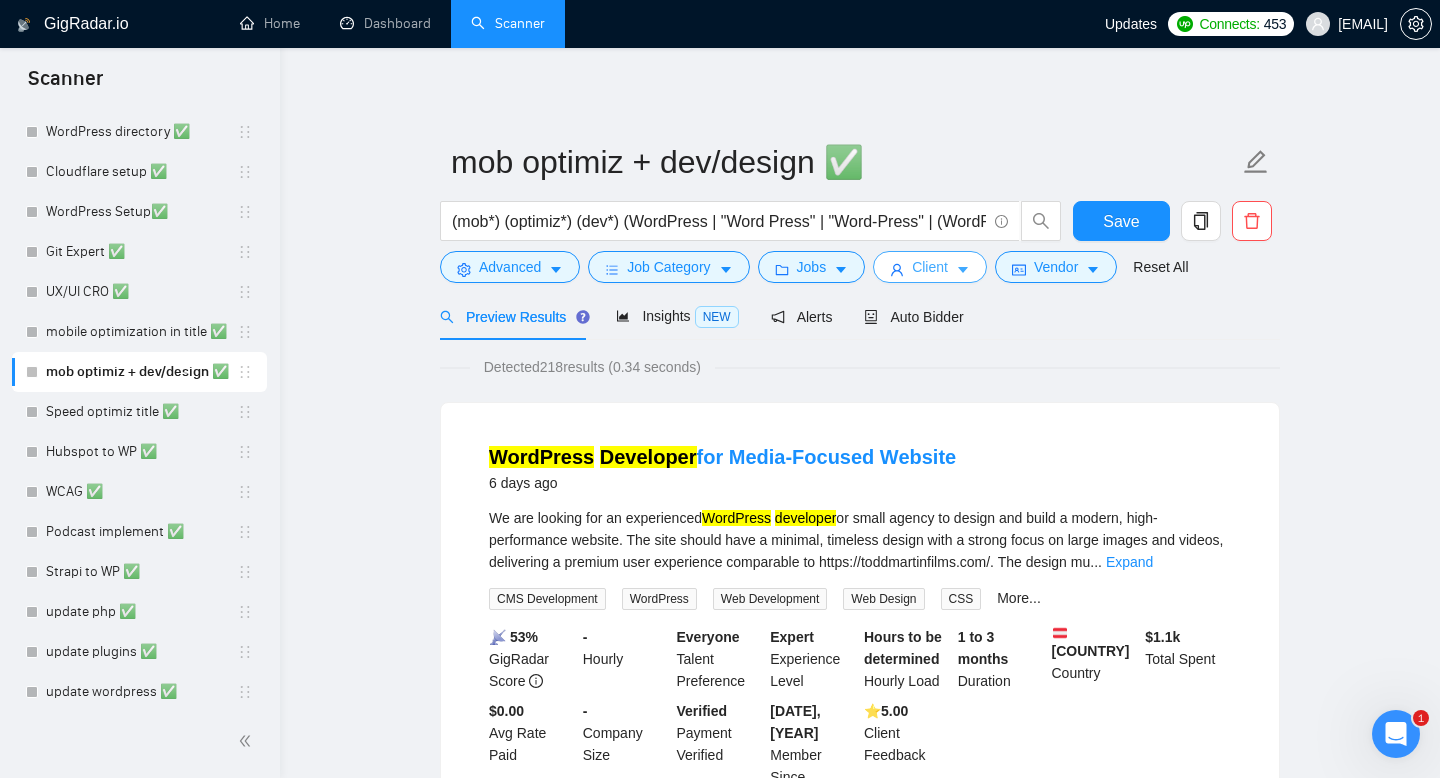scroll, scrollTop: 0, scrollLeft: 0, axis: both 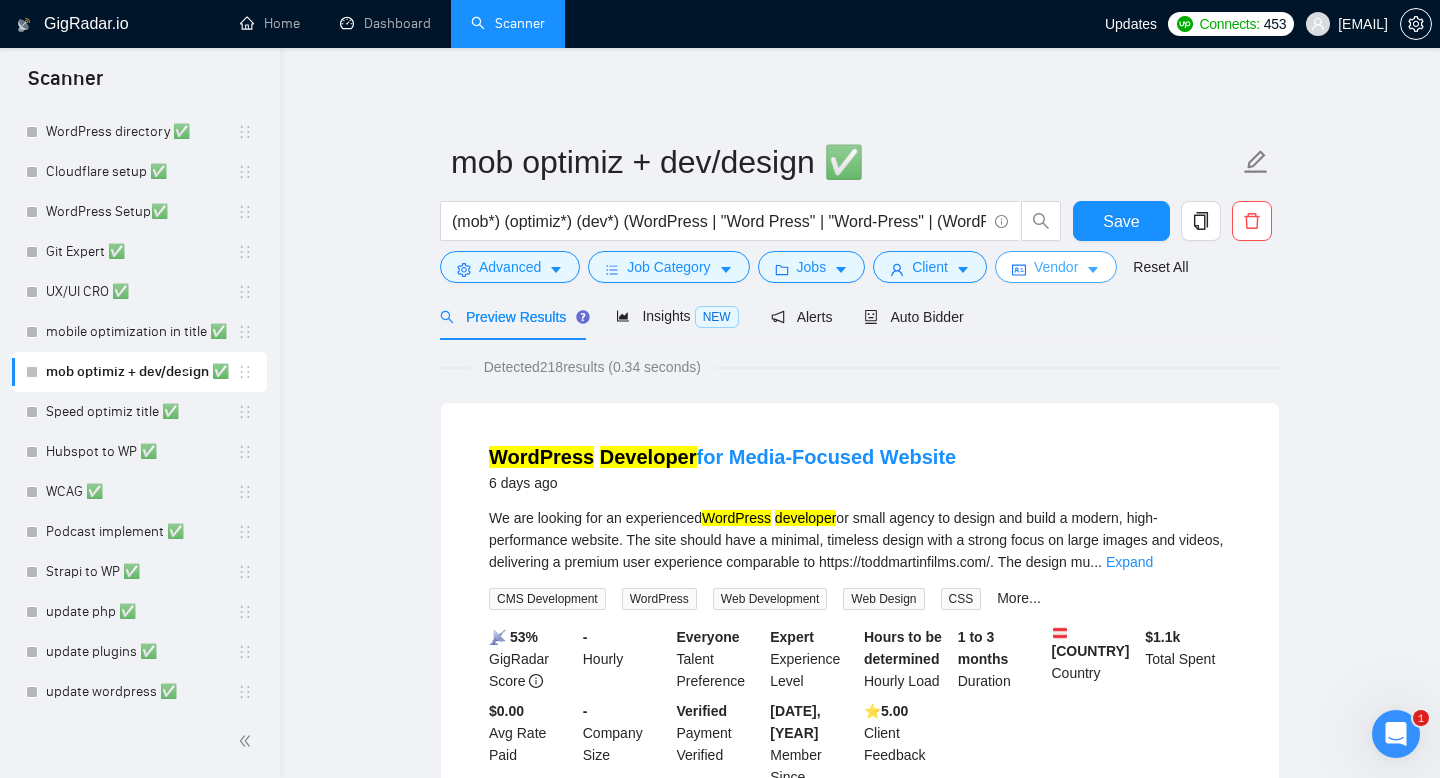 click on "Vendor" at bounding box center [1056, 267] 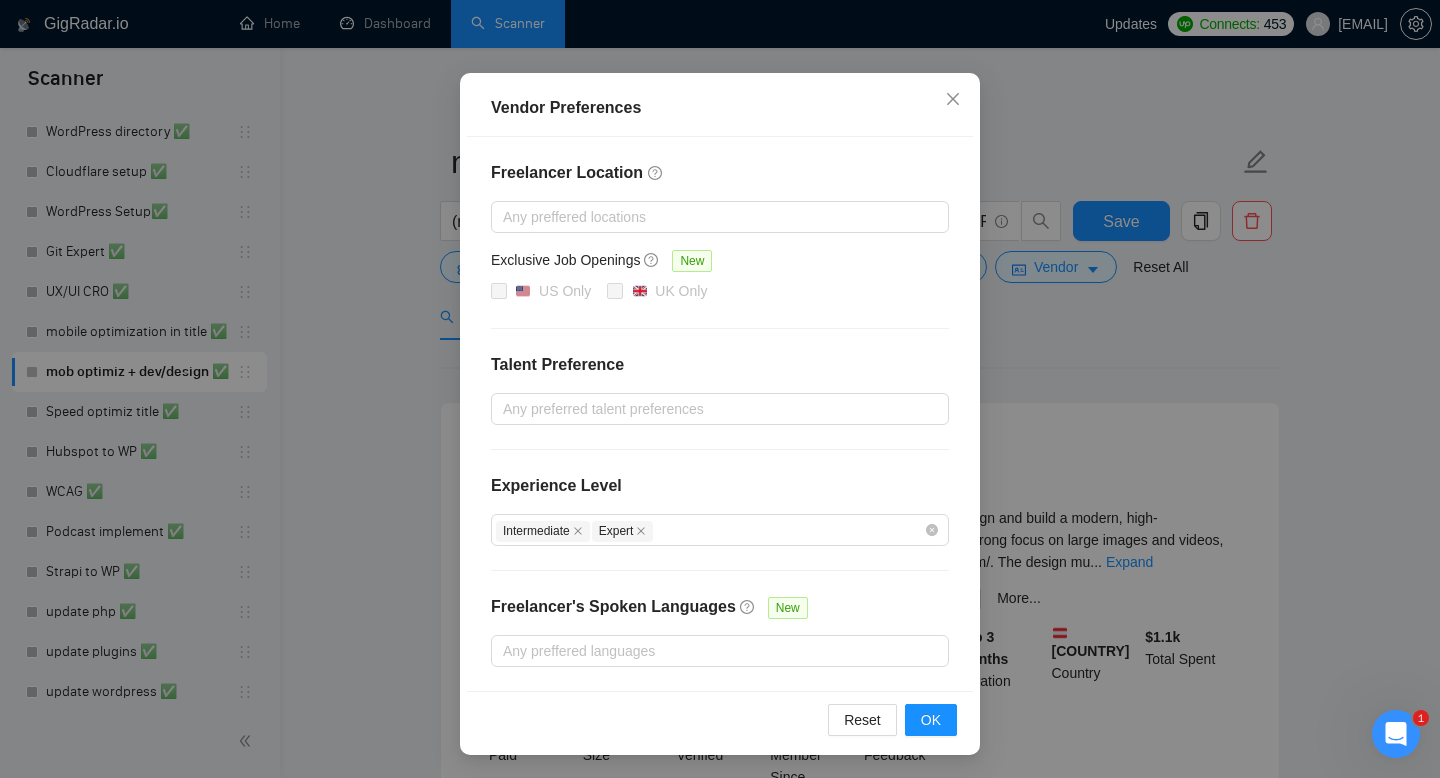 scroll, scrollTop: 146, scrollLeft: 0, axis: vertical 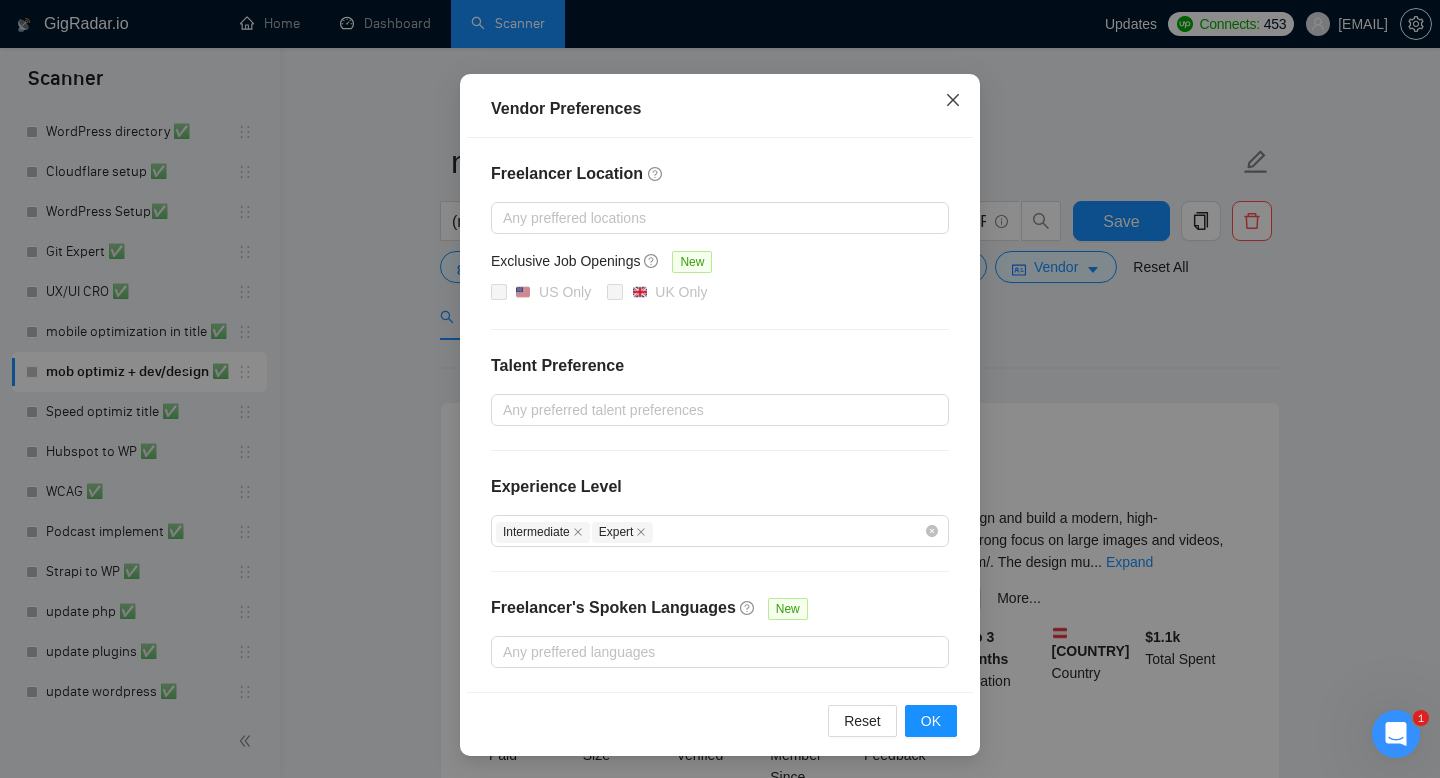 click at bounding box center [953, 101] 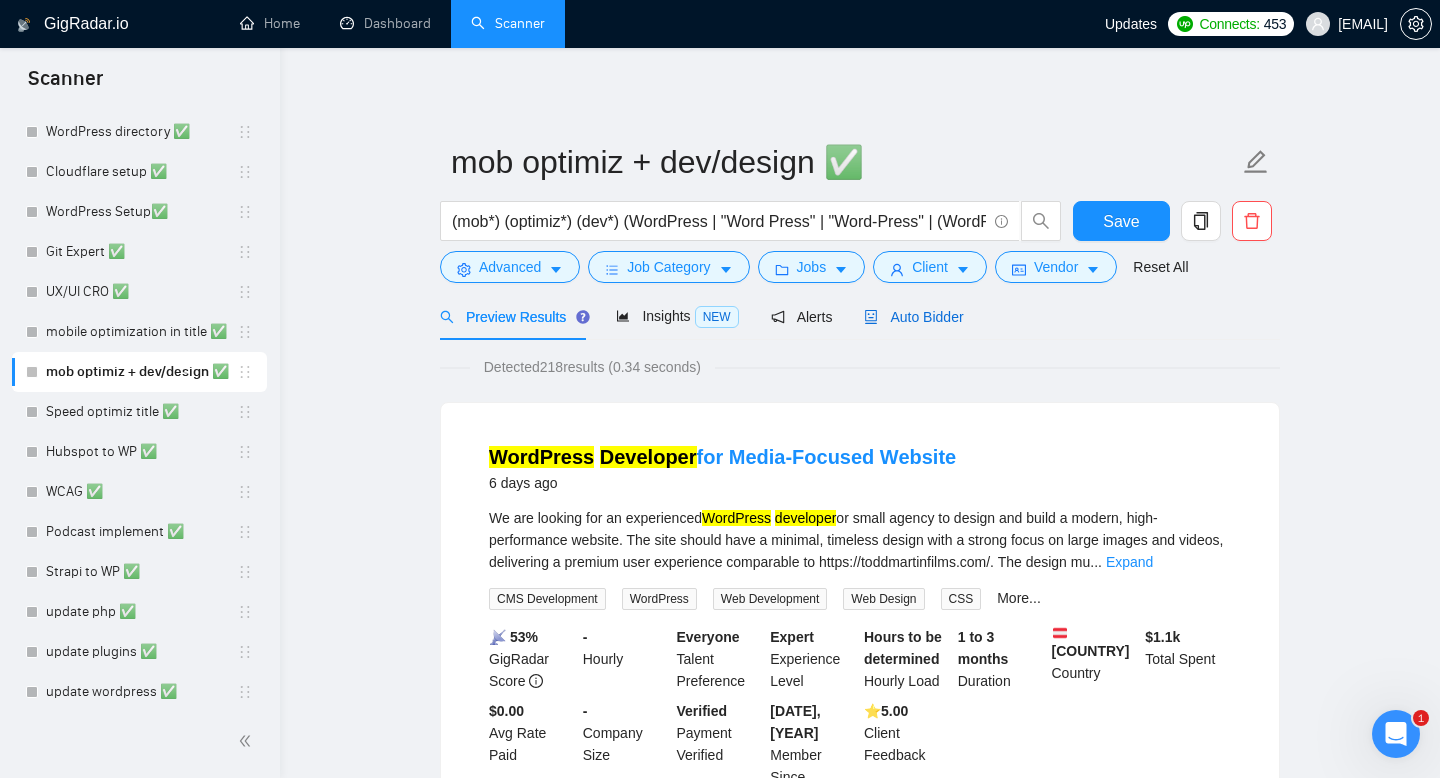click on "Auto Bidder" at bounding box center [913, 317] 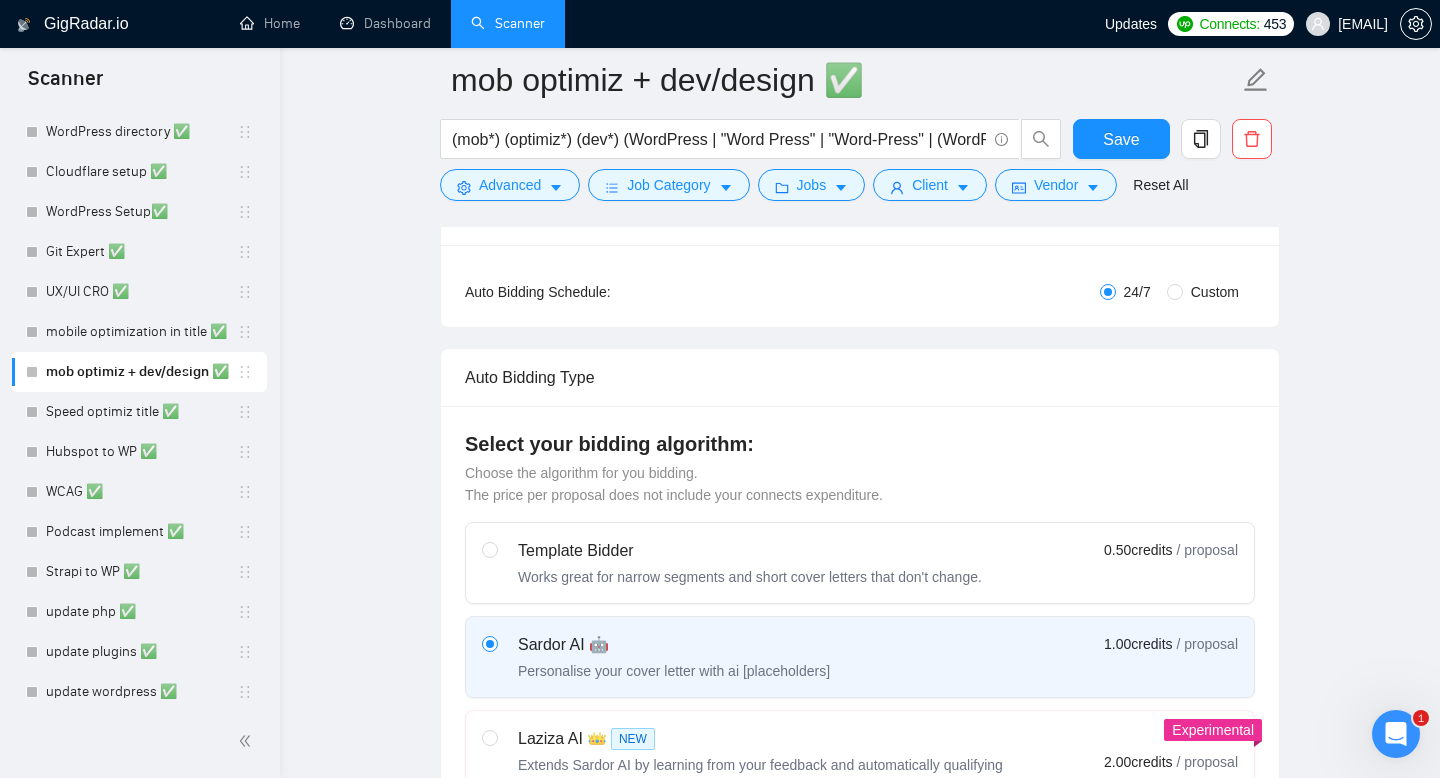 scroll, scrollTop: 357, scrollLeft: 0, axis: vertical 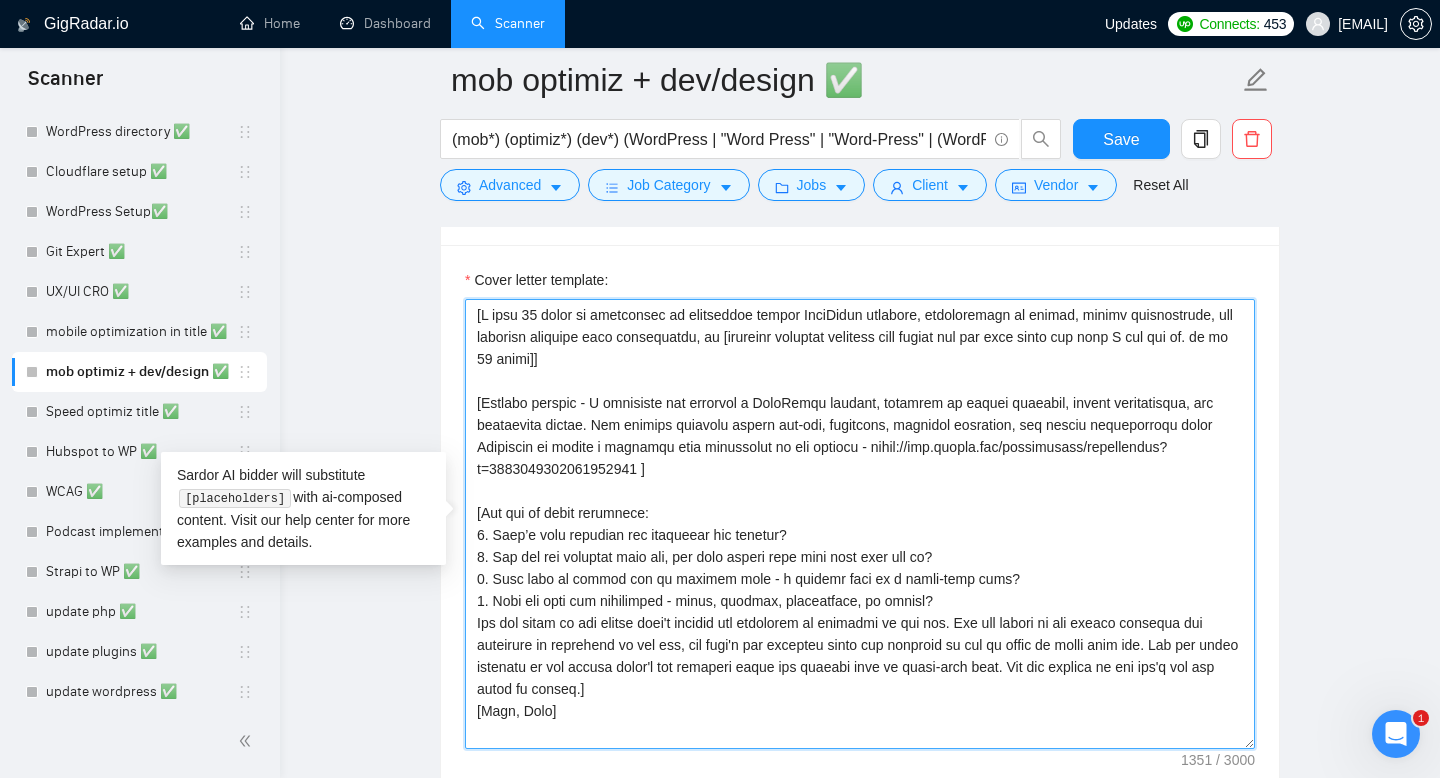 drag, startPoint x: 564, startPoint y: 715, endPoint x: 464, endPoint y: 277, distance: 449.2705 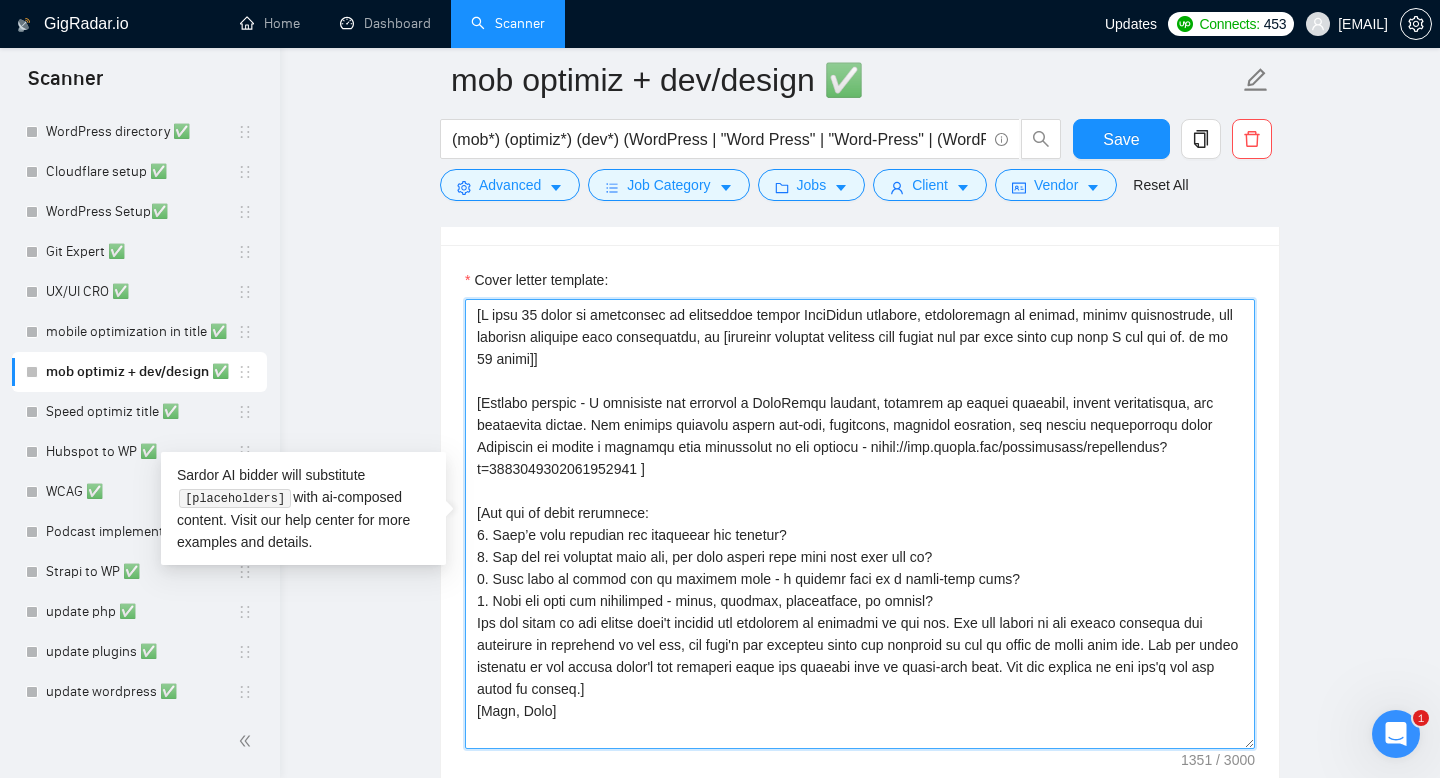 click on "Cover letter template:" at bounding box center [860, 524] 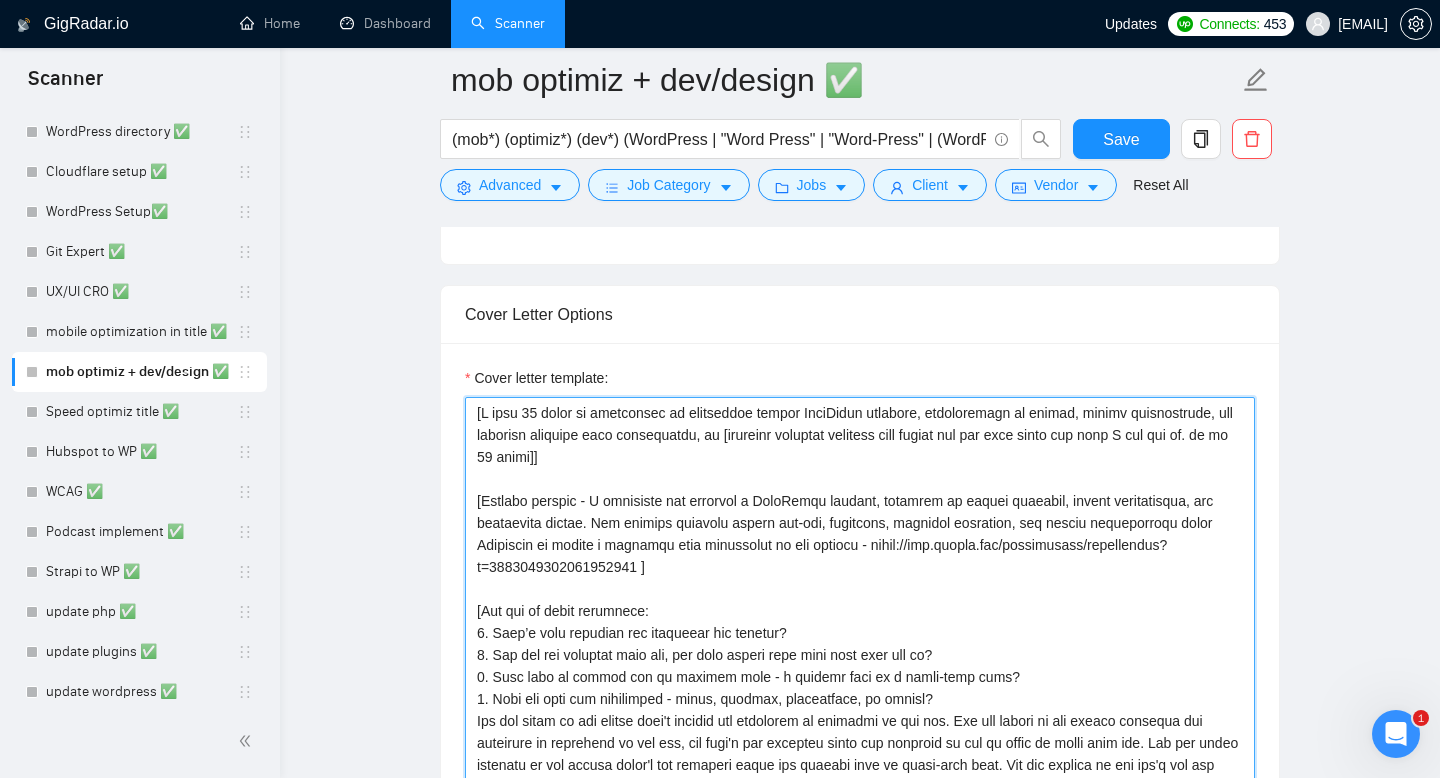 scroll, scrollTop: 1413, scrollLeft: 0, axis: vertical 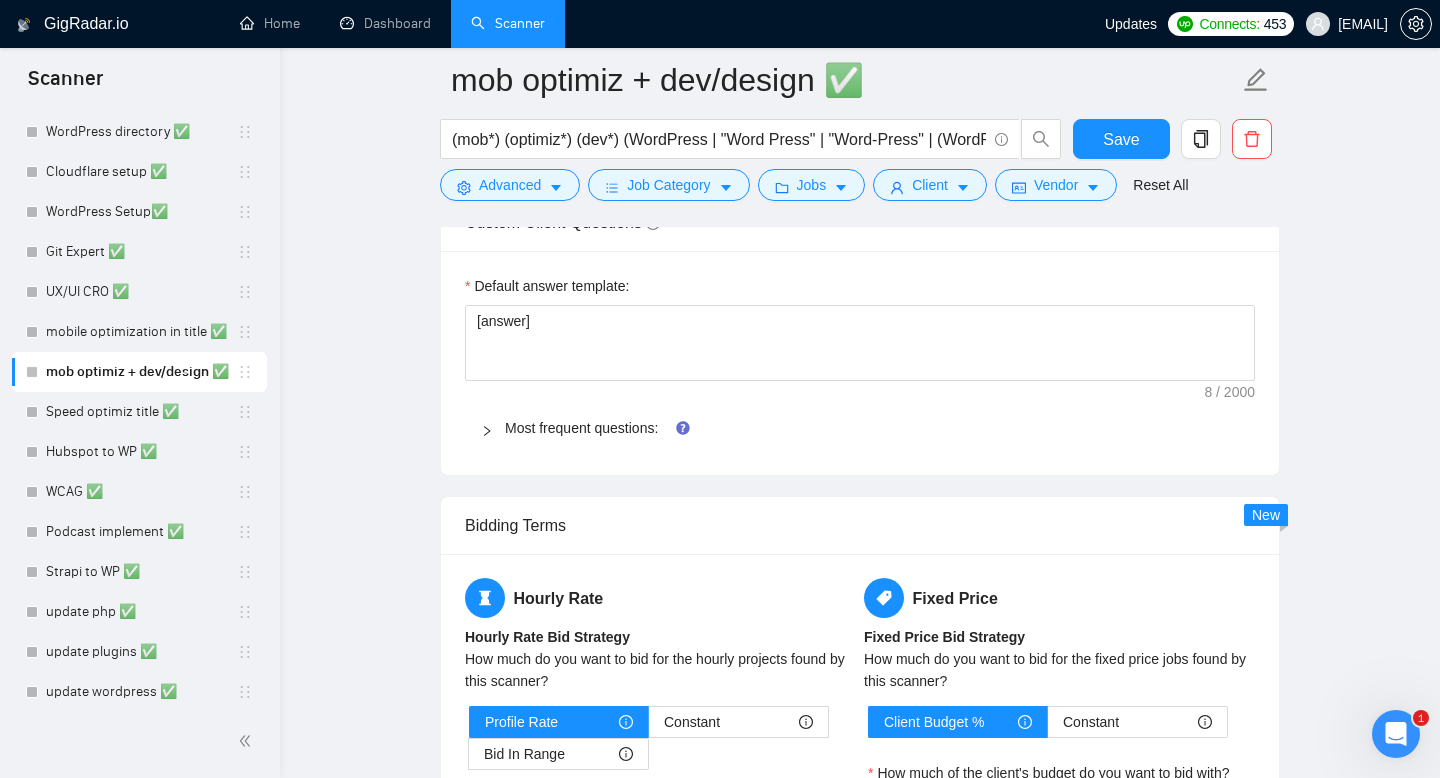 click 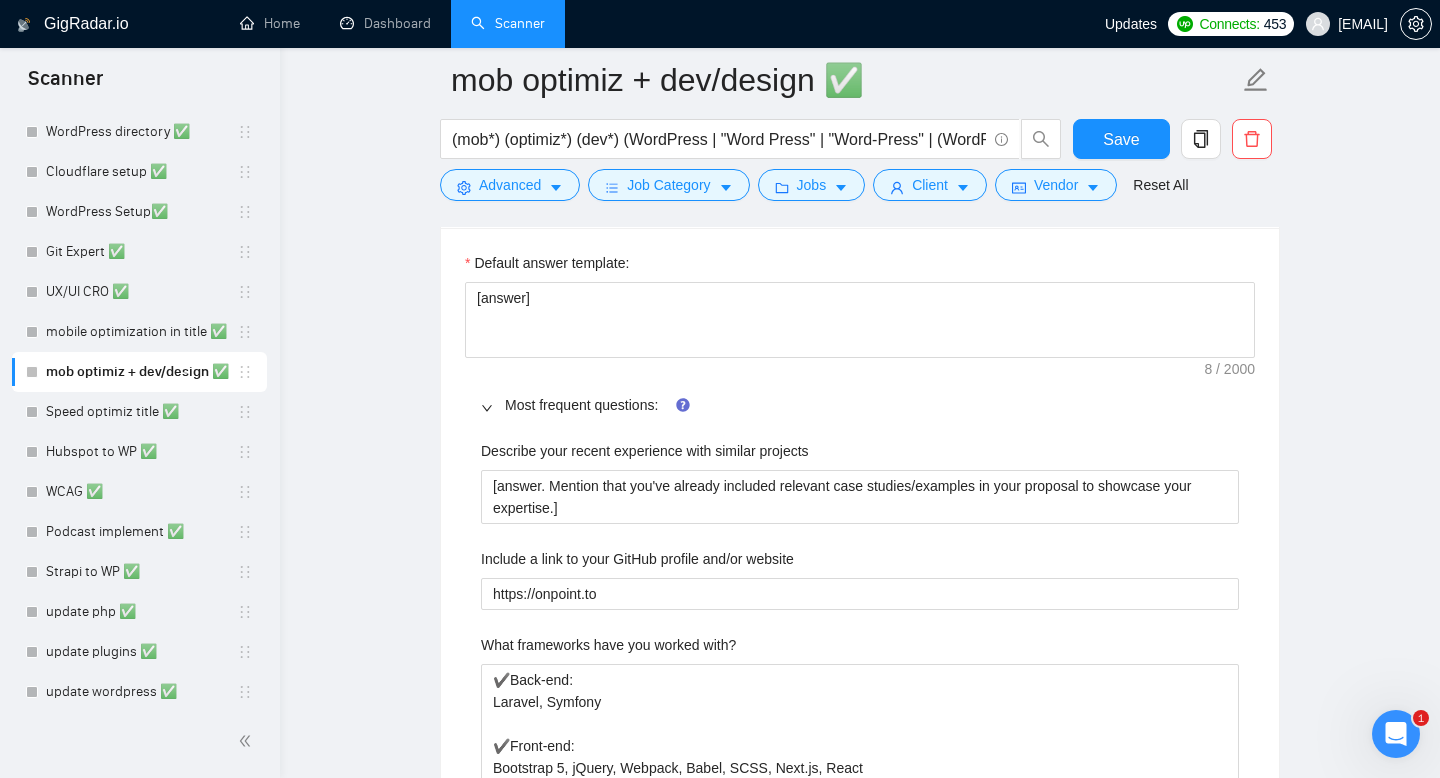 scroll, scrollTop: 2003, scrollLeft: 0, axis: vertical 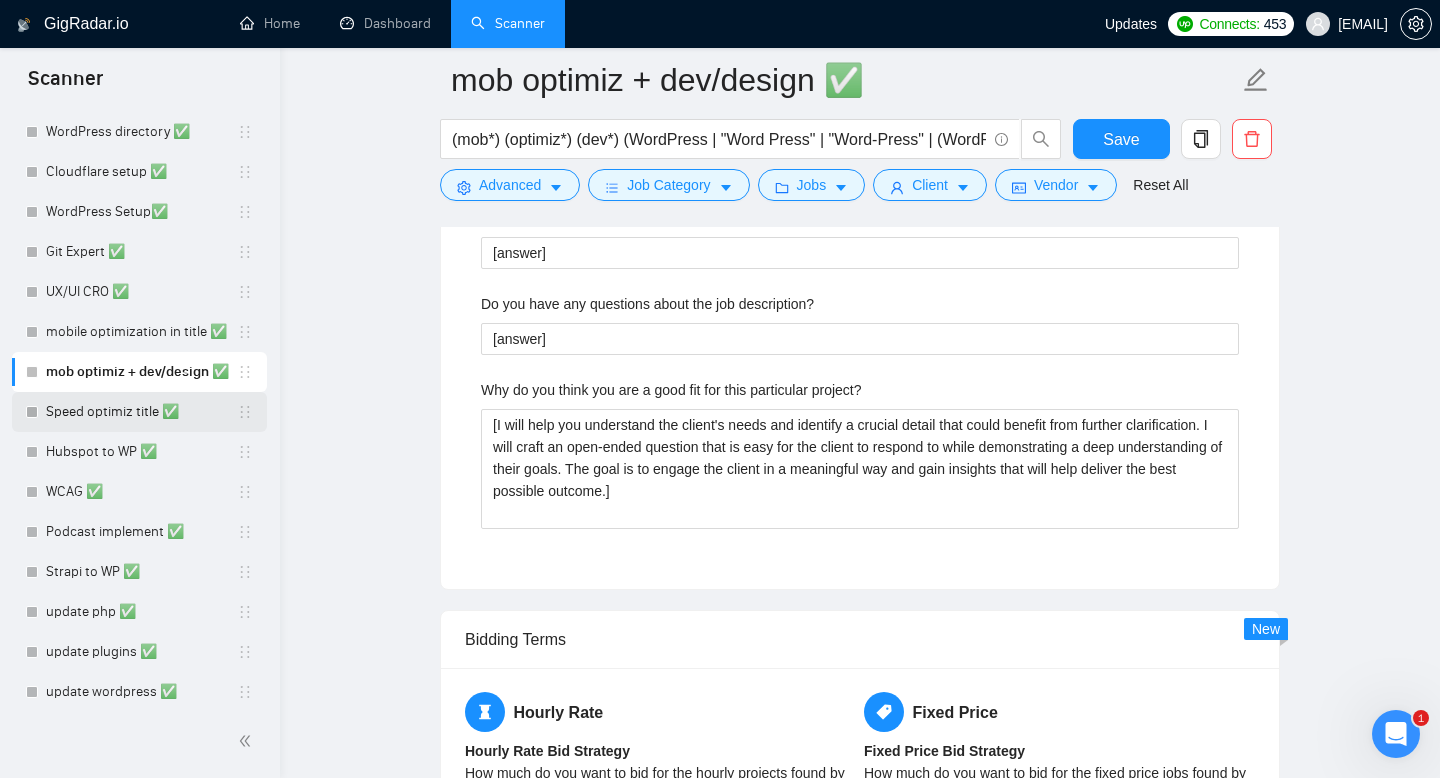 click on "Speed optimiz title ✅" at bounding box center [141, 412] 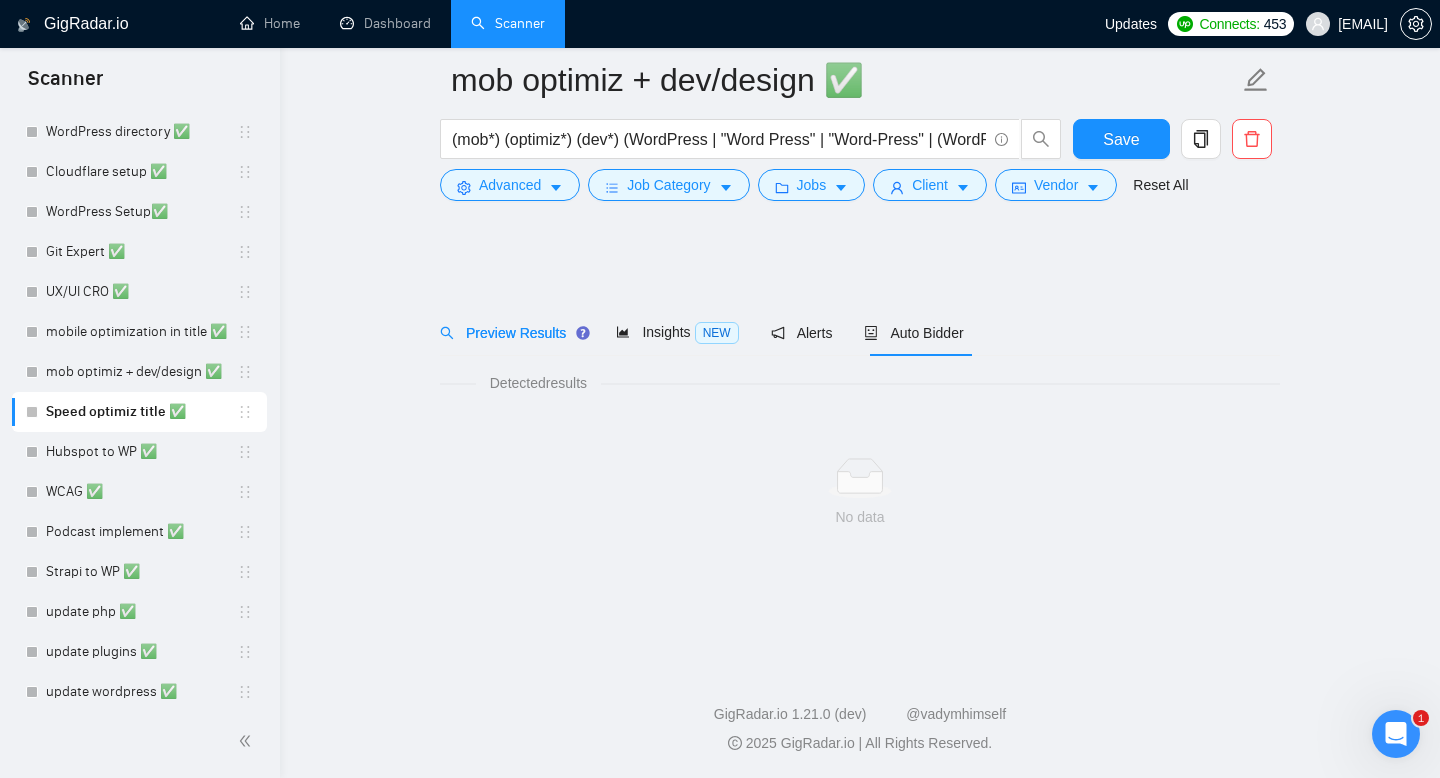 scroll, scrollTop: 0, scrollLeft: 0, axis: both 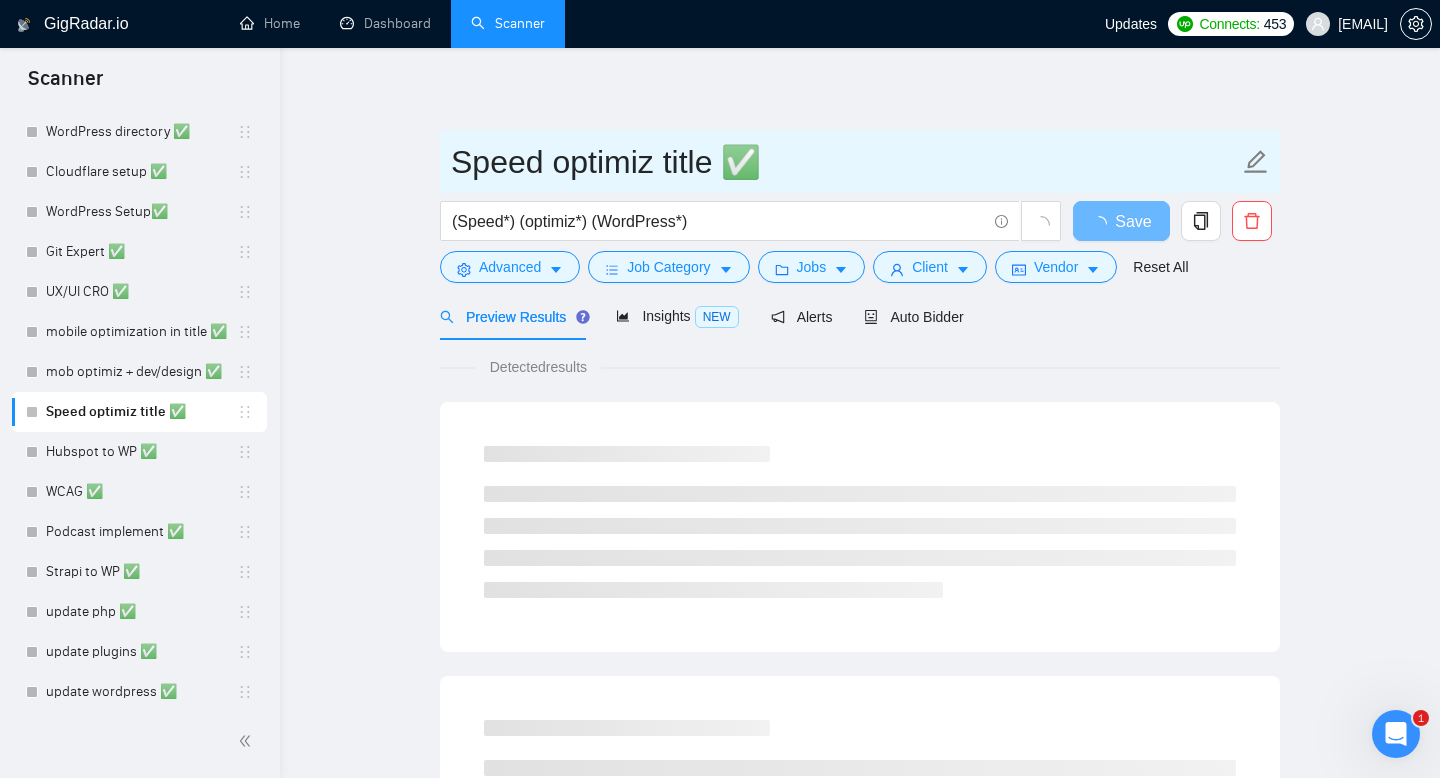 click on "Speed optimiz title ✅" at bounding box center (845, 162) 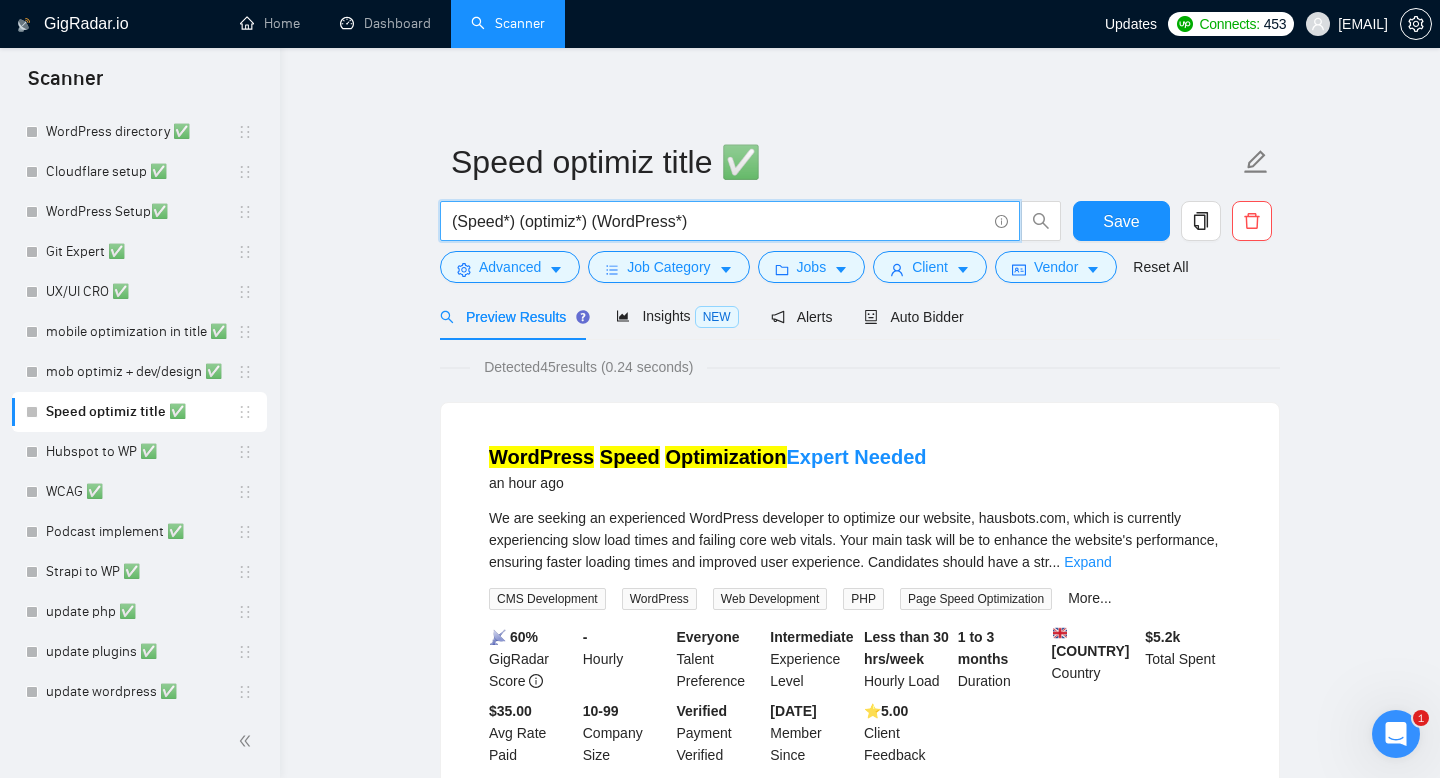 click on "(Speed*) (optimiz*) (WordPress*)" at bounding box center [719, 221] 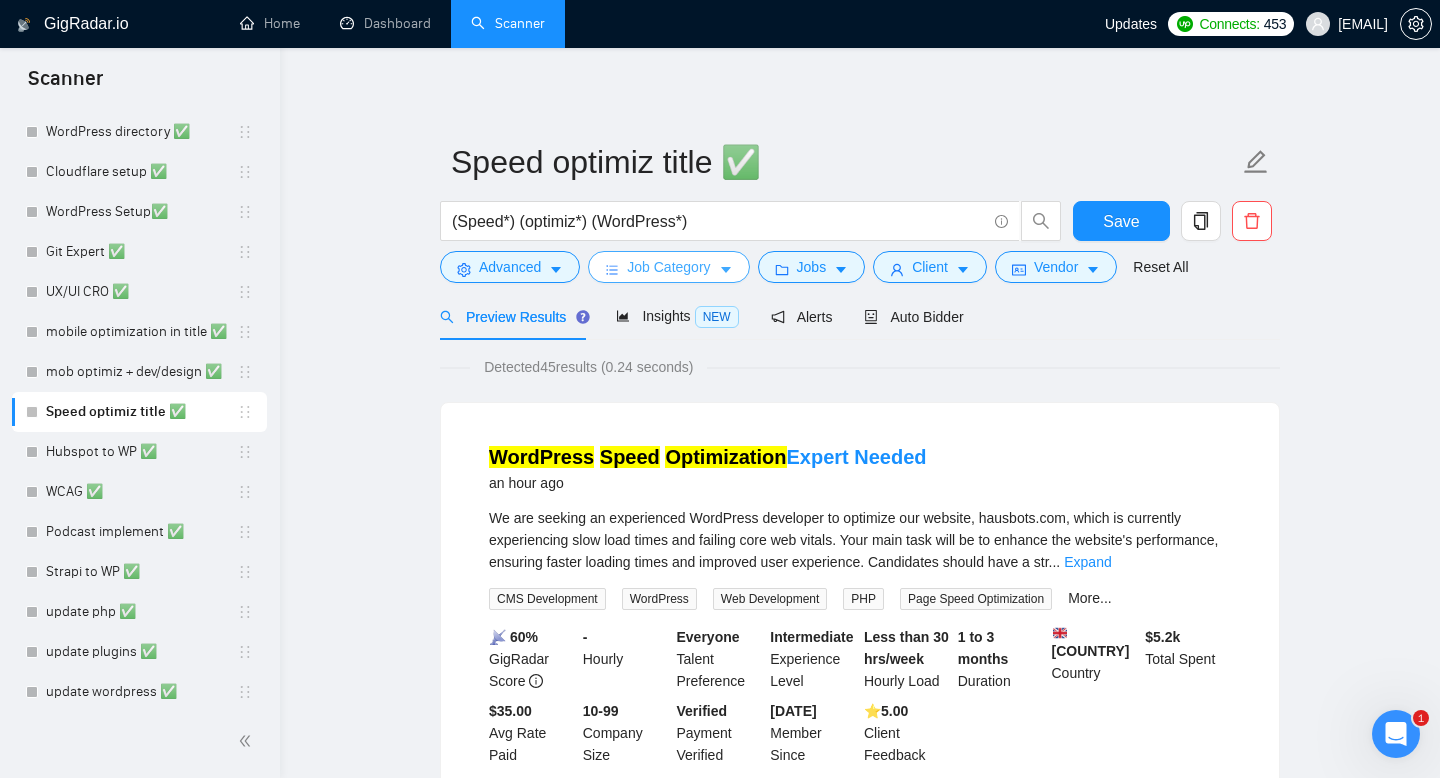 click on "Job Category" at bounding box center (668, 267) 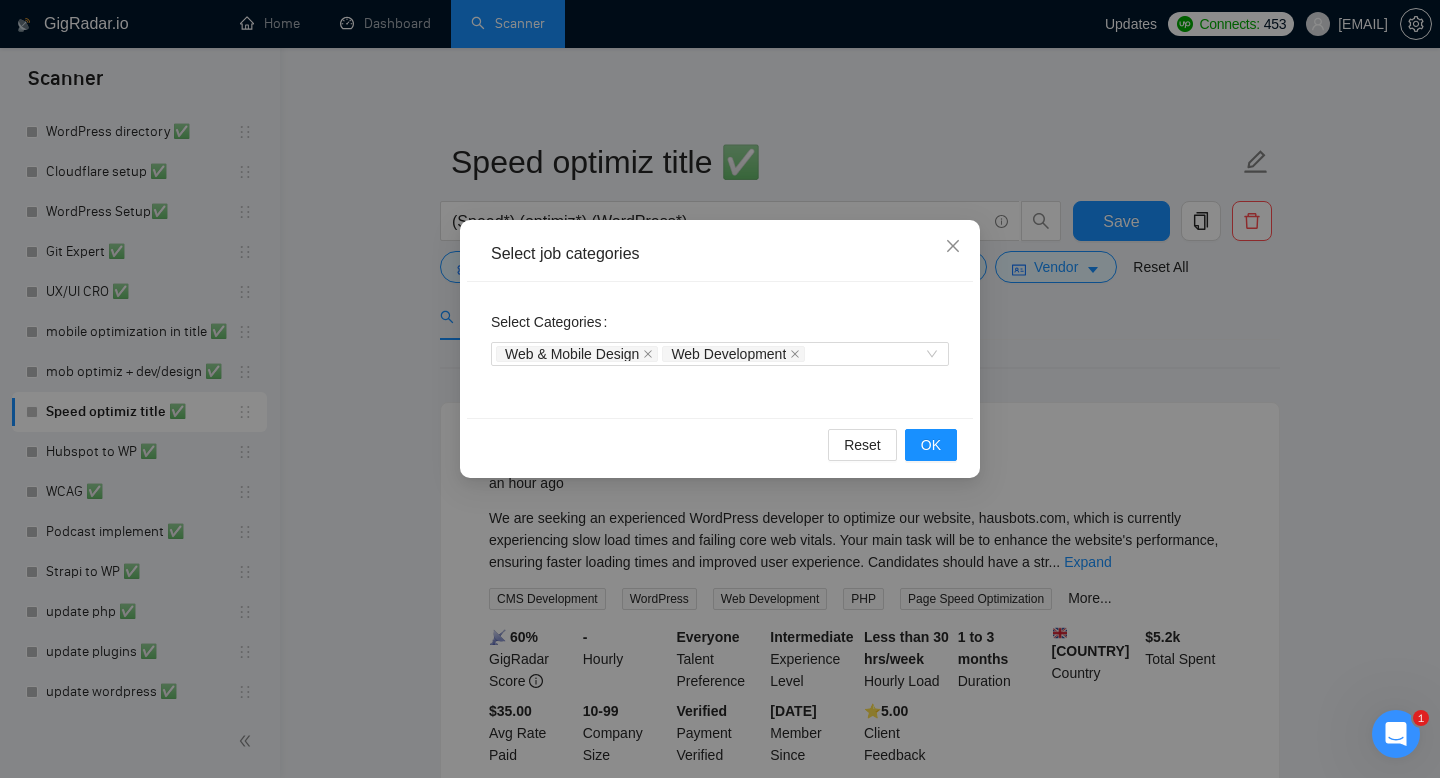 click on "Select job categories Select Categories Web & Mobile Design Web Development   Reset OK" at bounding box center (720, 389) 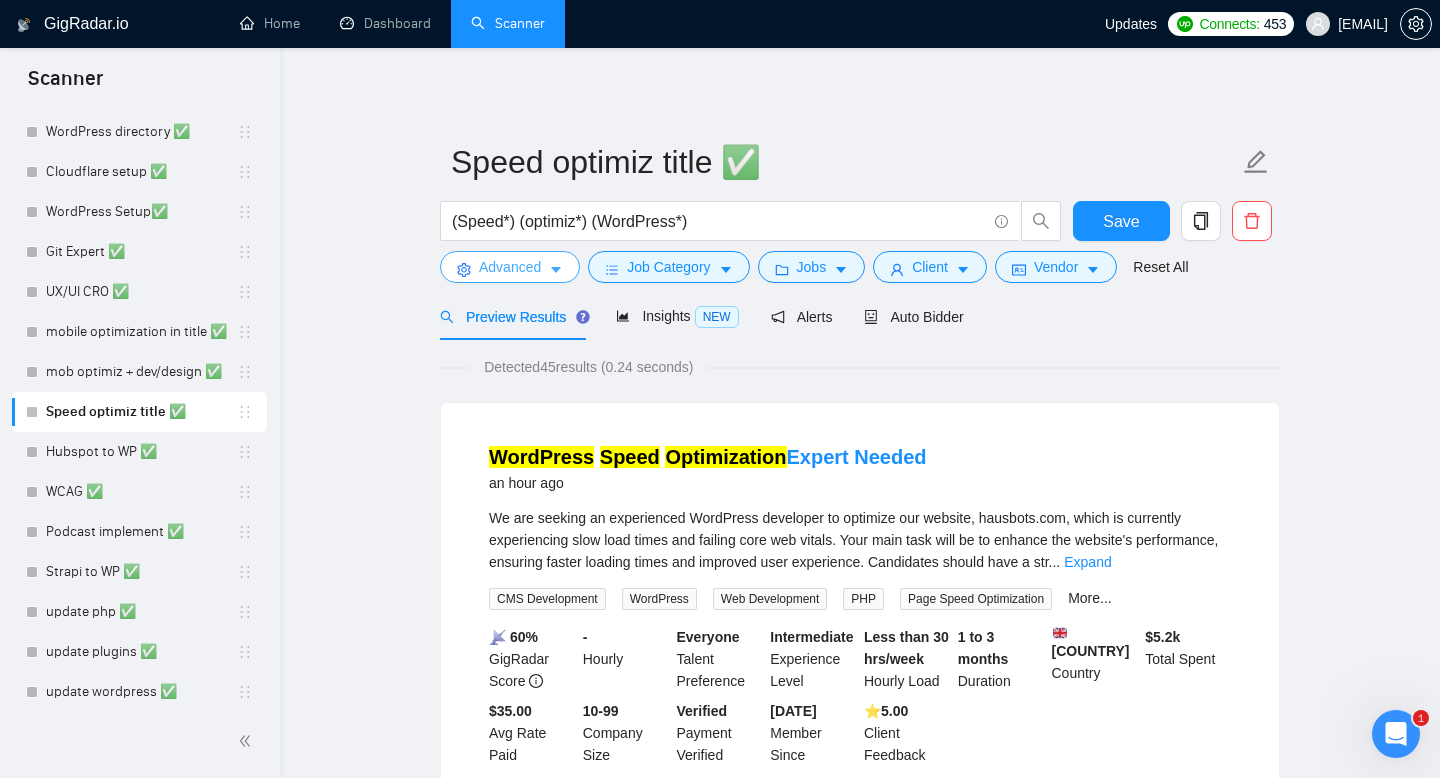 click on "Advanced" at bounding box center (510, 267) 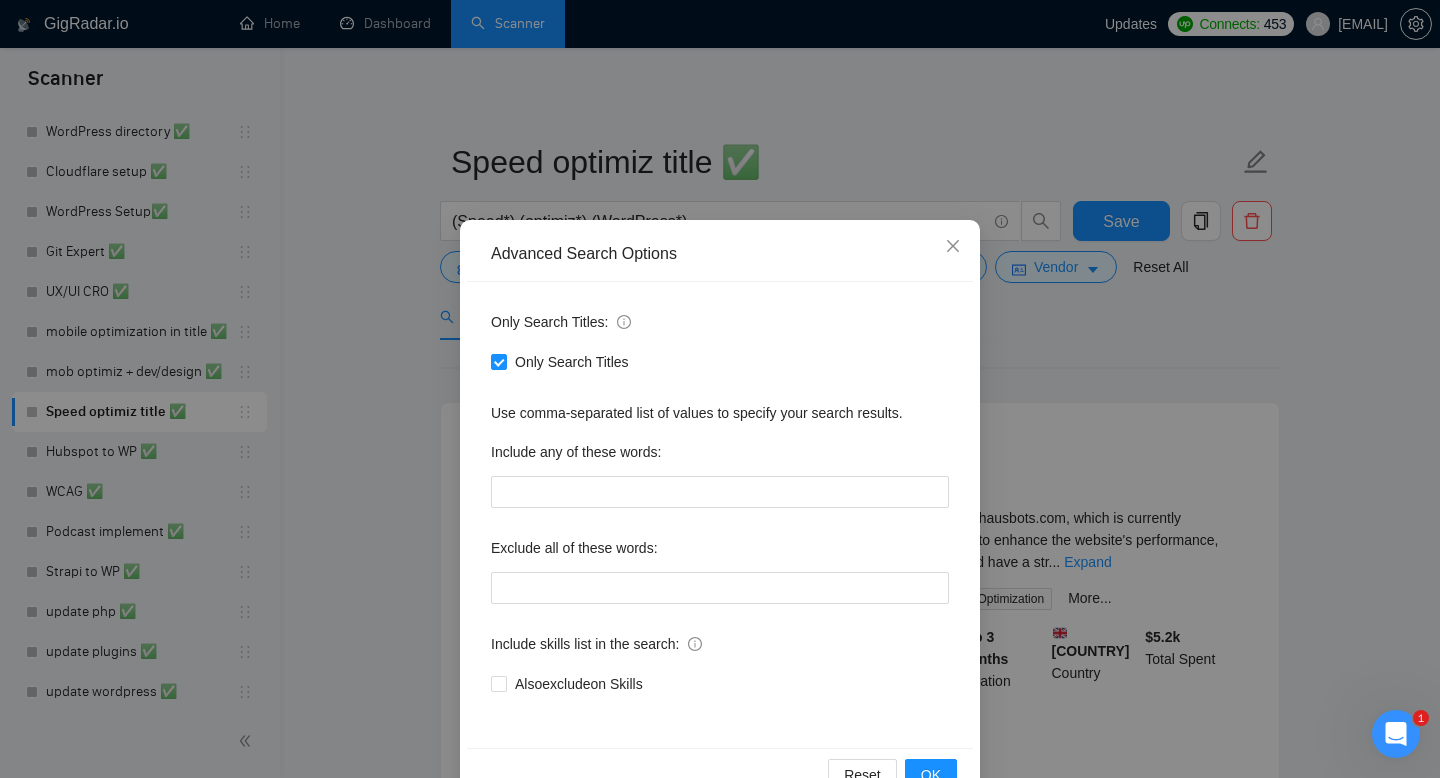 click on "Advanced Search Options Only Search Titles:   Only Search Titles Use comma-separated list of values to specify your search results. Include any of these words: Exclude all of these words: Include skills list in the search:   Also  exclude  on Skills Reset OK" at bounding box center (720, 389) 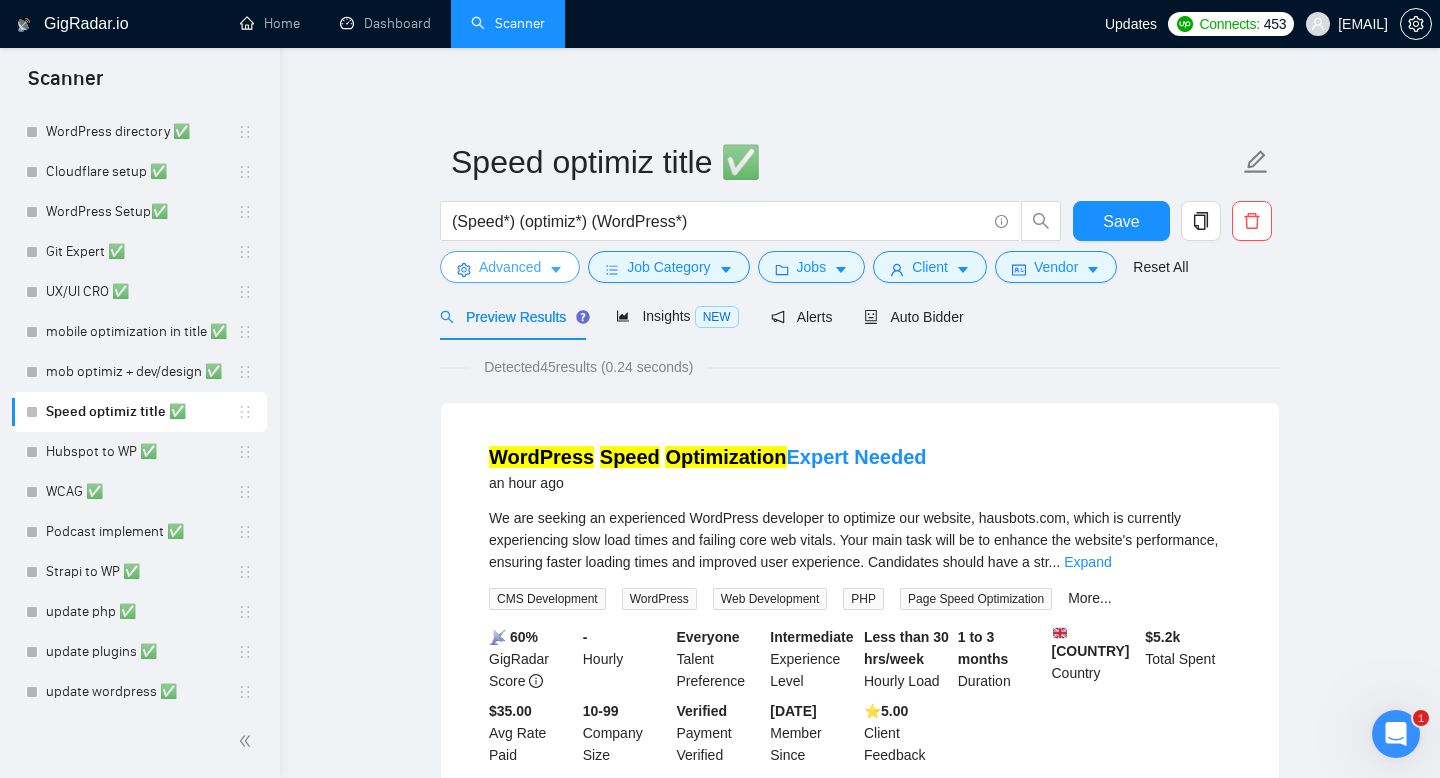 click on "Advanced" at bounding box center (510, 267) 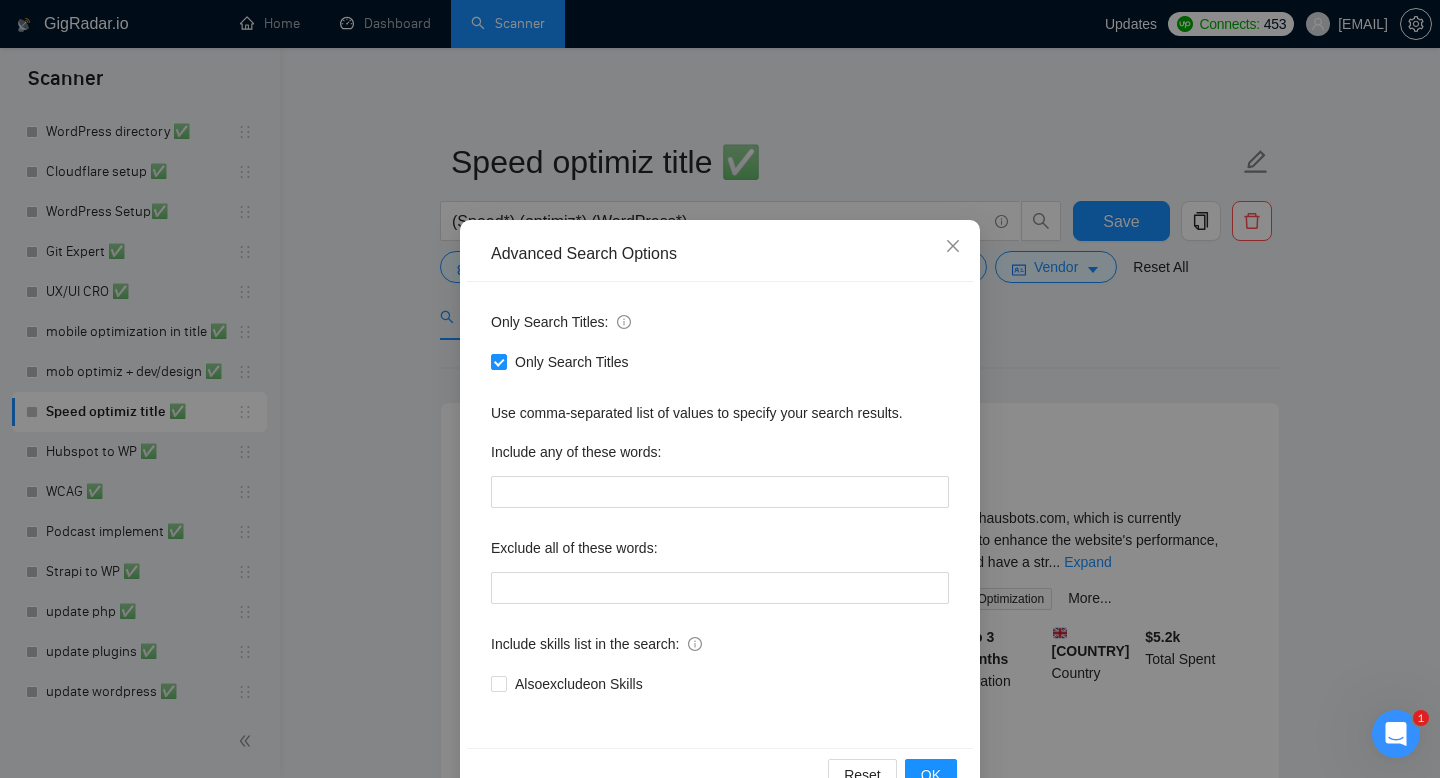 scroll, scrollTop: 54, scrollLeft: 0, axis: vertical 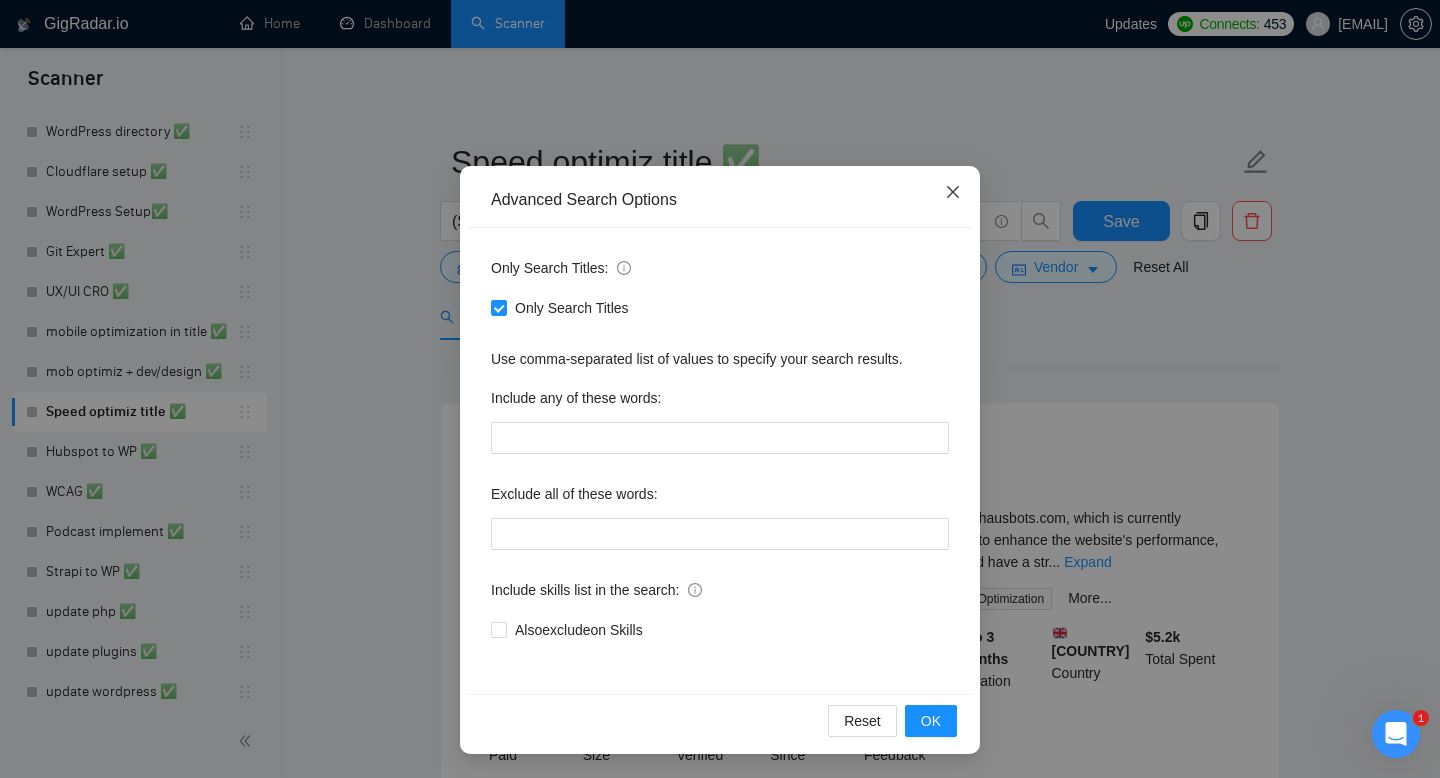 click 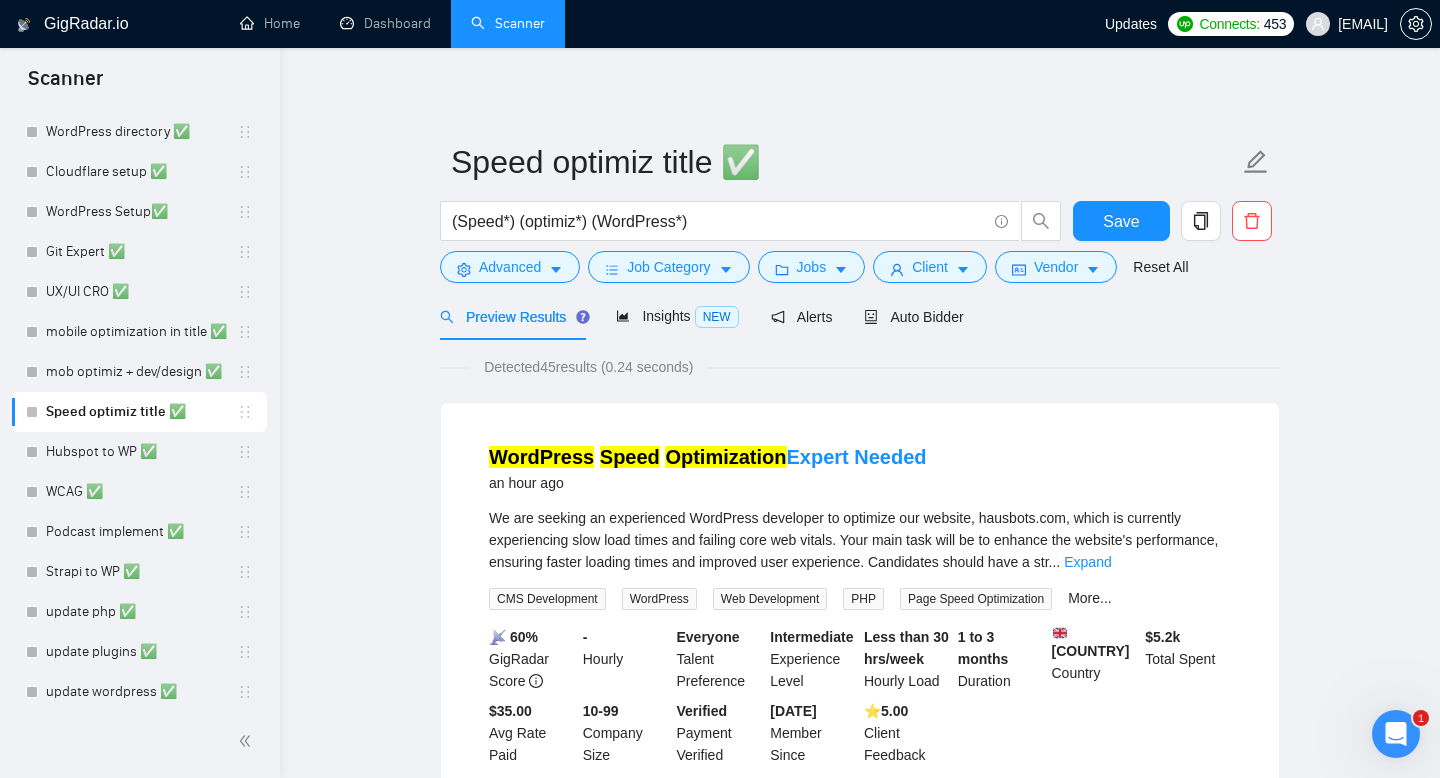 scroll, scrollTop: 0, scrollLeft: 0, axis: both 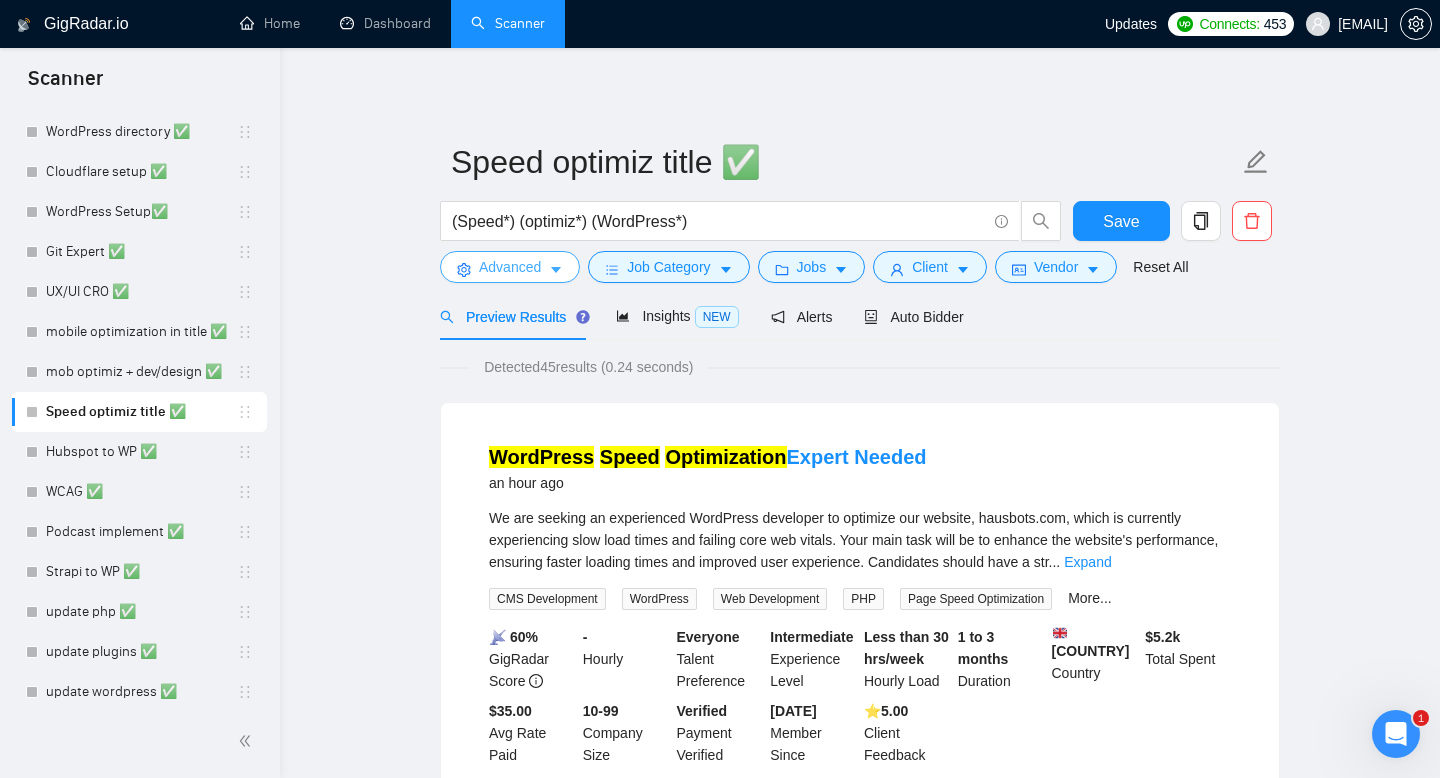 click on "Advanced" at bounding box center (510, 267) 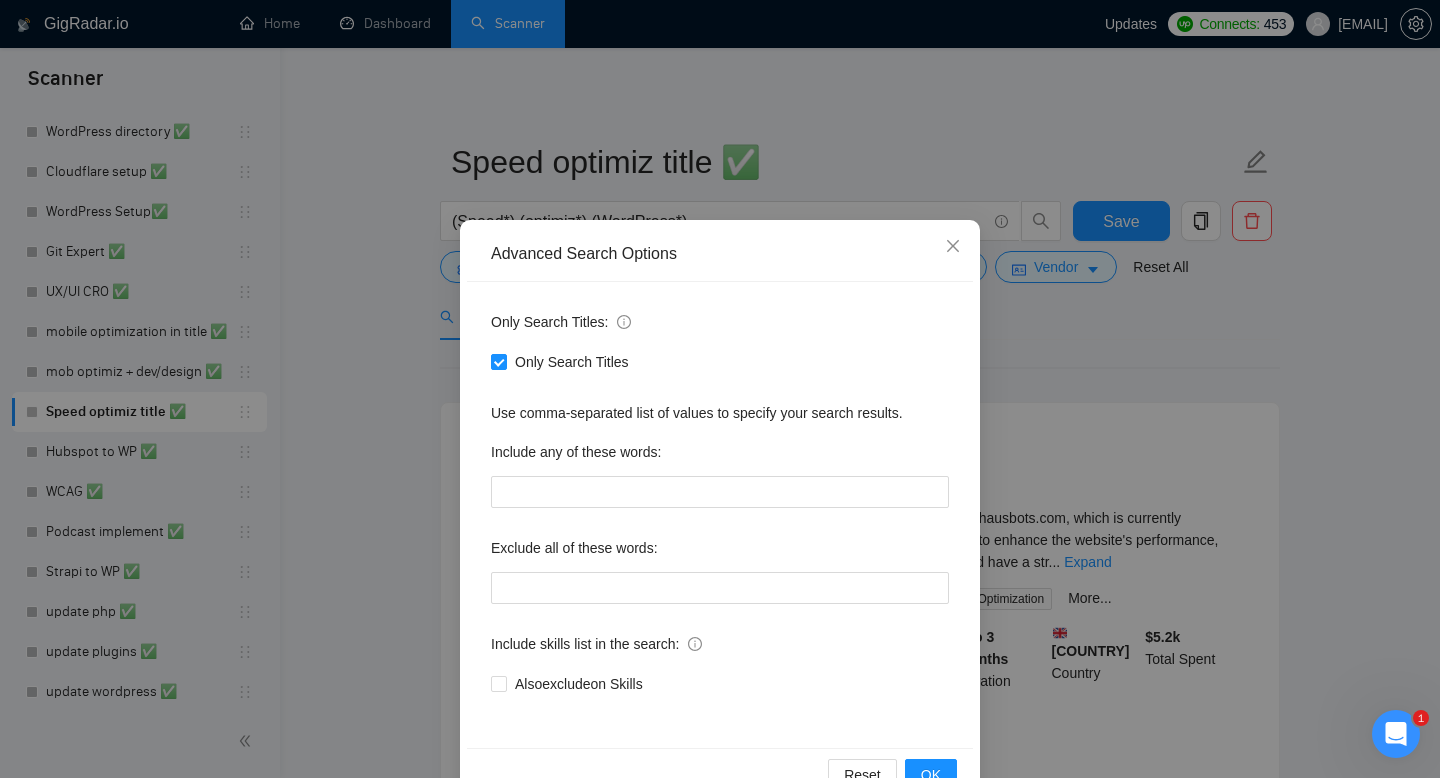 scroll, scrollTop: 54, scrollLeft: 0, axis: vertical 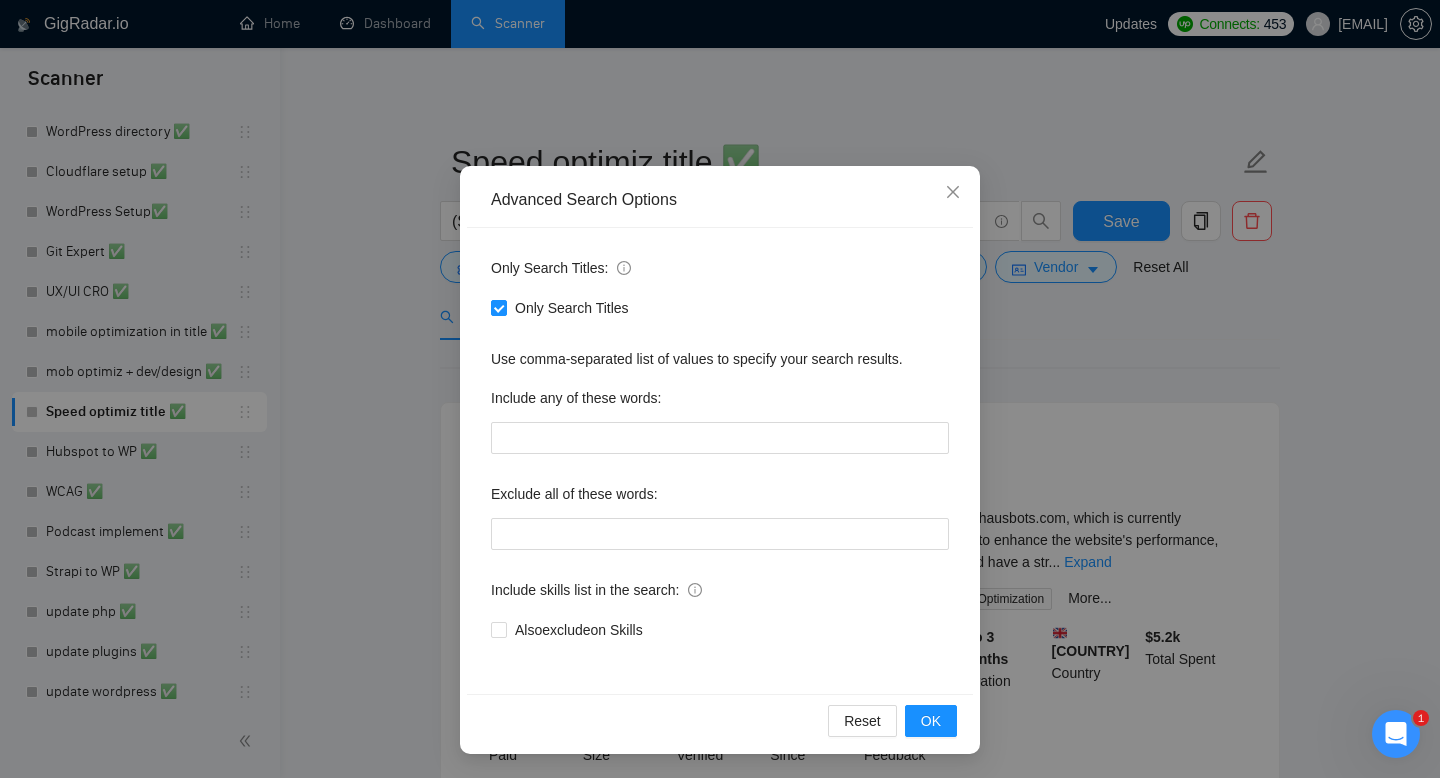 click on "Advanced Search Options Only Search Titles:   Only Search Titles Use comma-separated list of values to specify your search results. Include any of these words: Exclude all of these words: Include skills list in the search:   Also  exclude  on Skills Reset OK" at bounding box center [720, 389] 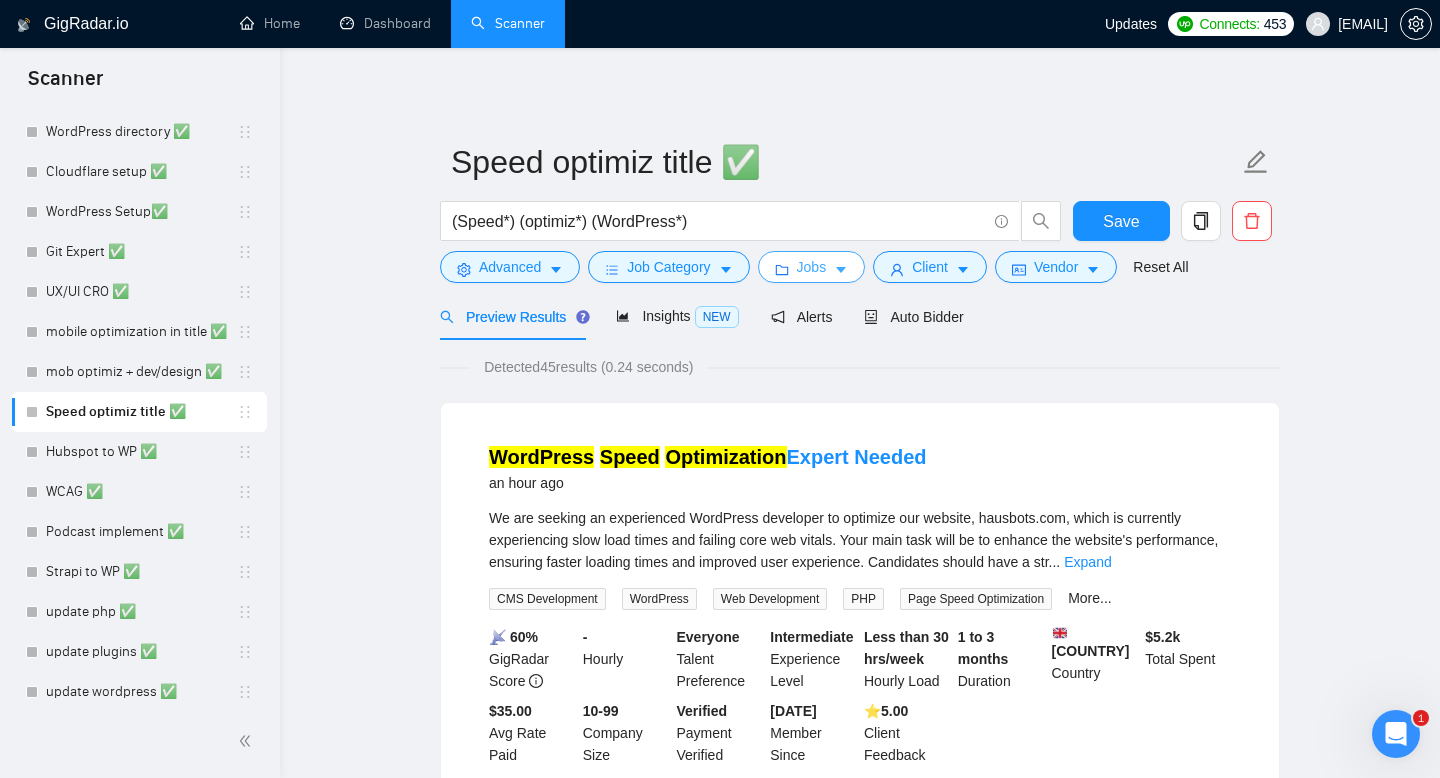 click on "Jobs" at bounding box center (812, 267) 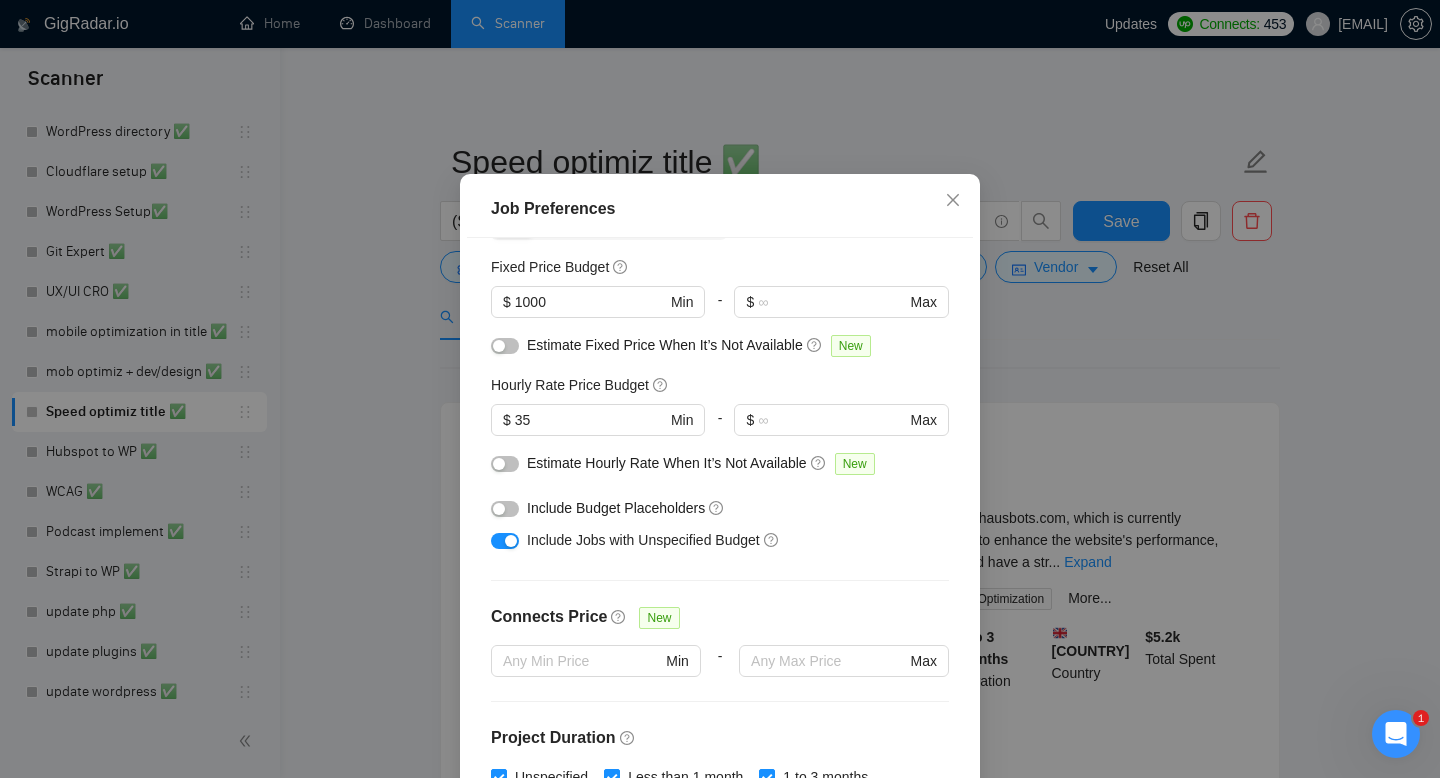 scroll, scrollTop: 3, scrollLeft: 0, axis: vertical 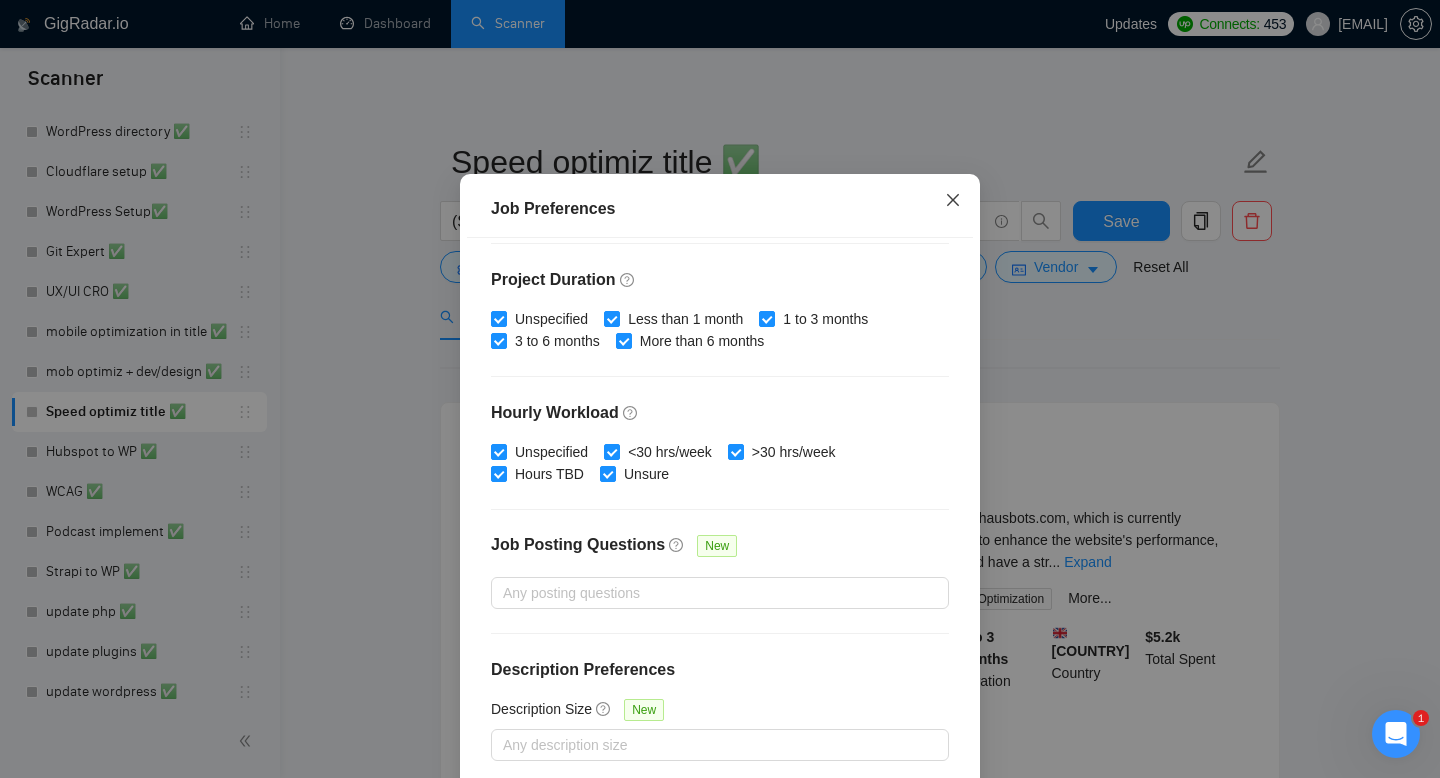 click 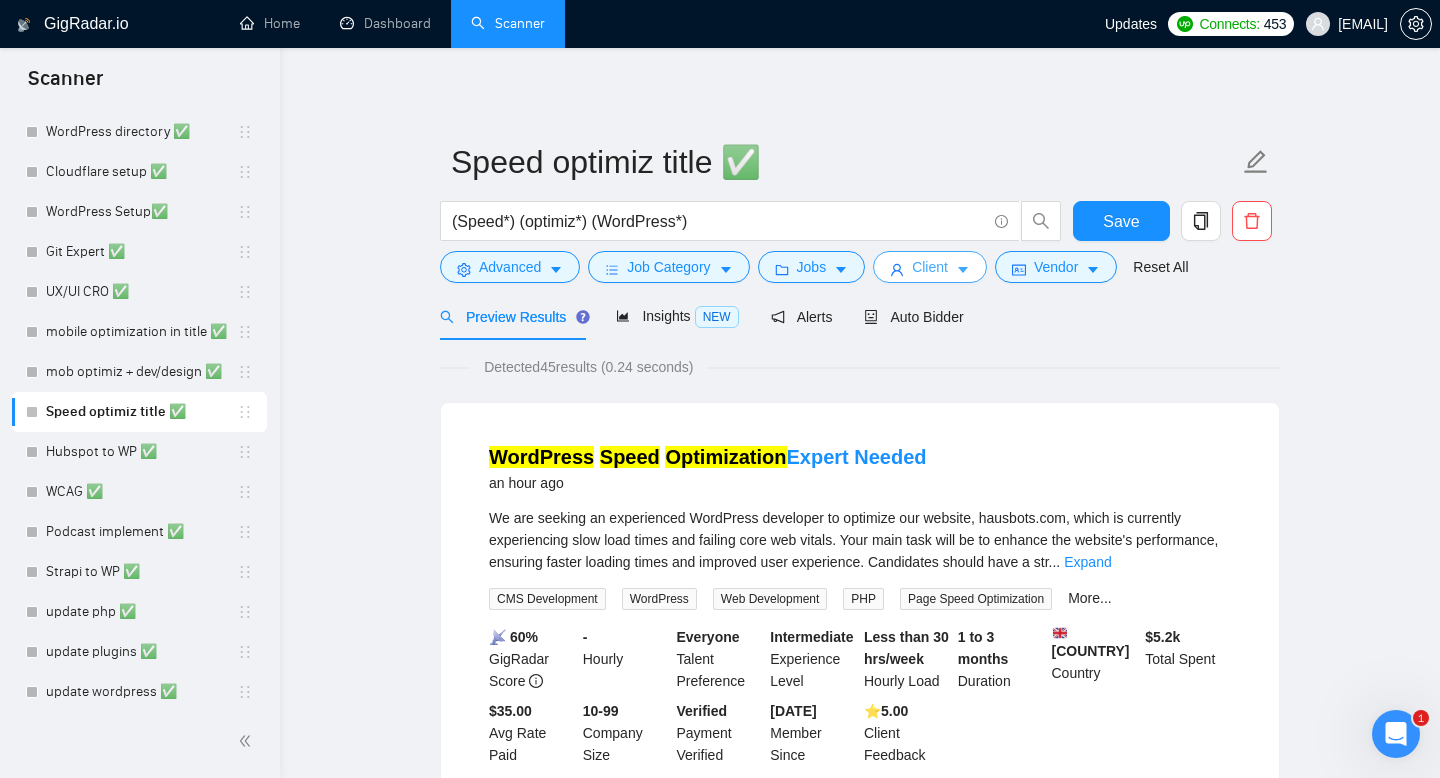 click on "Client" at bounding box center (930, 267) 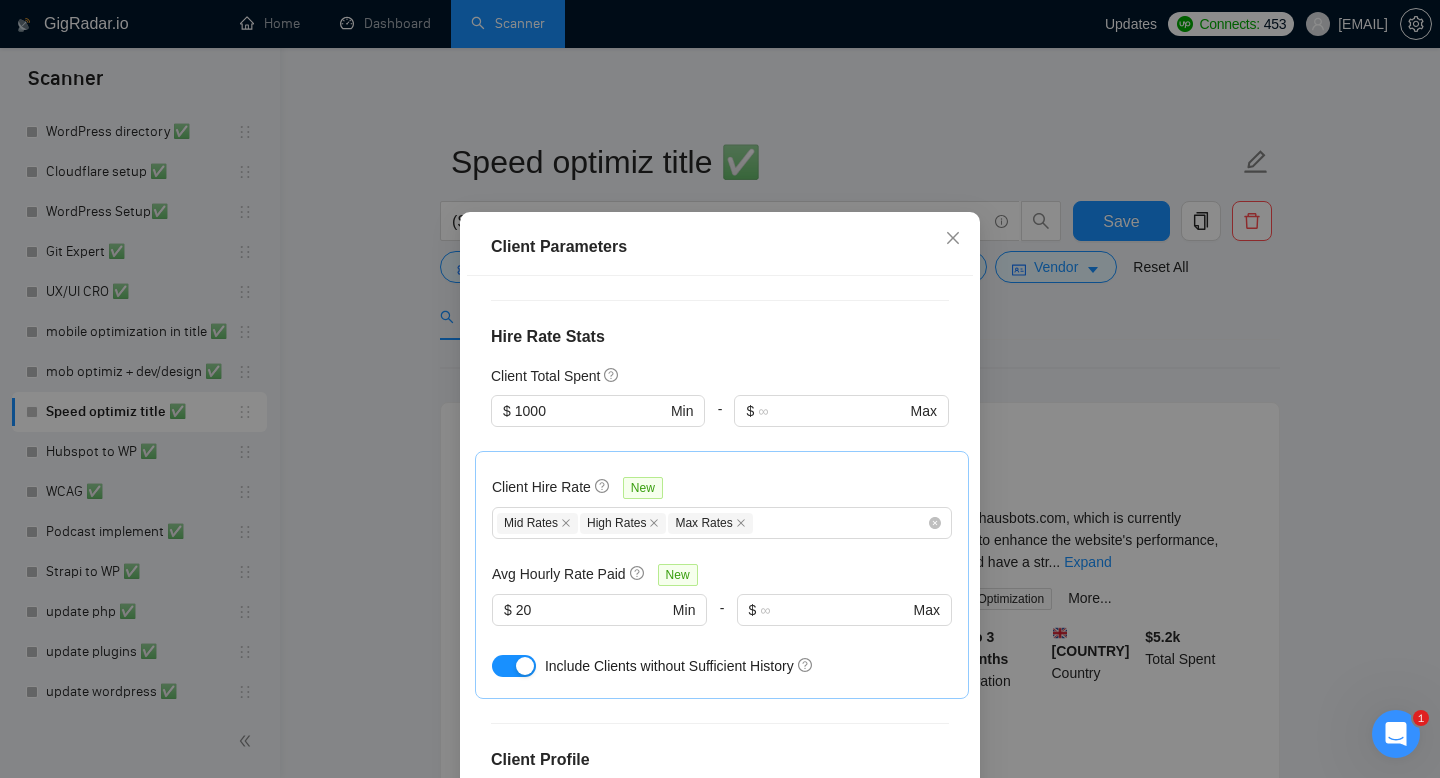 scroll, scrollTop: 520, scrollLeft: 0, axis: vertical 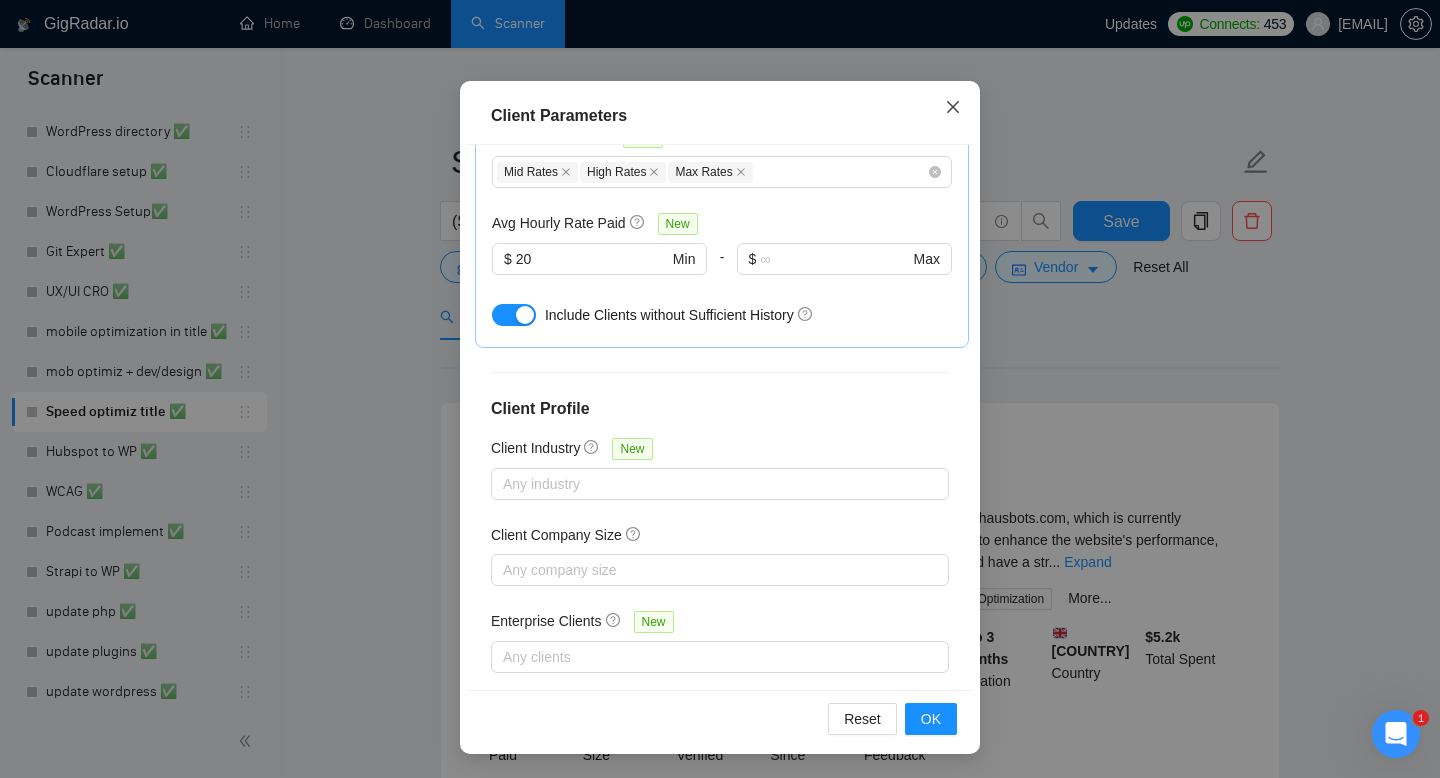 click 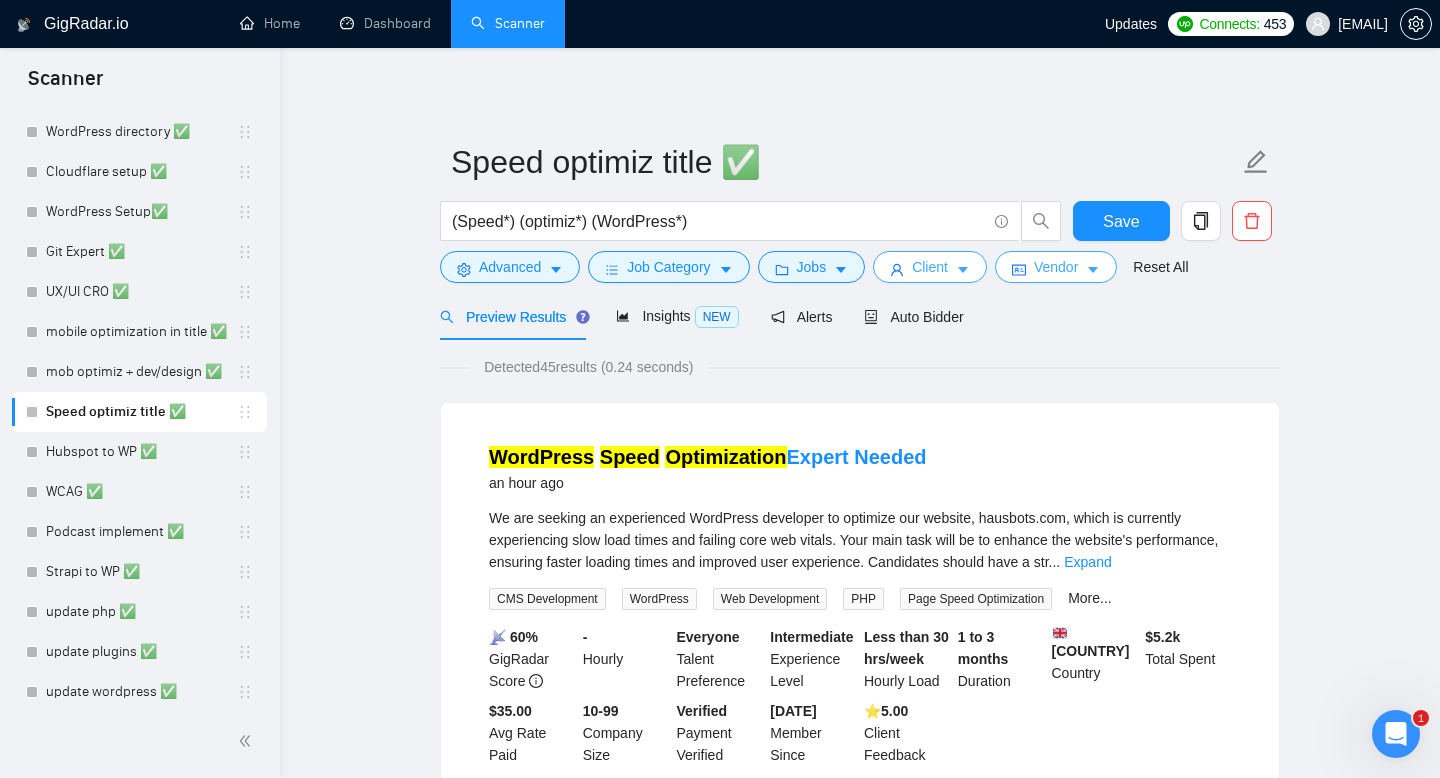 scroll, scrollTop: 0, scrollLeft: 0, axis: both 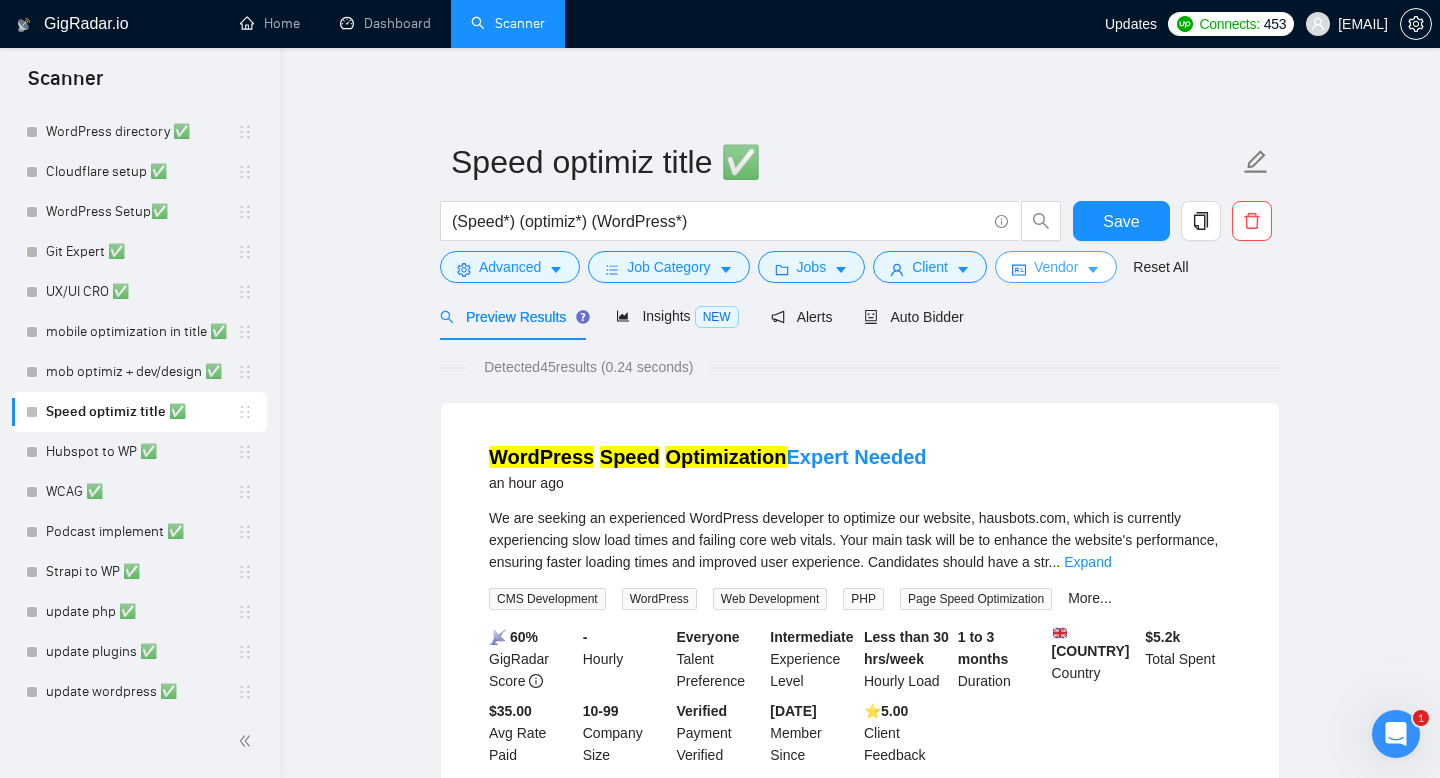 click on "Vendor" at bounding box center [1056, 267] 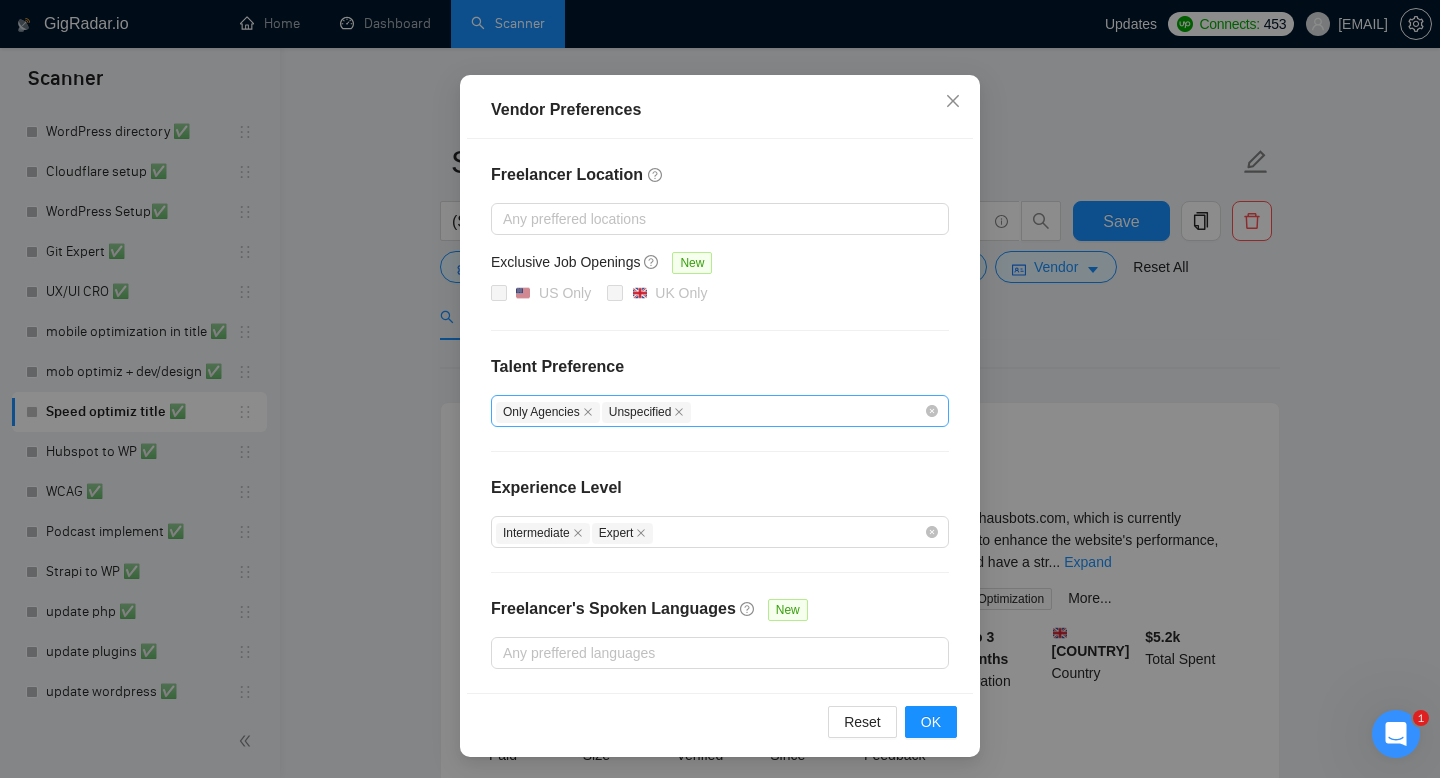 scroll, scrollTop: 146, scrollLeft: 0, axis: vertical 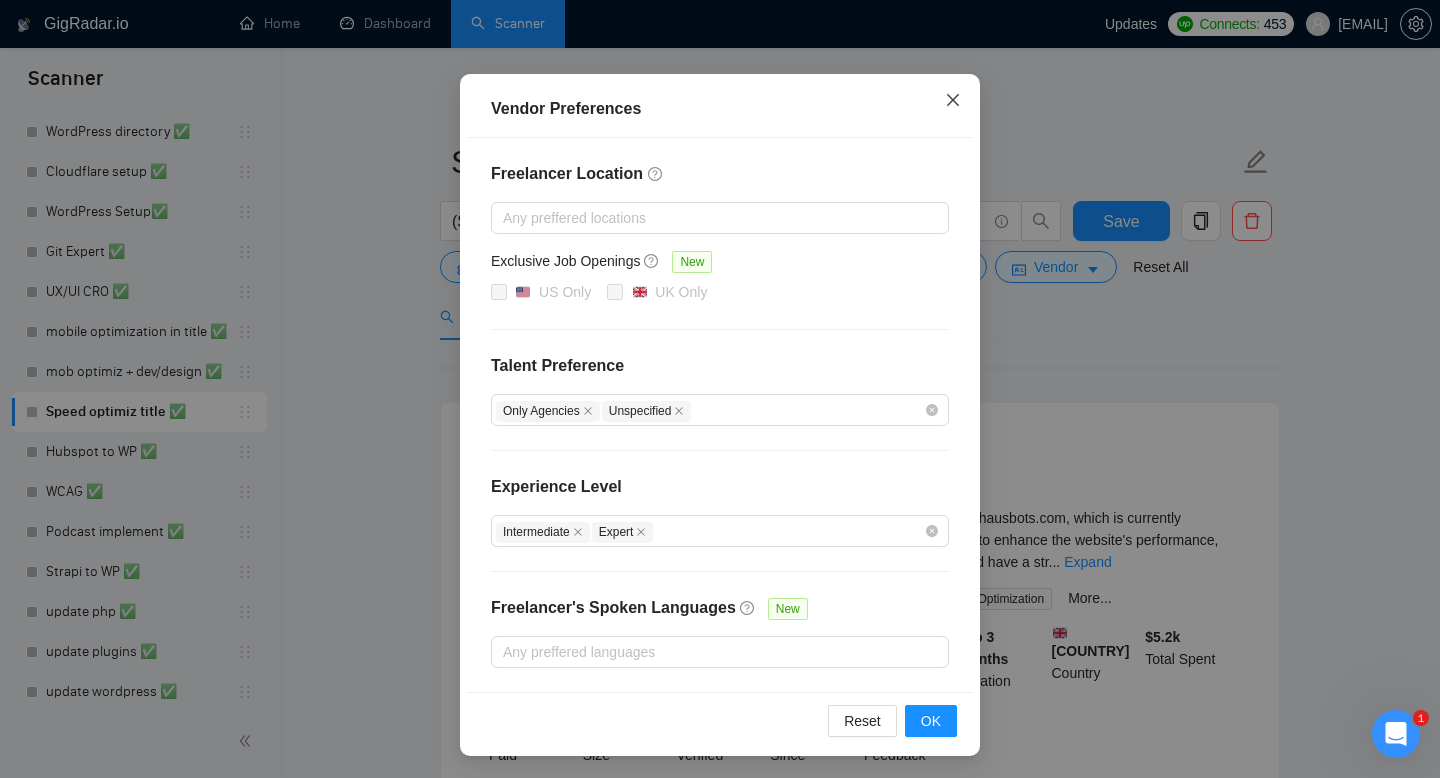 click 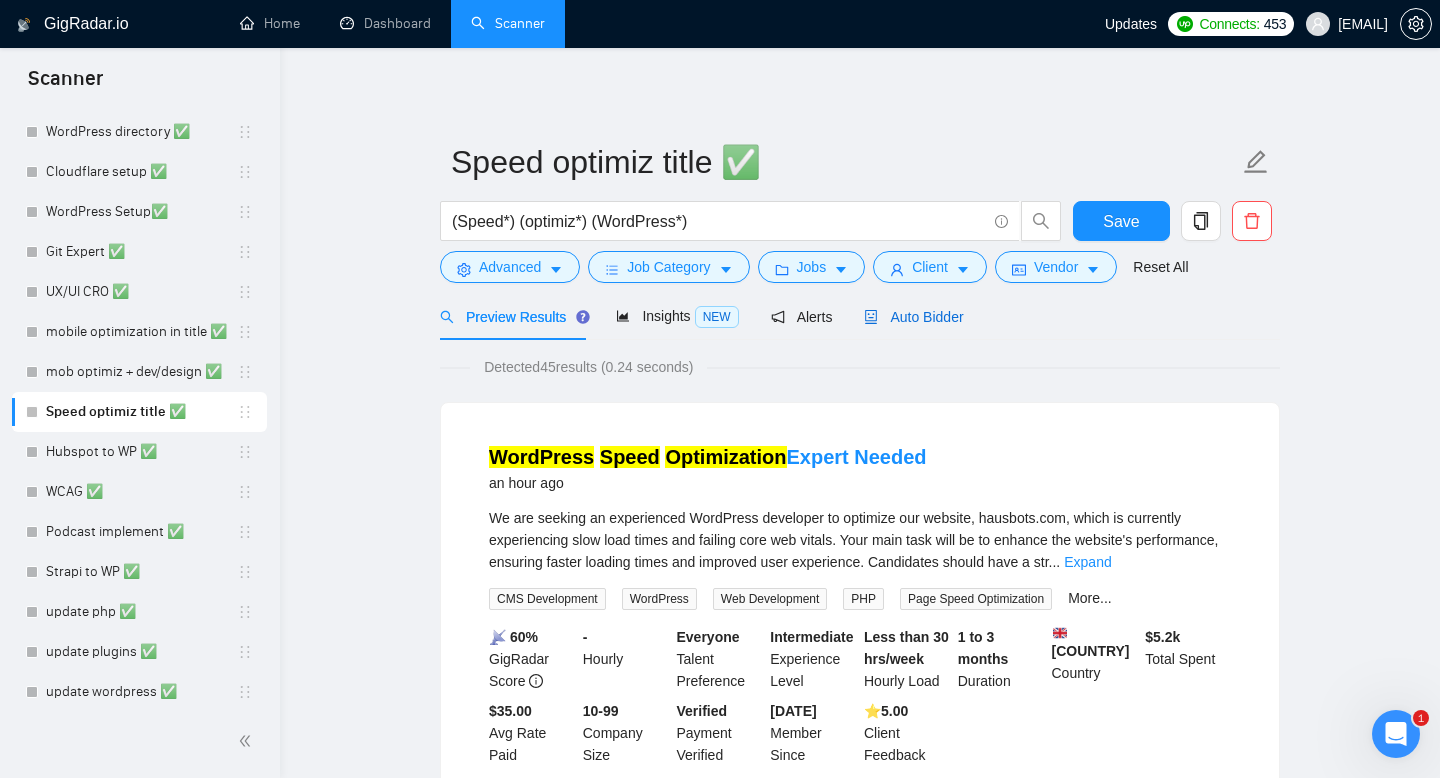click on "Auto Bidder" at bounding box center [913, 317] 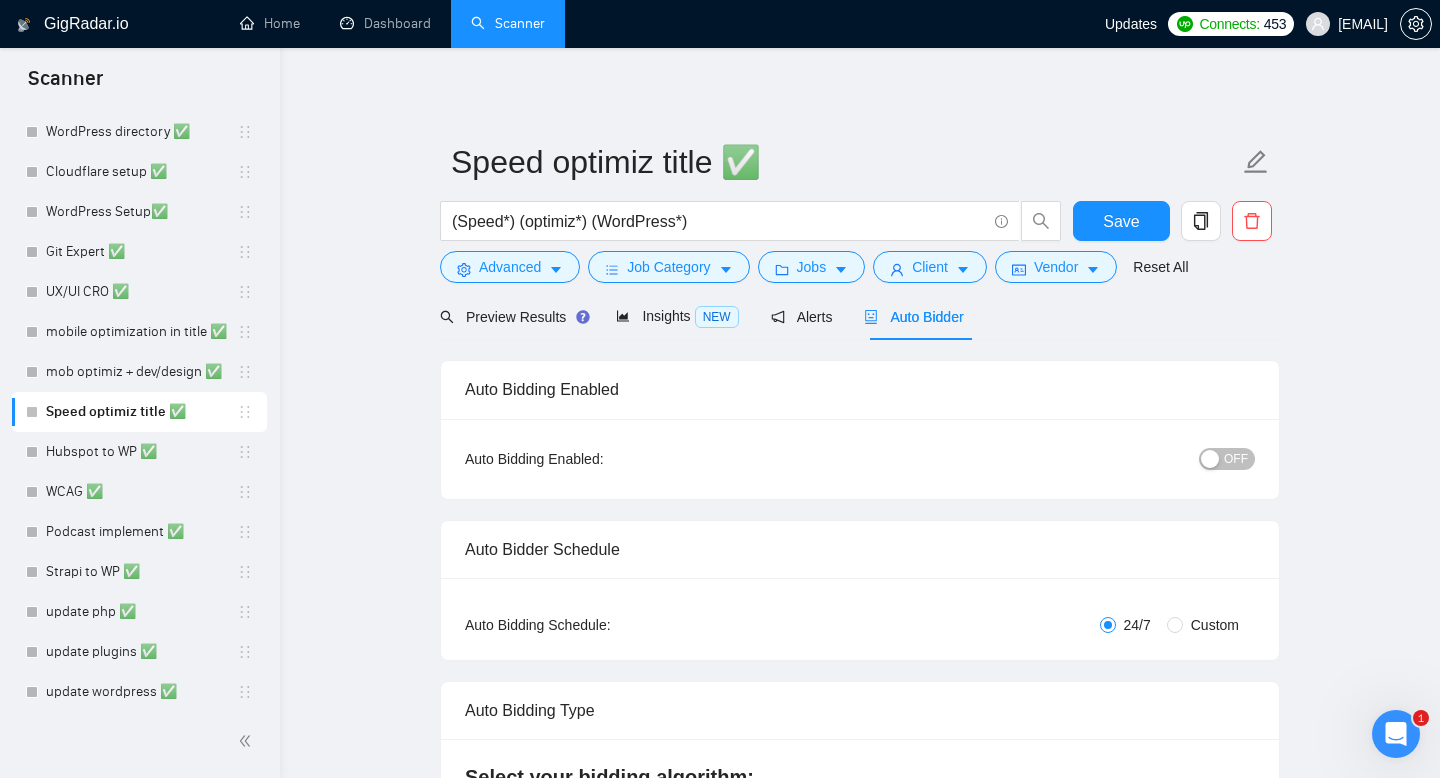 type 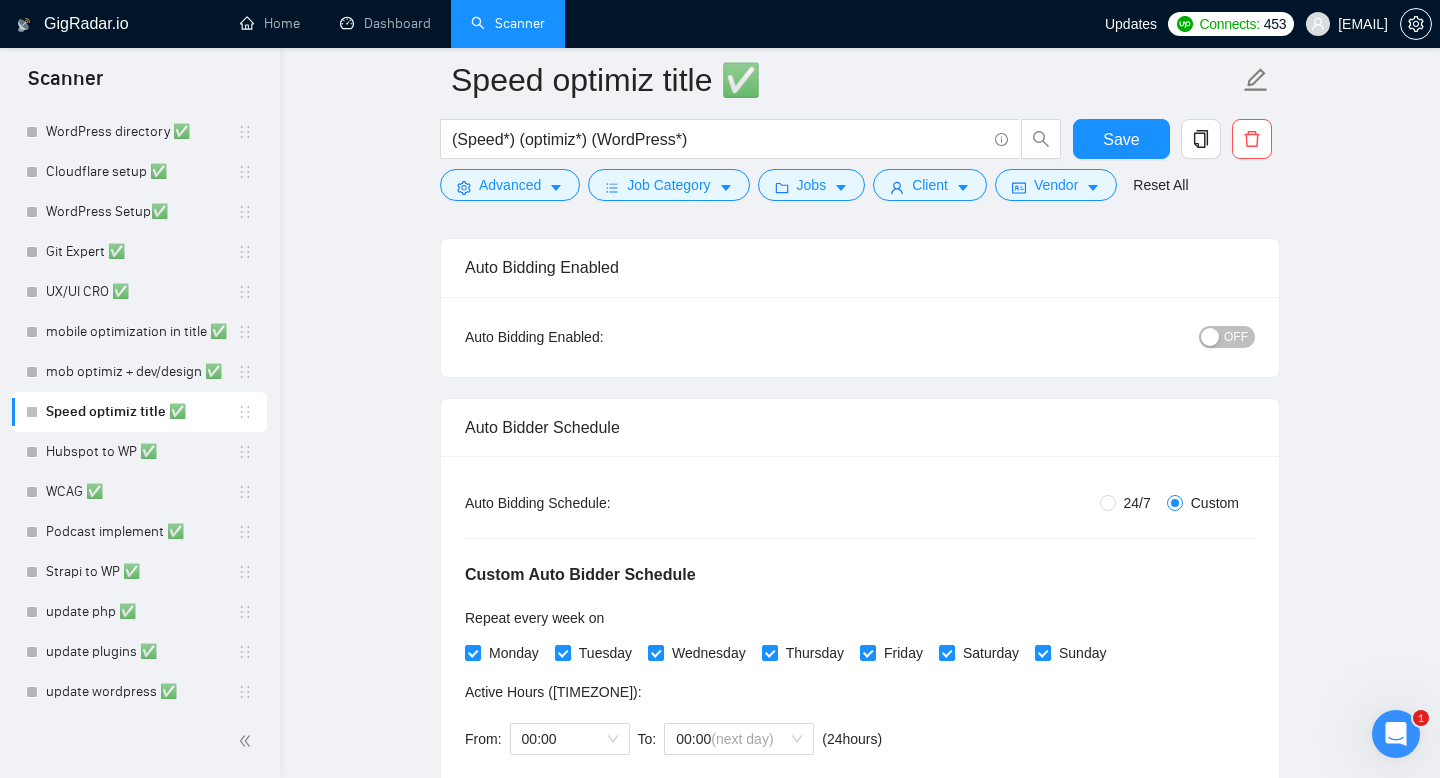 scroll, scrollTop: 324, scrollLeft: 0, axis: vertical 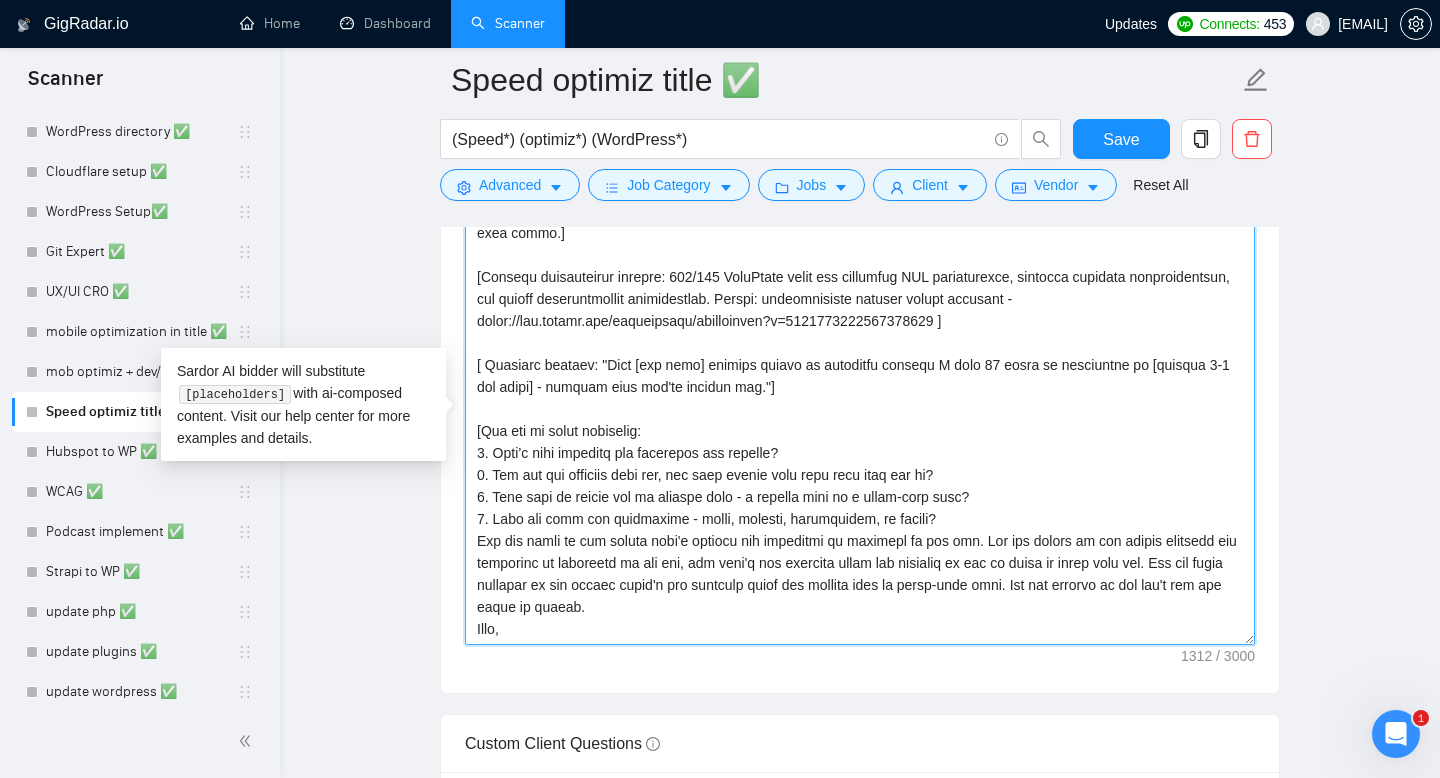 drag, startPoint x: 532, startPoint y: 585, endPoint x: 404, endPoint y: 145, distance: 458.2401 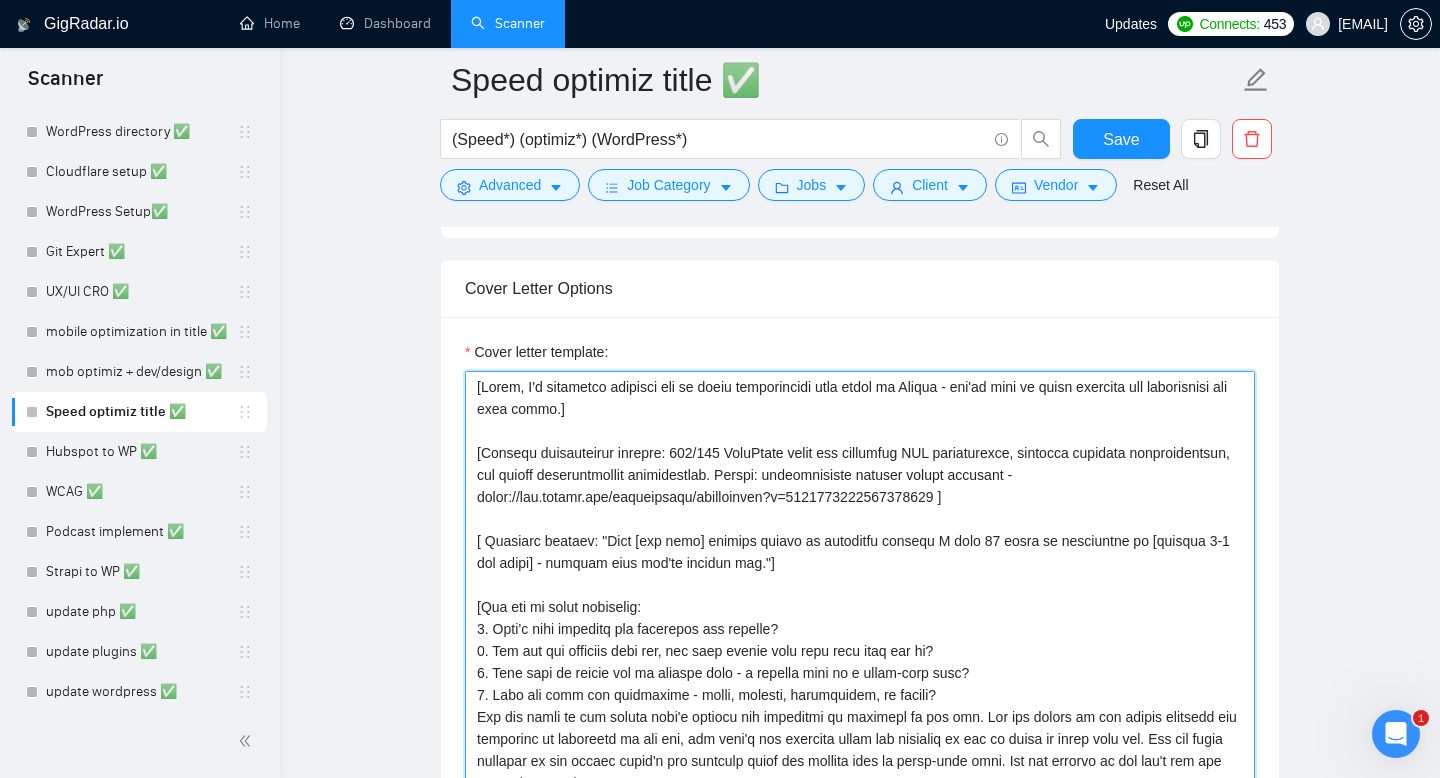 scroll, scrollTop: 1522, scrollLeft: 0, axis: vertical 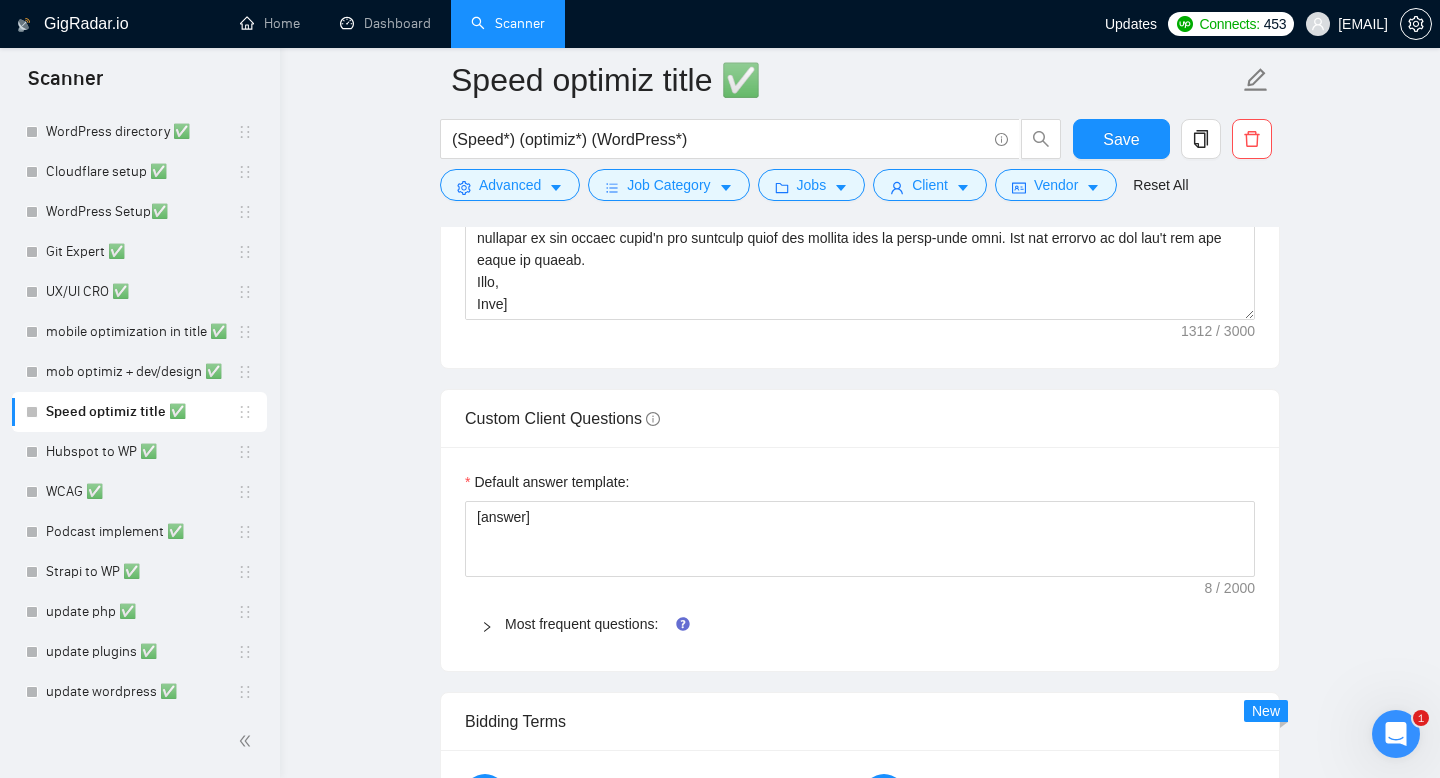 click 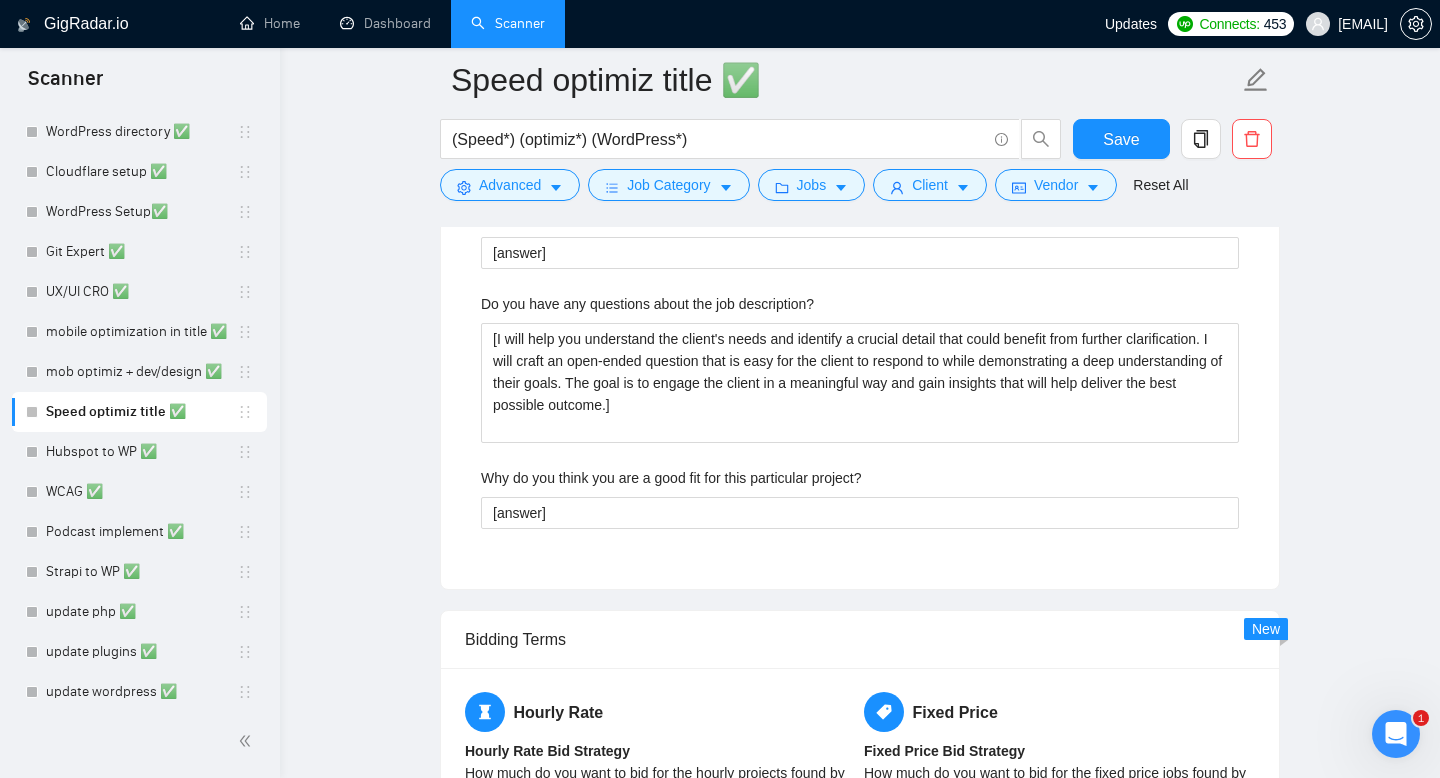 scroll, scrollTop: 3316, scrollLeft: 0, axis: vertical 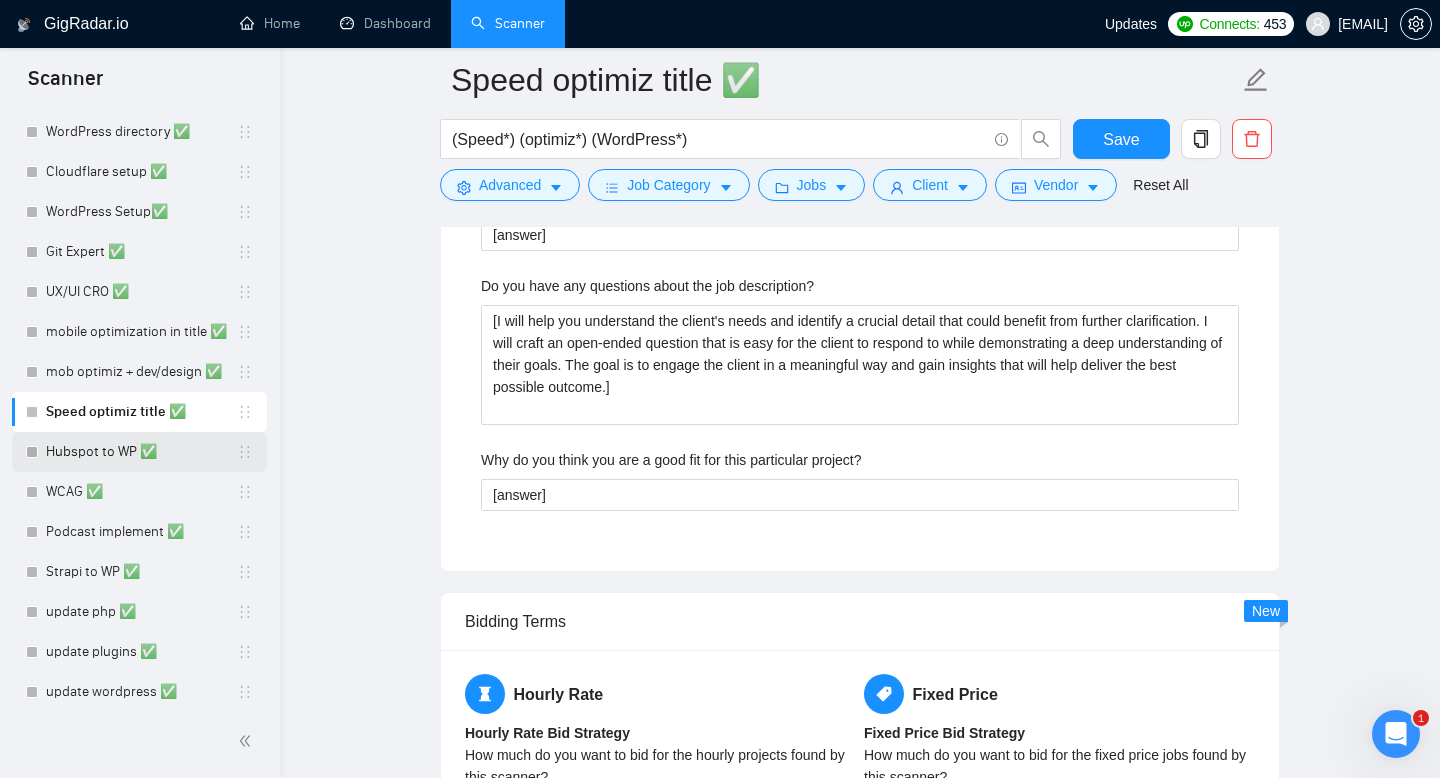 click on "Hubspot to WP ✅" at bounding box center [141, 452] 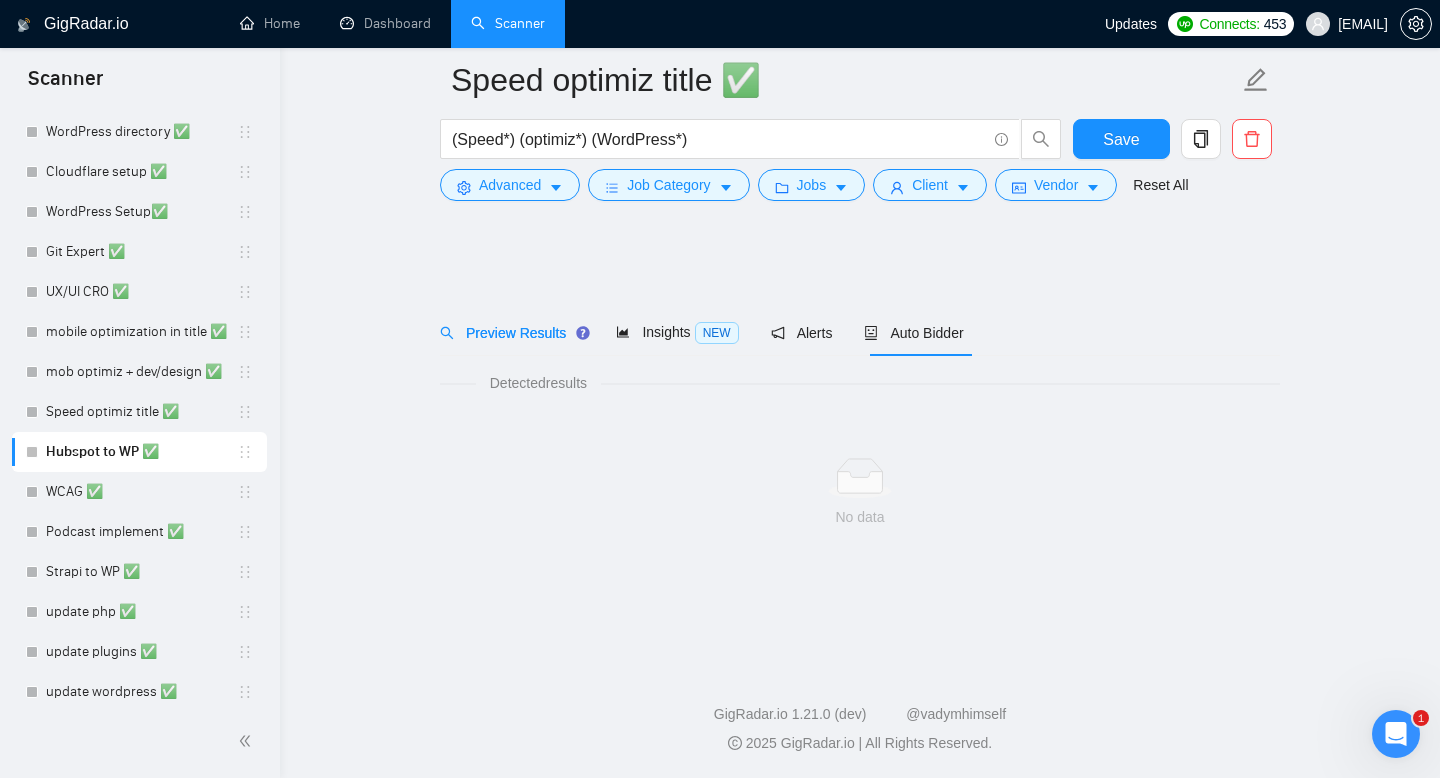 scroll, scrollTop: 0, scrollLeft: 0, axis: both 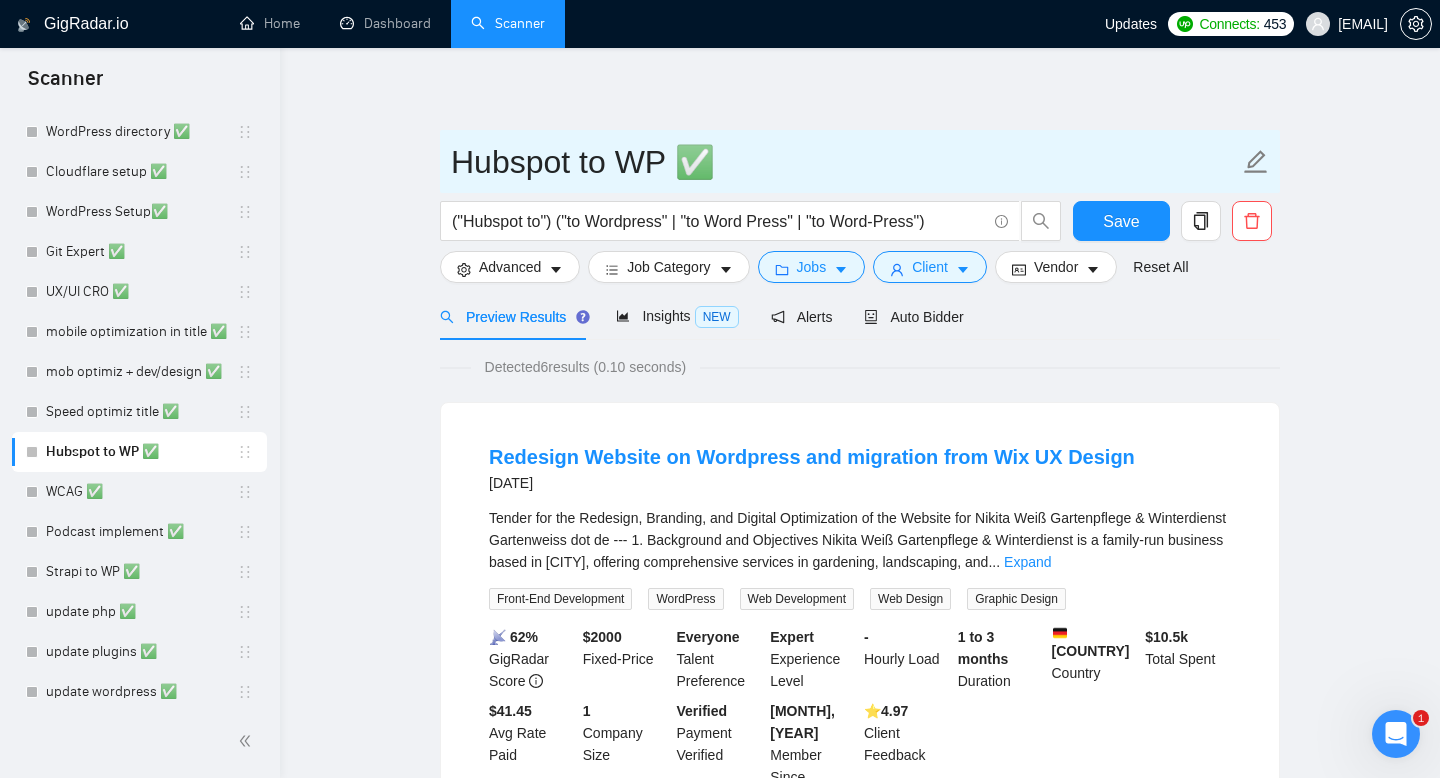 drag, startPoint x: 663, startPoint y: 160, endPoint x: 434, endPoint y: 161, distance: 229.00218 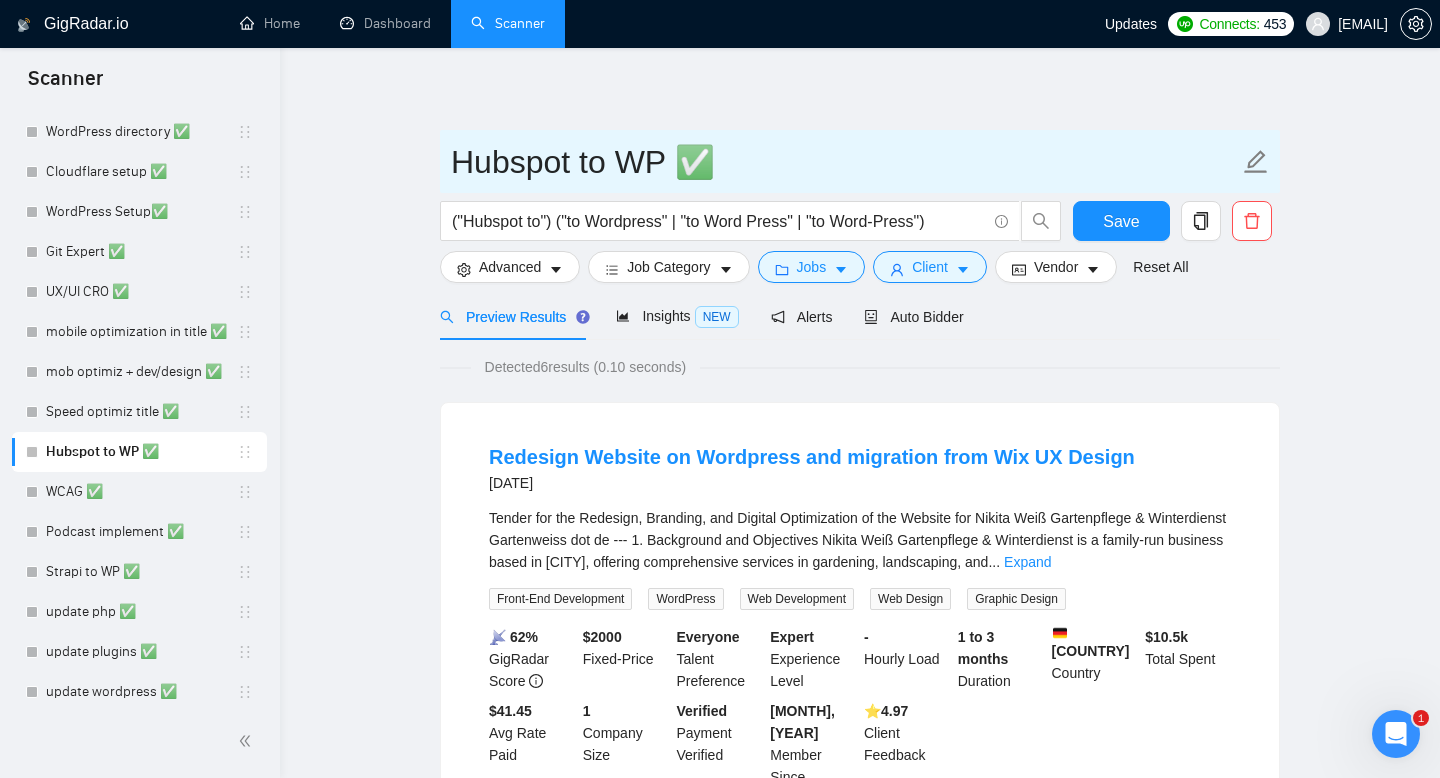 click on "Hubspot to WP ✅ ("Hubspot to") ("to Wordpress" | "to Word Press" | "to Word-Press") Save Advanced   Job Category   Jobs   Client   Vendor   Reset All Preview Results Insights NEW Alerts Auto Bidder Detected   6  results   (0.10 seconds) Redesign Website on Wordpress and migration from Wix UX Design 5 months ago Tender for the Redesign, Branding, and Digital Optimization of the Website for Nikita Weiß Gartenpflege & Winterdienst
Gartenweiss dot de
---
1. Background and Objectives
Nikita Weiß Gartenpflege & Winterdienst is a family-run business based in [CITY], offering comprehensive services in gardening, landscaping, and  ... Expand Front-End Development WordPress Web Development Web Design Graphic Design 📡   62% GigRadar Score   $ 2000 Fixed-Price Everyone Talent Preference Expert Experience Level - Hourly Load 1 to 3 months Duration   Germany Country $ 10.5k Total Spent $41.45 Avg Rate Paid 1 Company Size Verified Payment Verified May, 2018 Member Since ⭐️  4.97 Client Feedback ... Expand" at bounding box center (860, 1564) 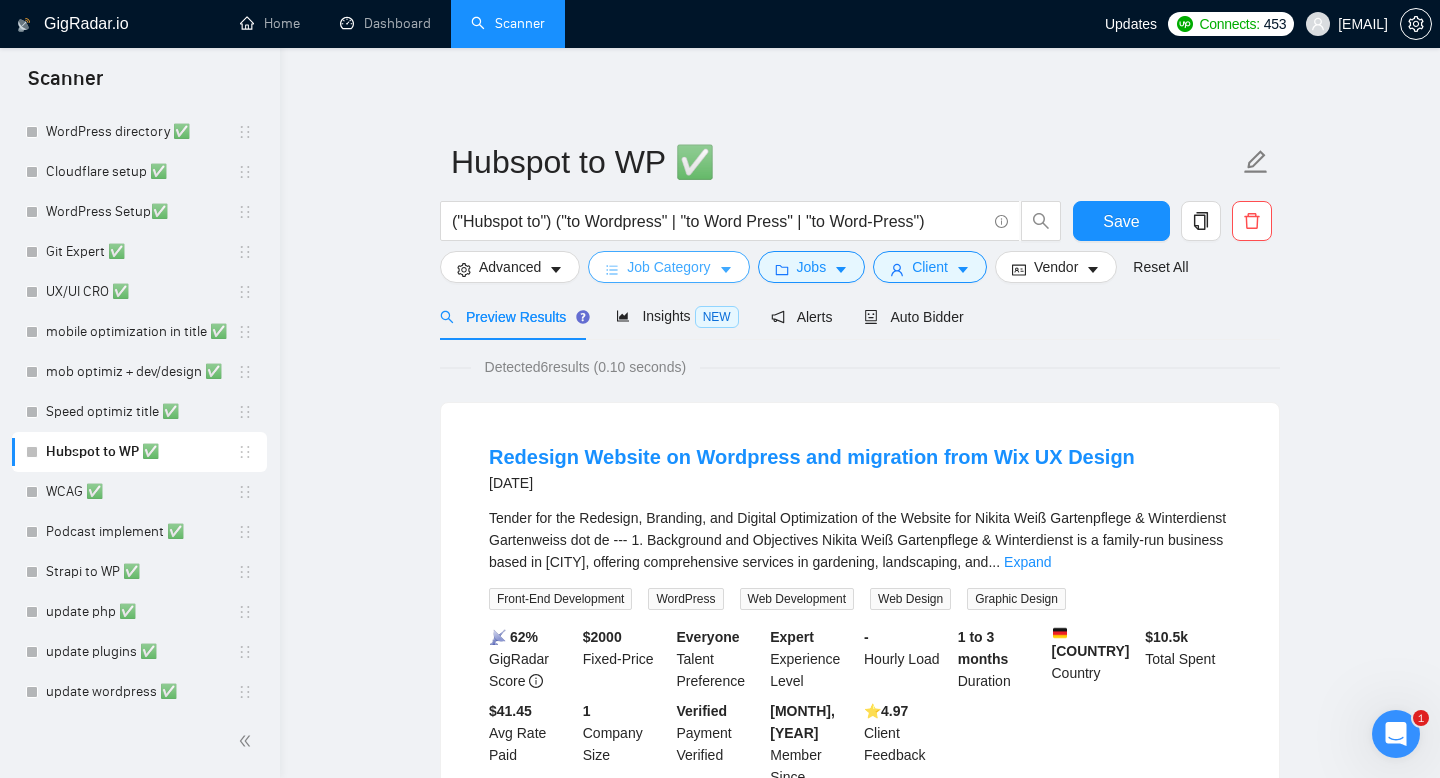 click on "Job Category" at bounding box center [668, 267] 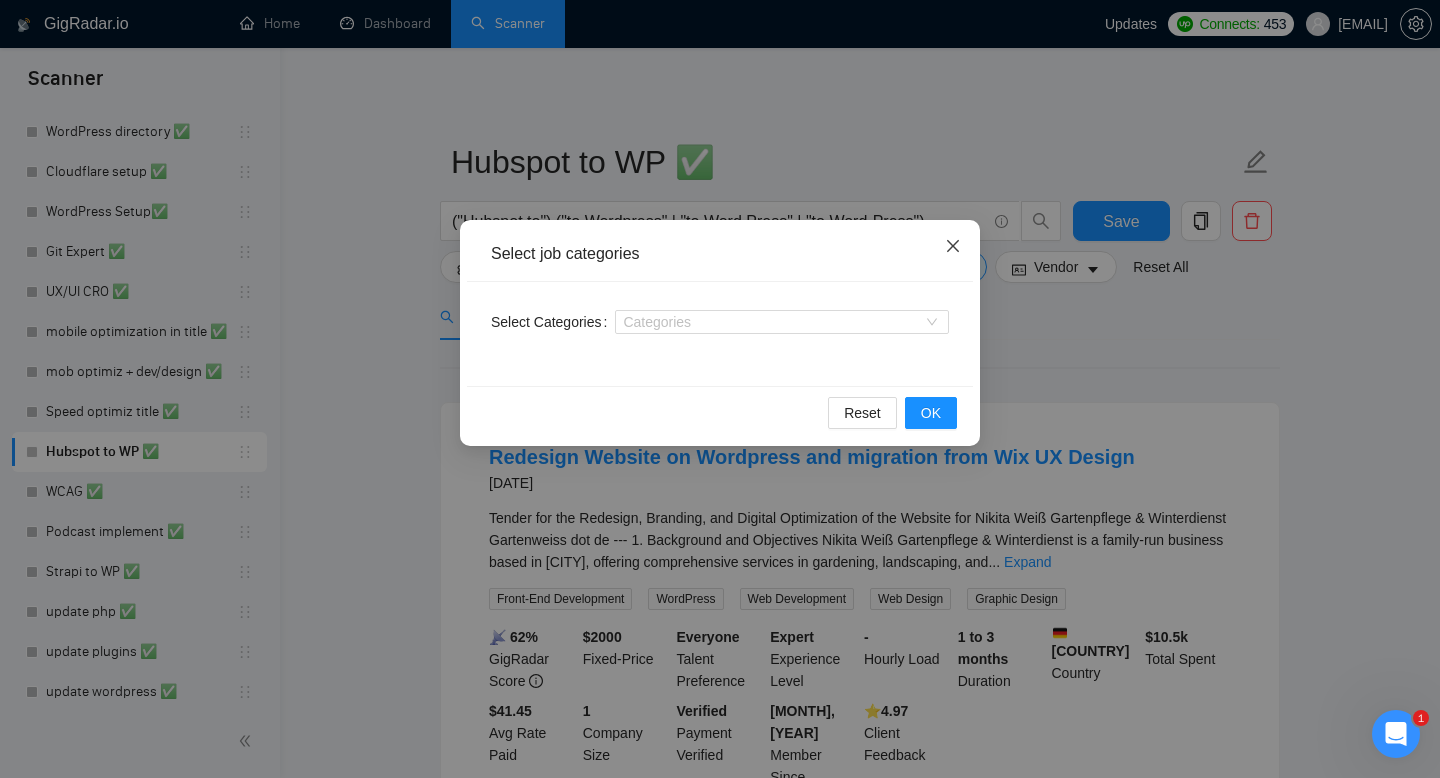 click 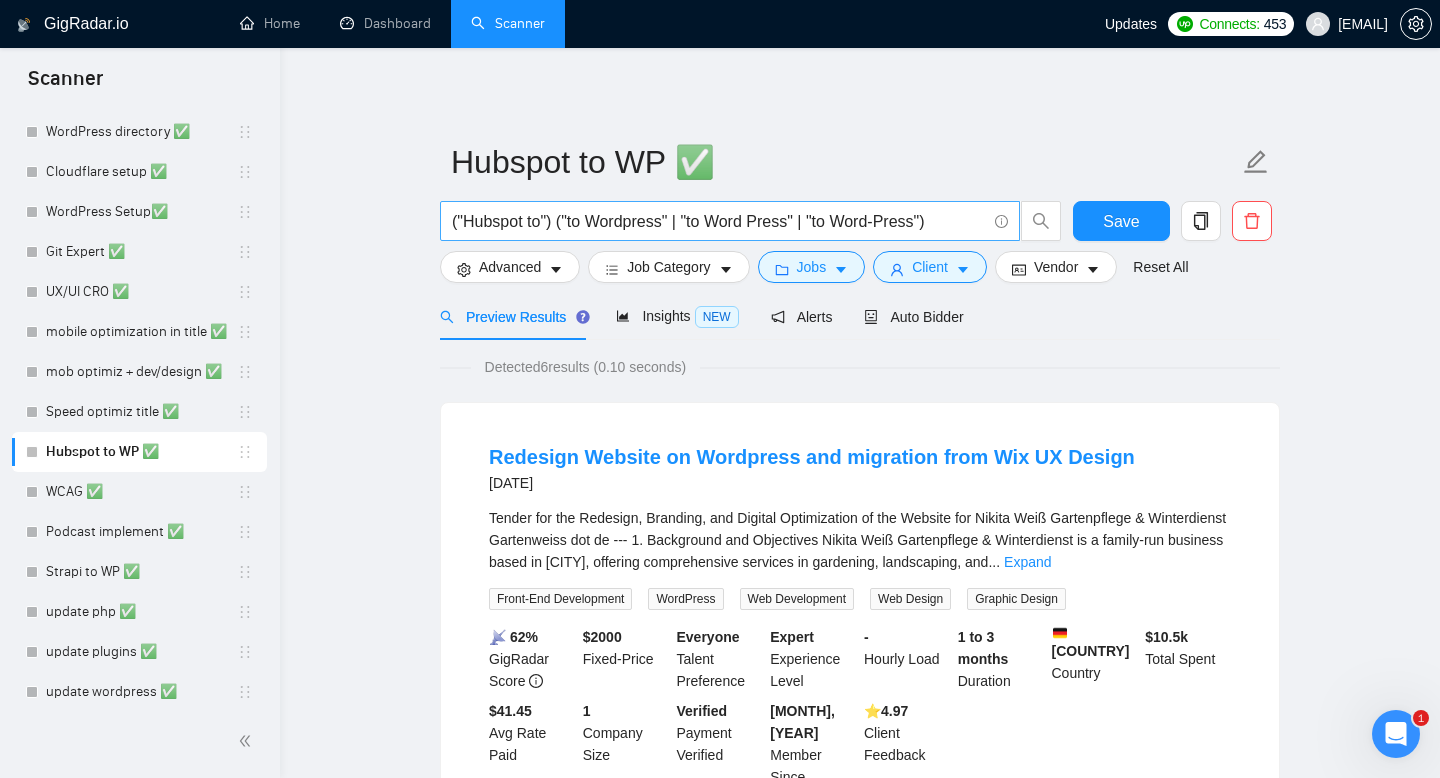 click on "("Hubspot to") ("to Wordpress" | "to Word Press" | "to Word-Press")" at bounding box center [719, 221] 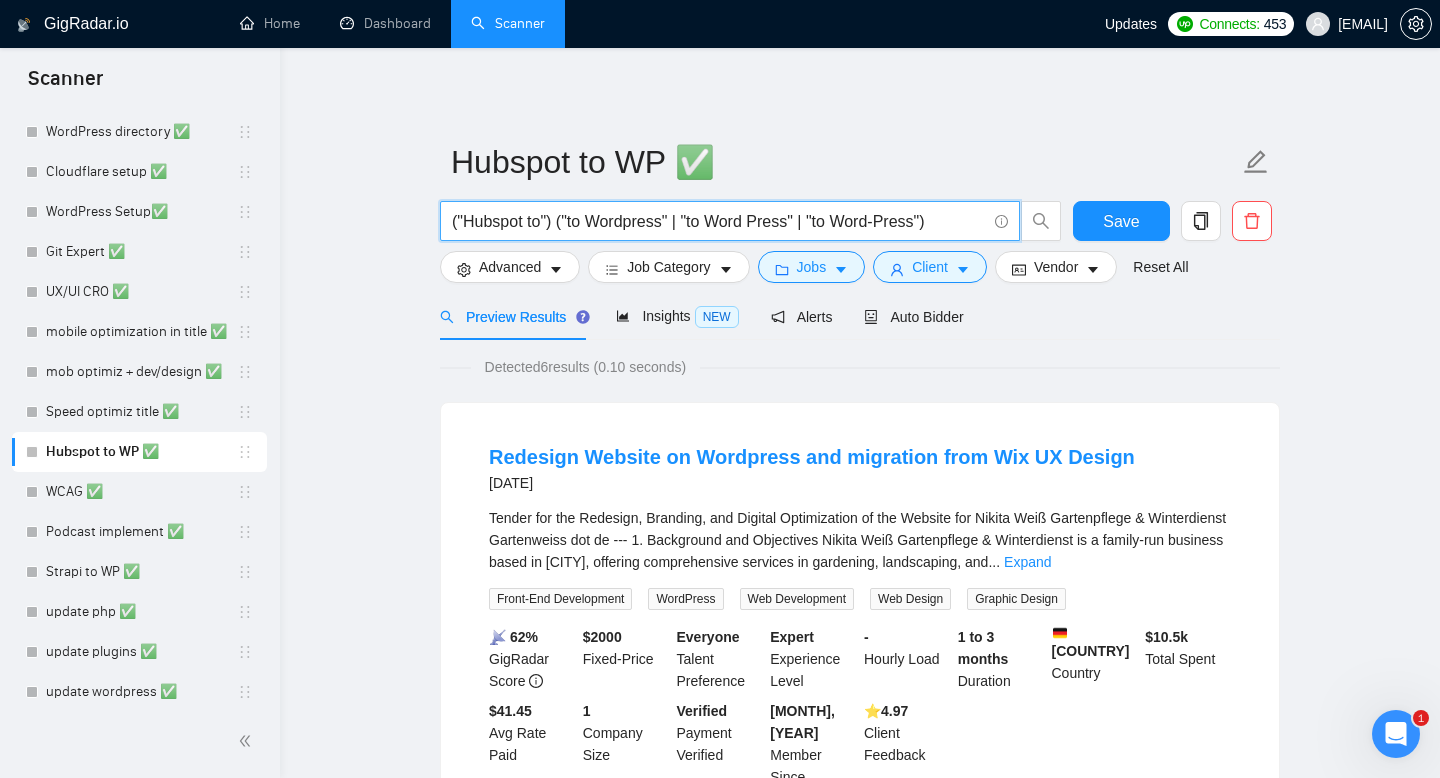 click on "("Hubspot to") ("to Wordpress" | "to Word Press" | "to Word-Press")" at bounding box center (719, 221) 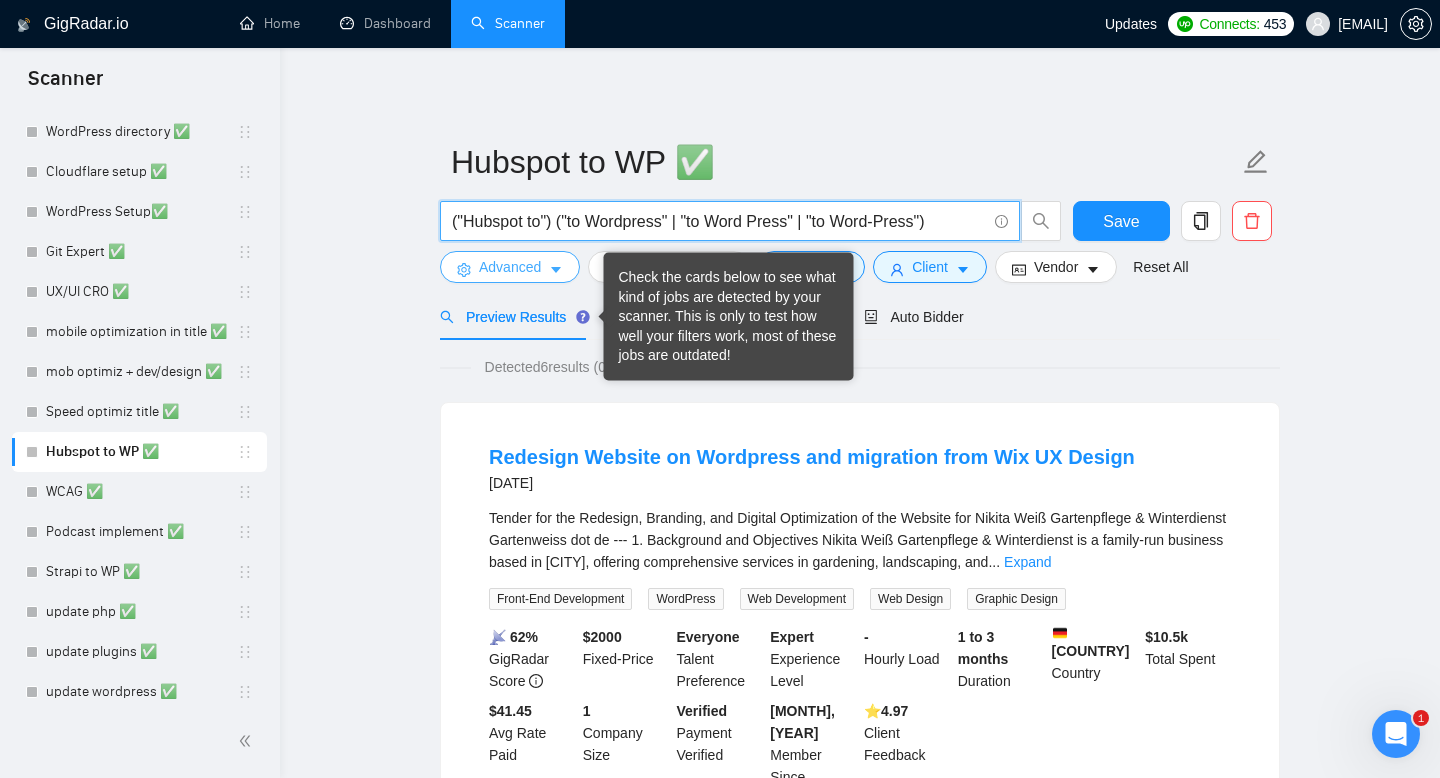 click on "Advanced" at bounding box center (510, 267) 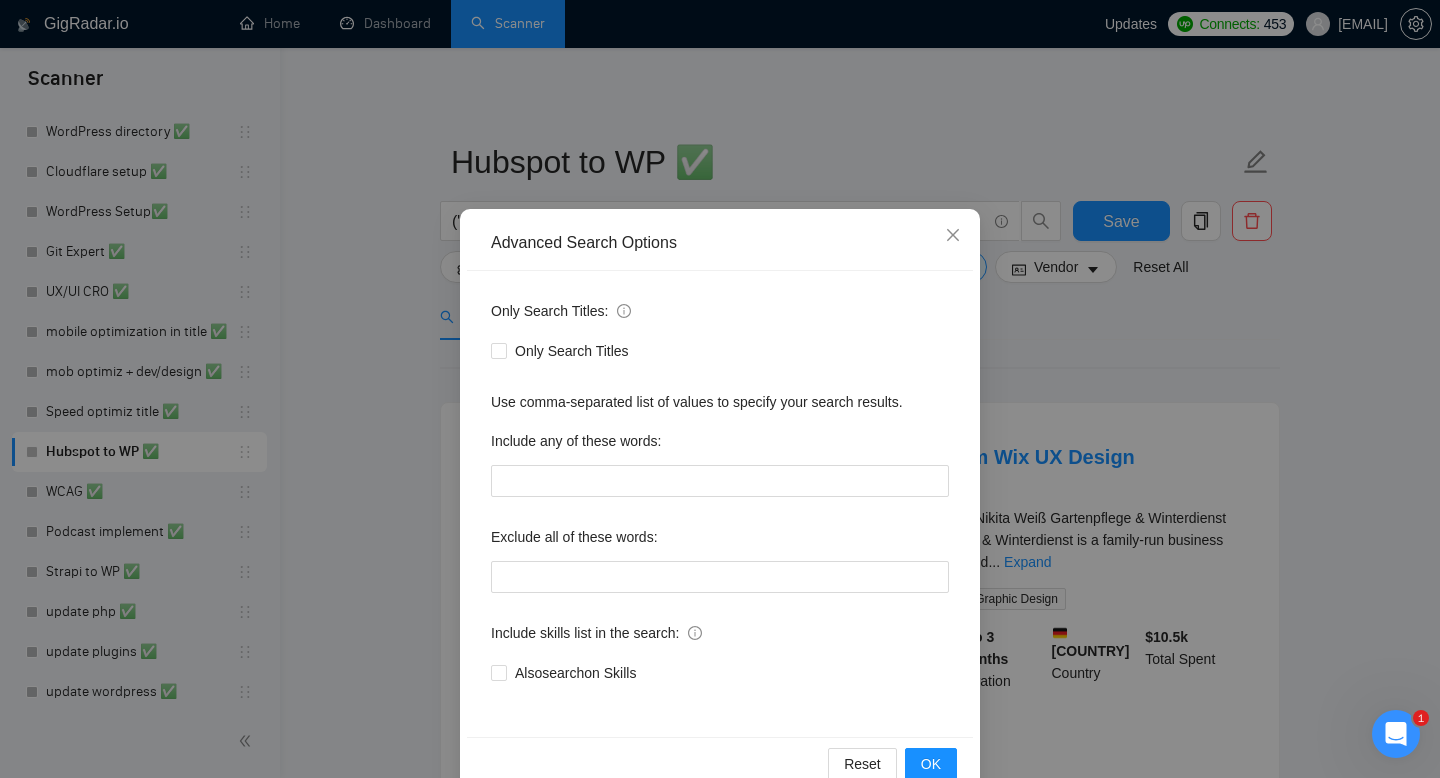 scroll, scrollTop: 0, scrollLeft: 0, axis: both 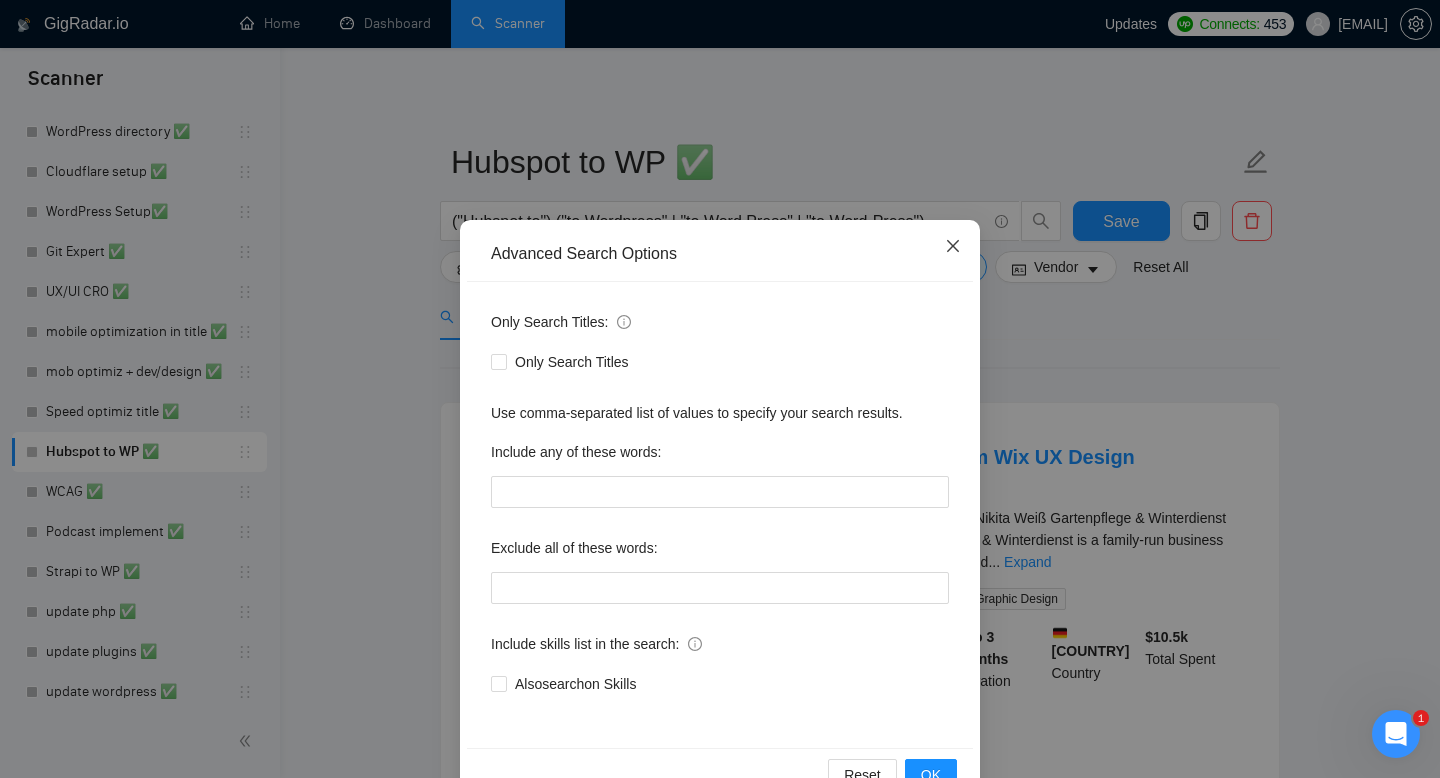 click at bounding box center [953, 247] 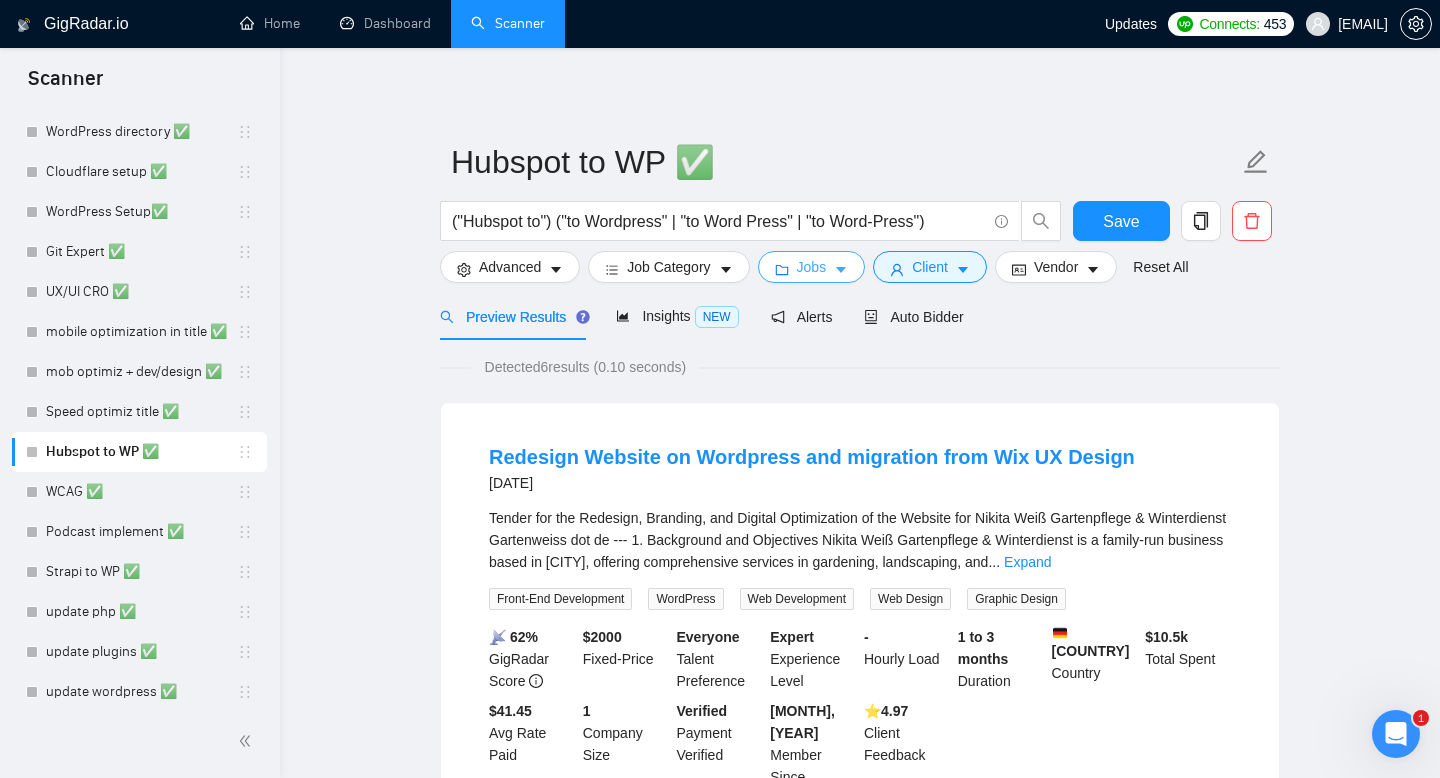click on "Jobs" at bounding box center (812, 267) 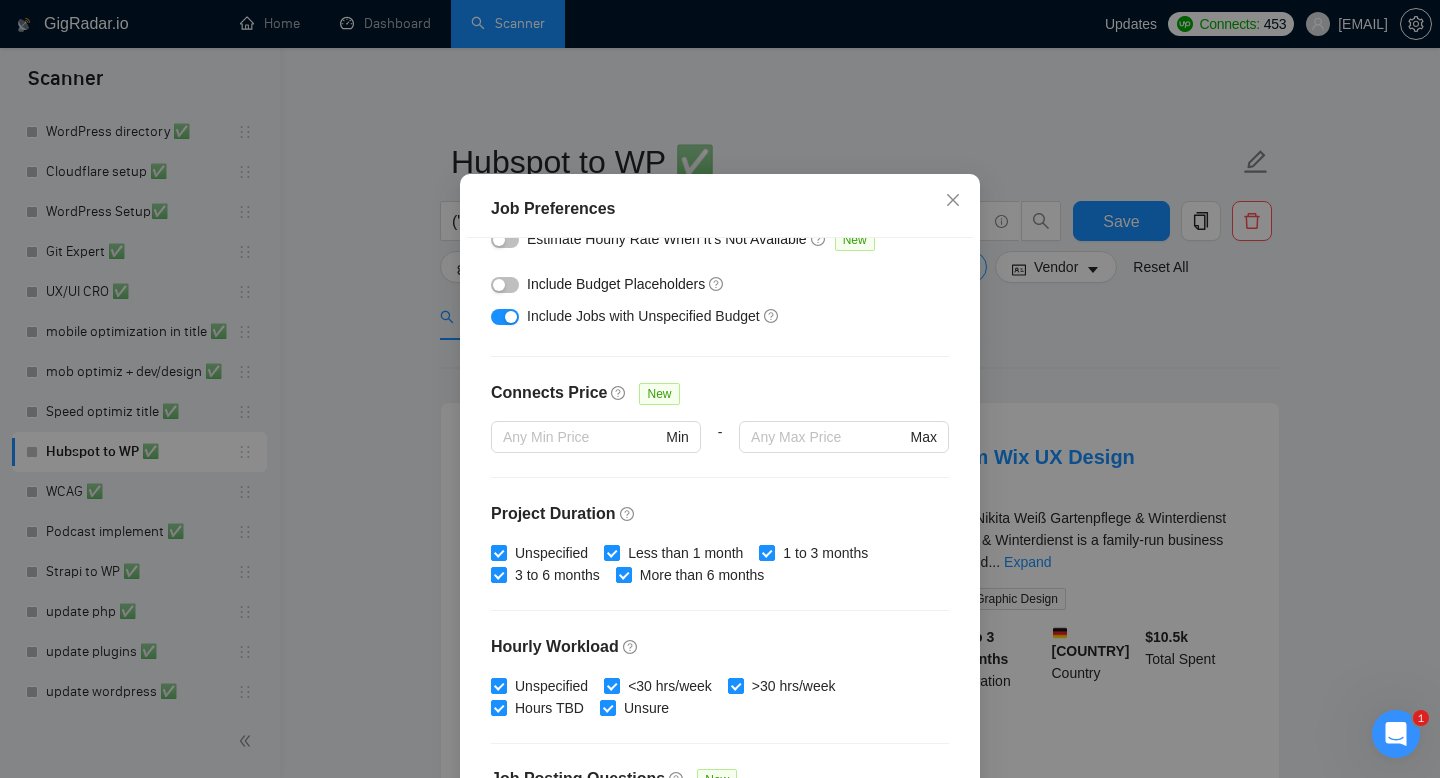 scroll, scrollTop: 0, scrollLeft: 0, axis: both 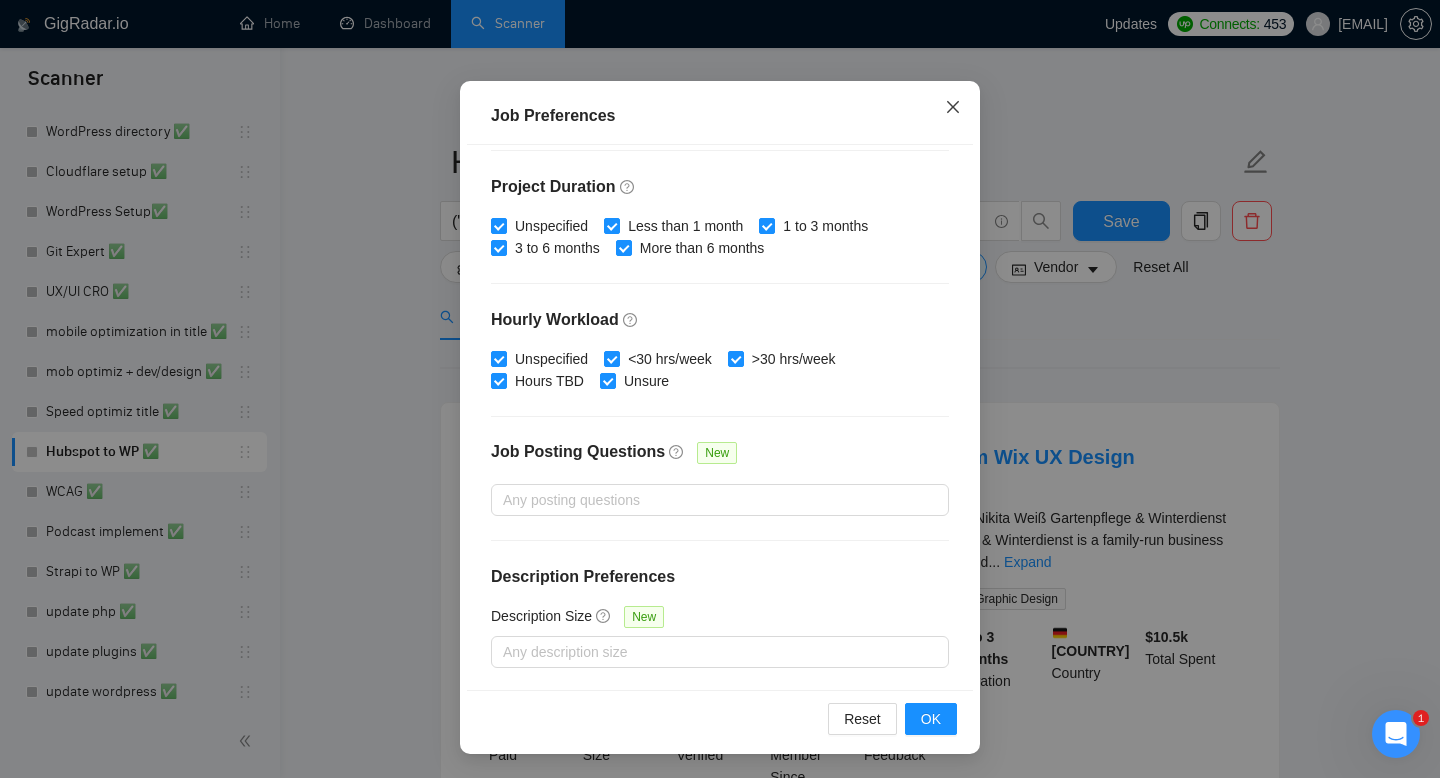 click 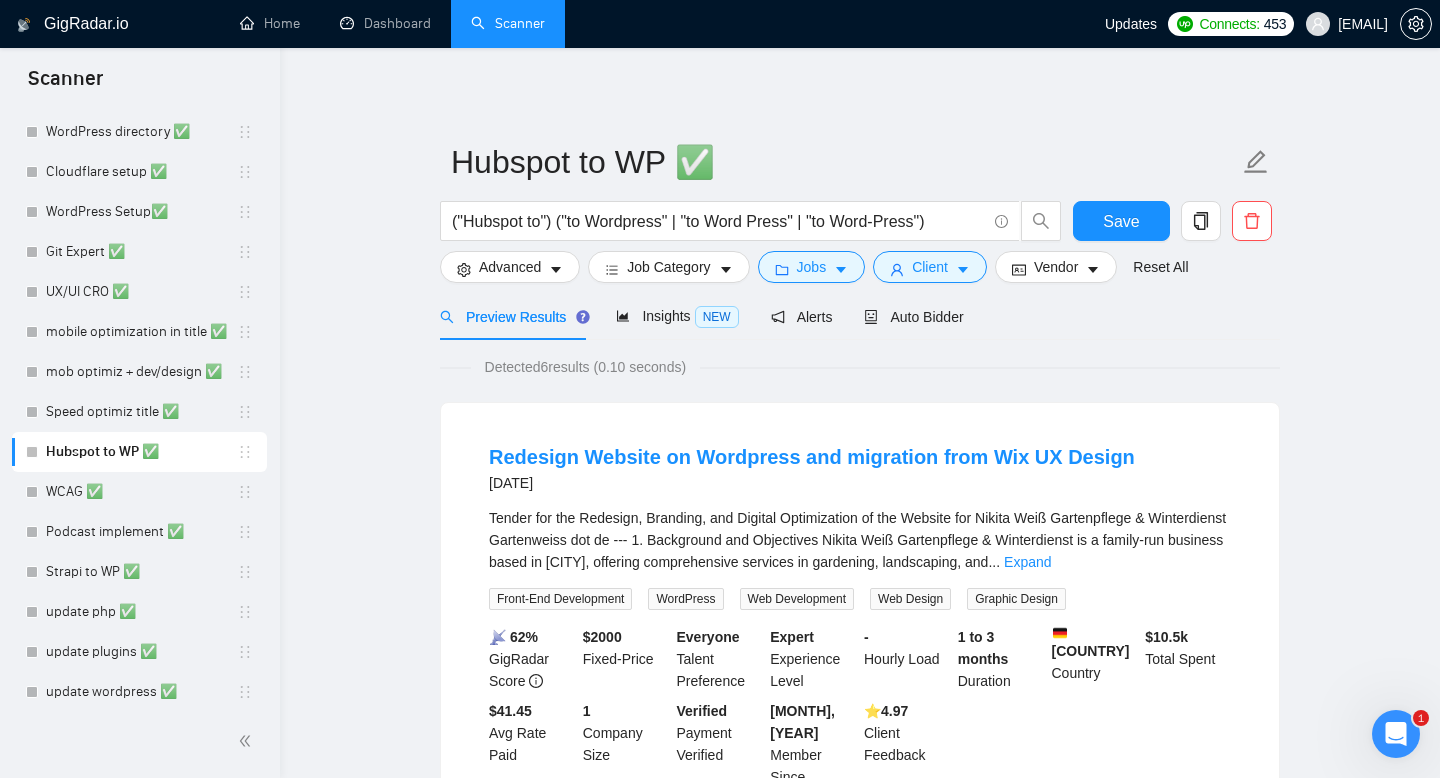 scroll, scrollTop: 38, scrollLeft: 0, axis: vertical 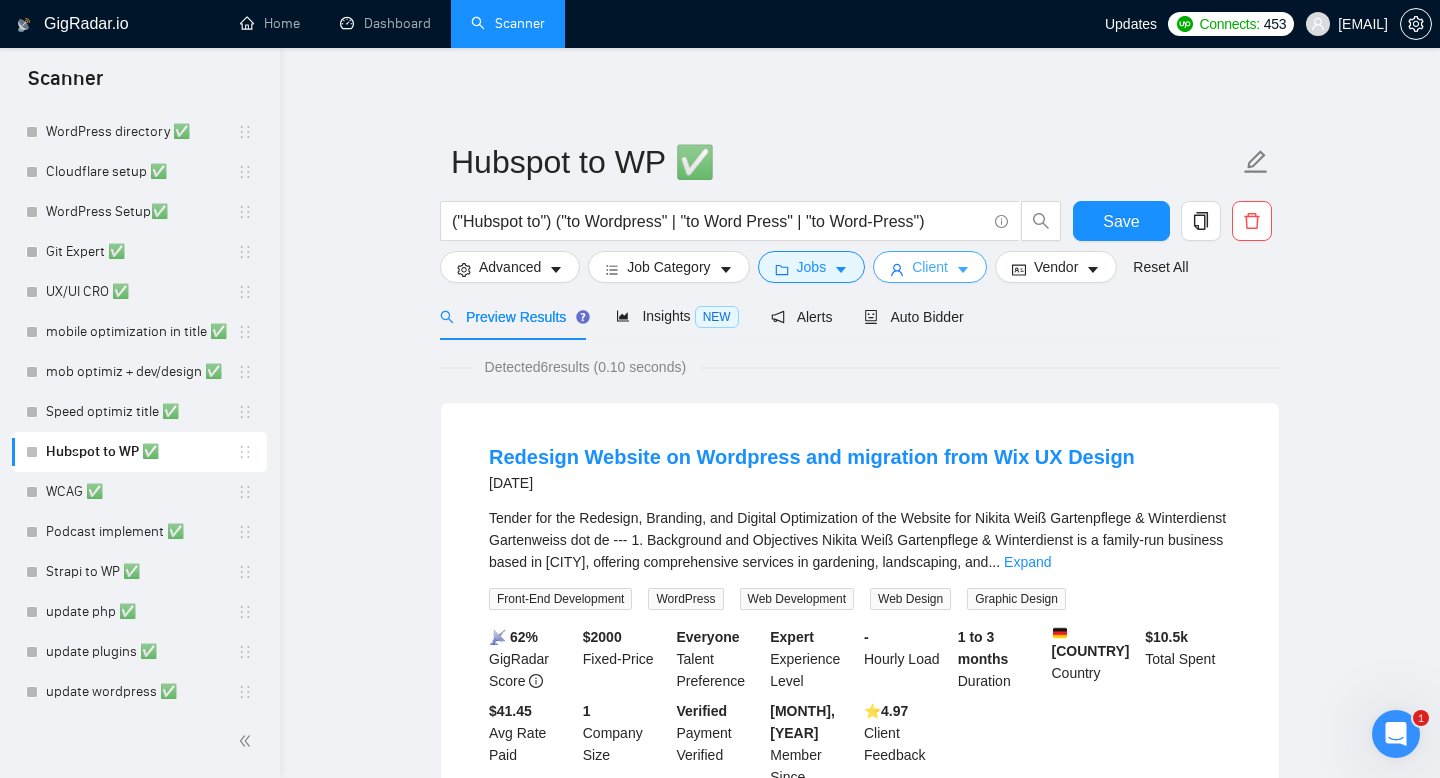 click on "Client" at bounding box center (930, 267) 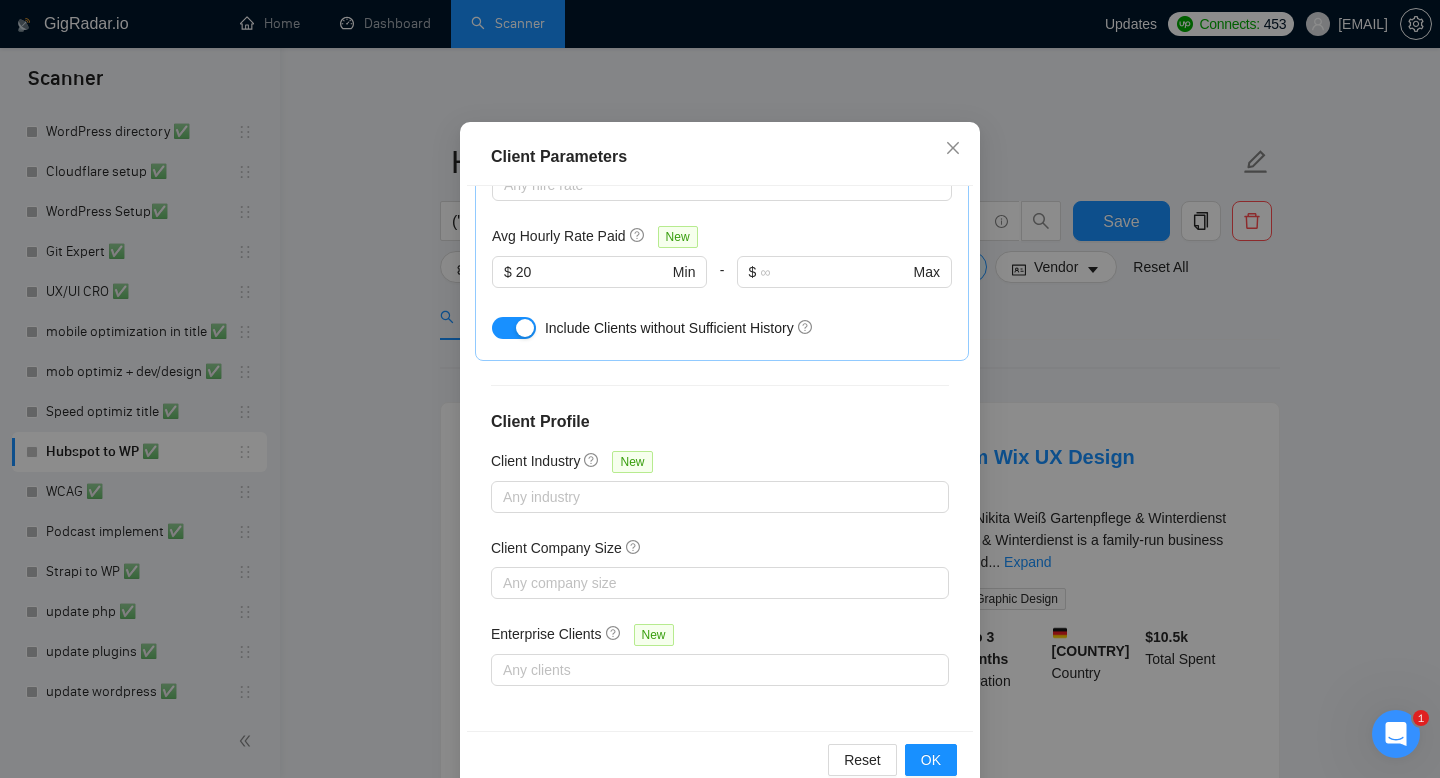 scroll, scrollTop: 0, scrollLeft: 0, axis: both 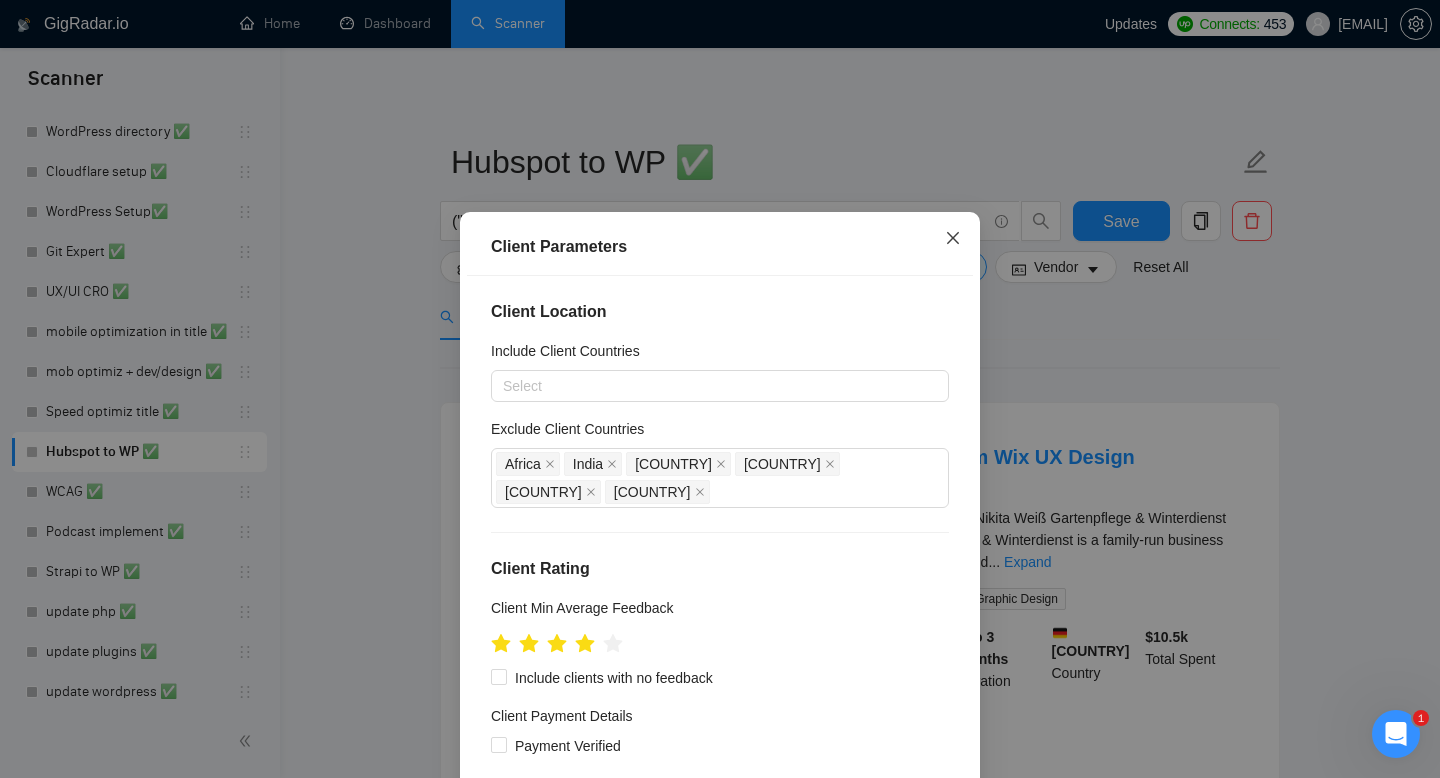 click 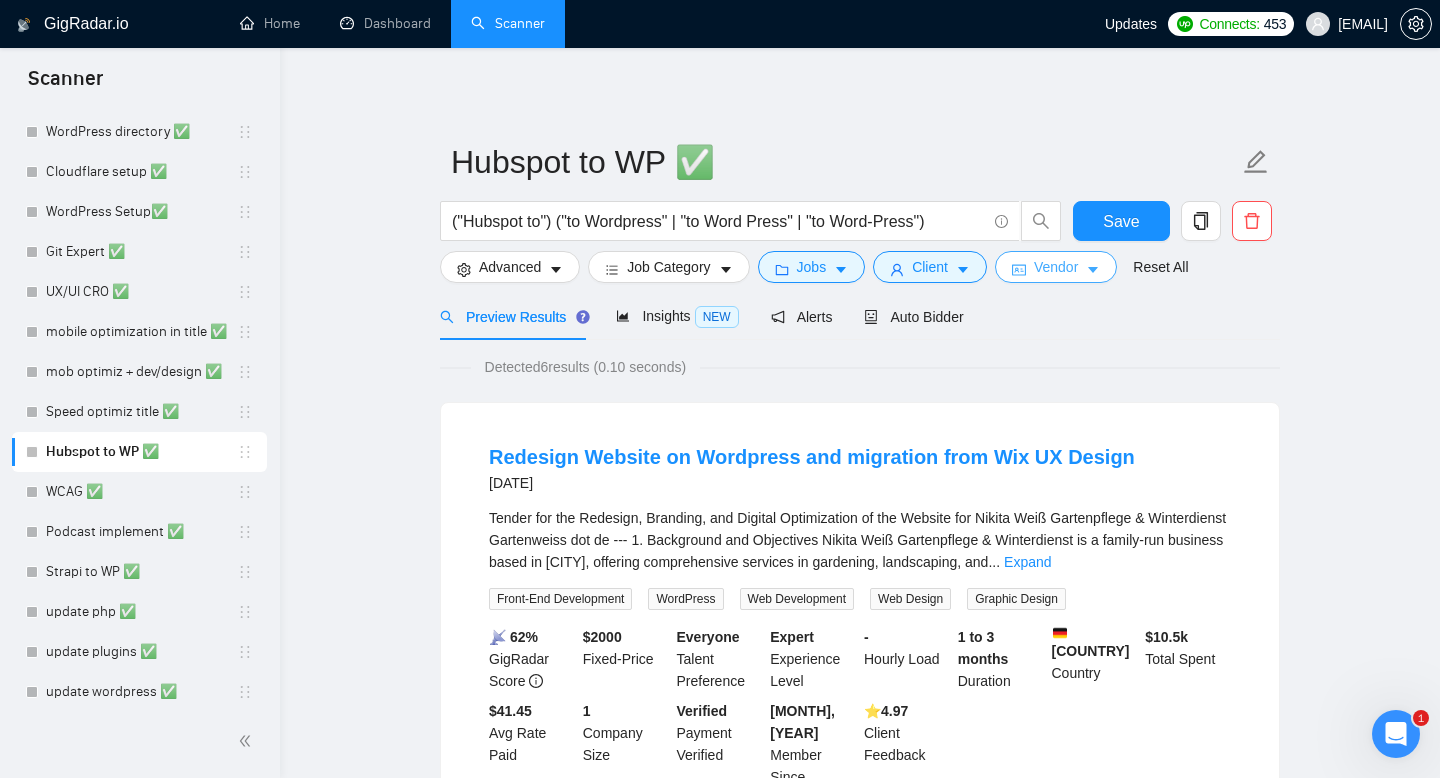 click on "Vendor" at bounding box center (1056, 267) 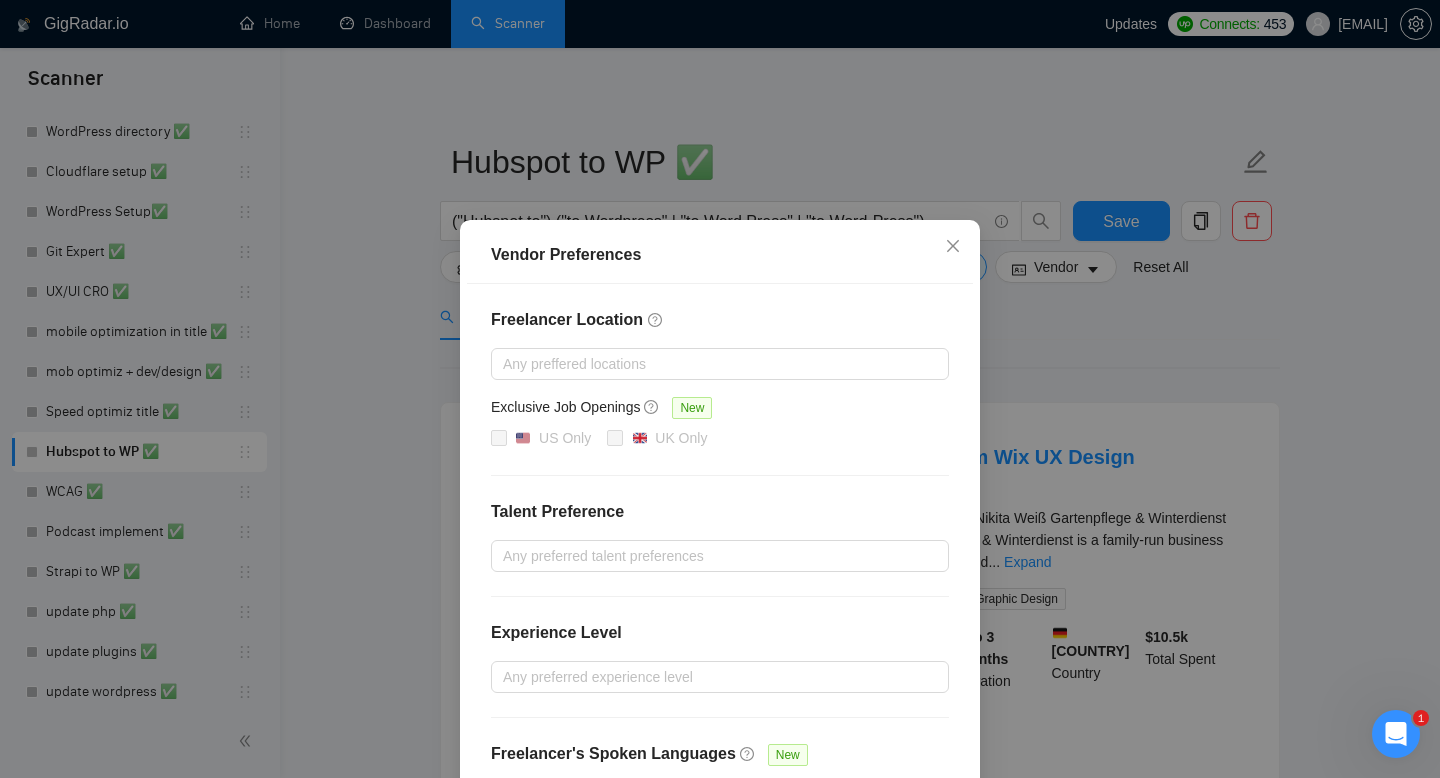 scroll, scrollTop: 147, scrollLeft: 0, axis: vertical 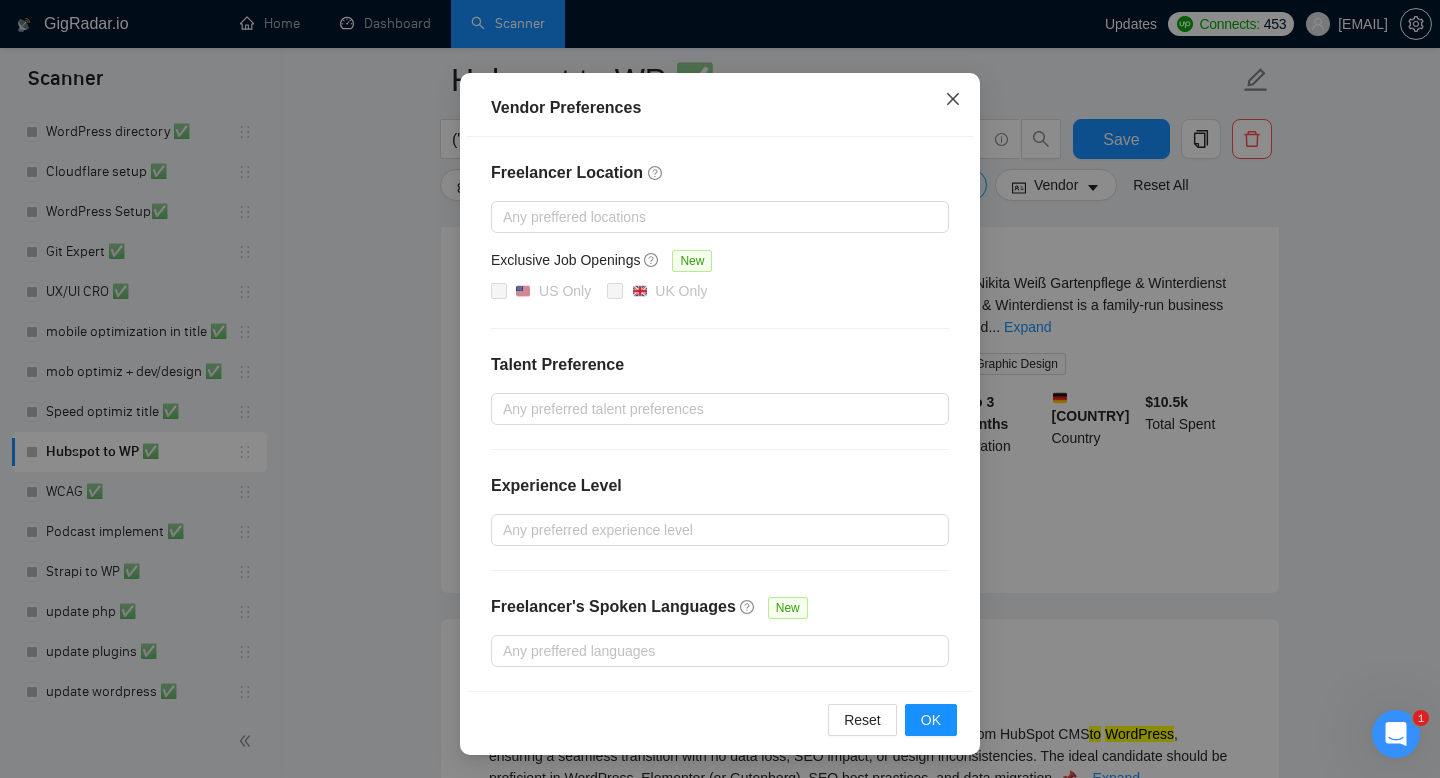 click at bounding box center (953, 100) 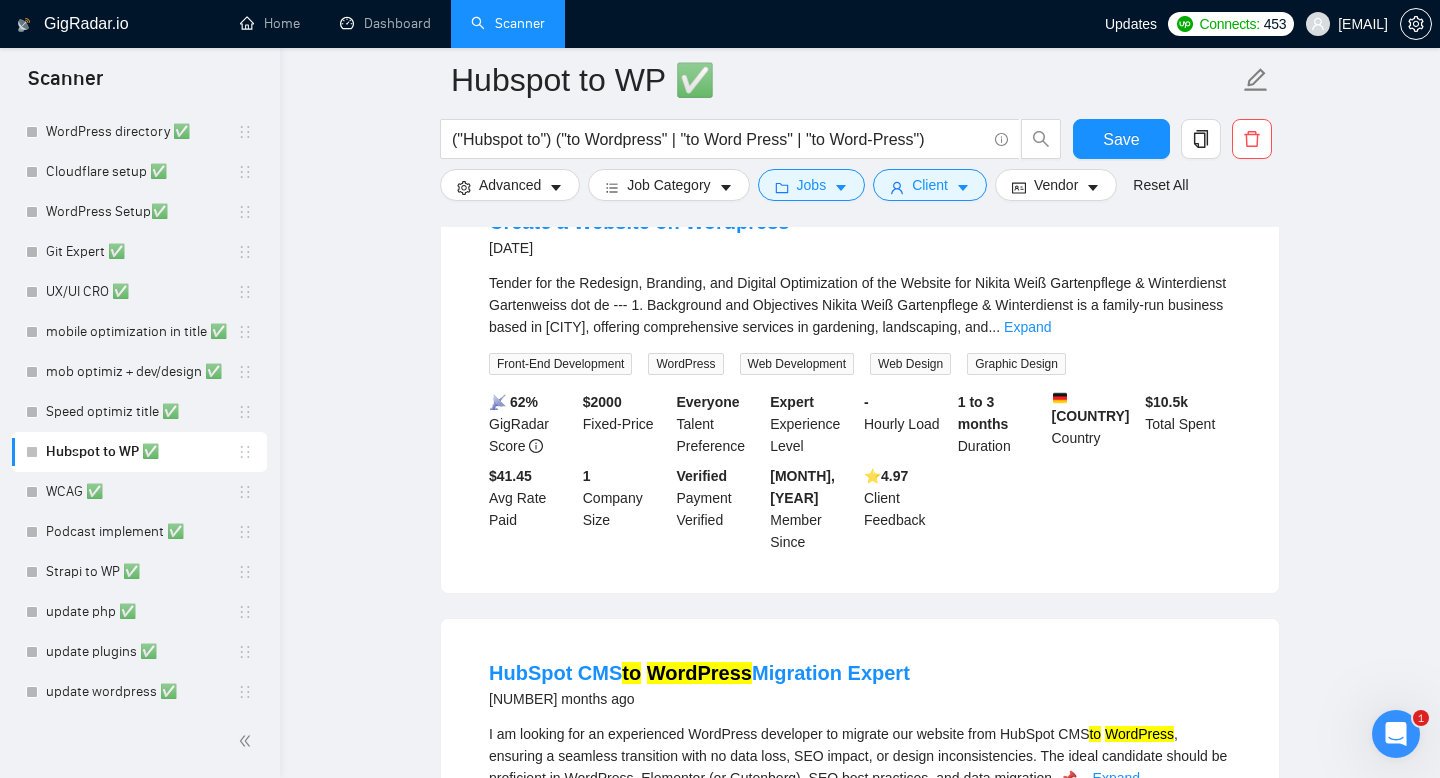 scroll, scrollTop: 47, scrollLeft: 0, axis: vertical 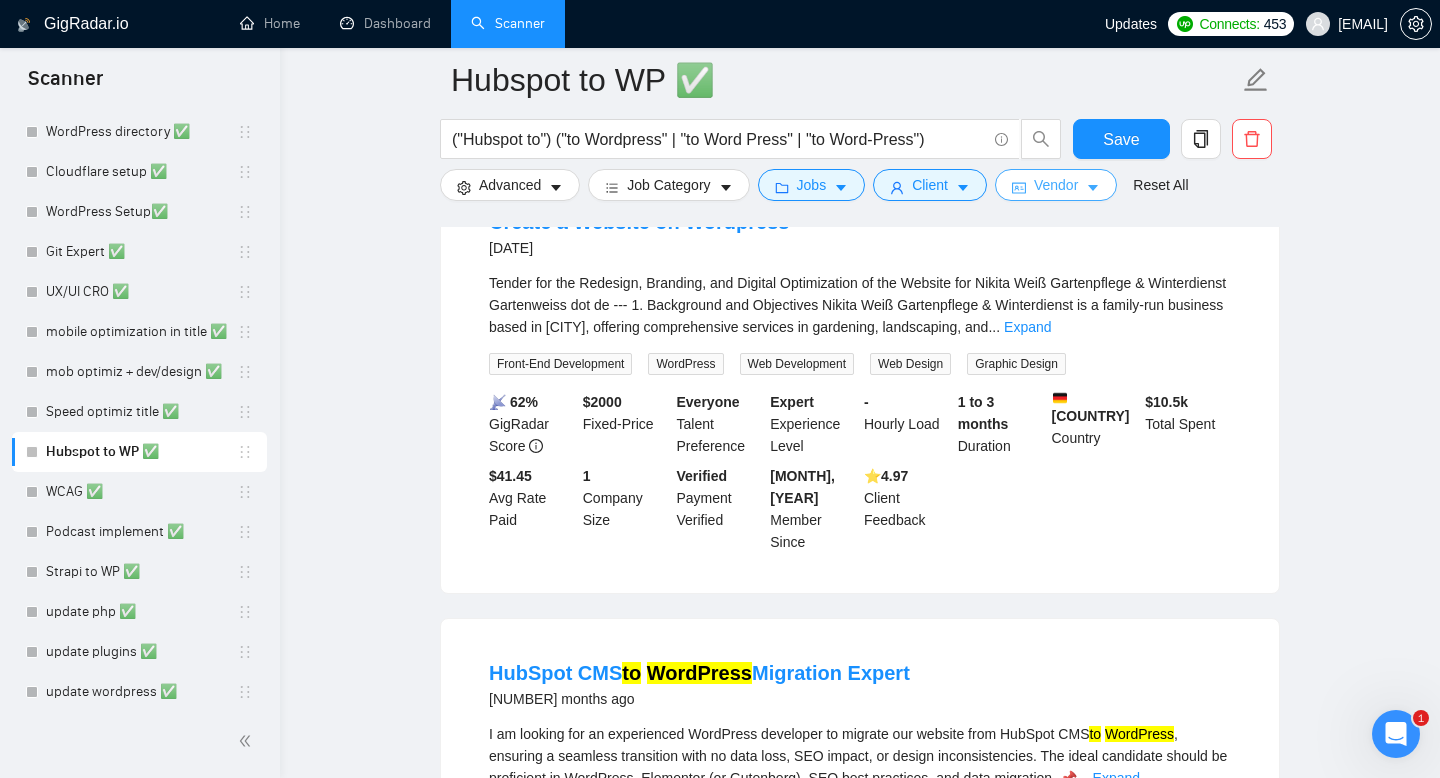 click on "Vendor" at bounding box center (1056, 185) 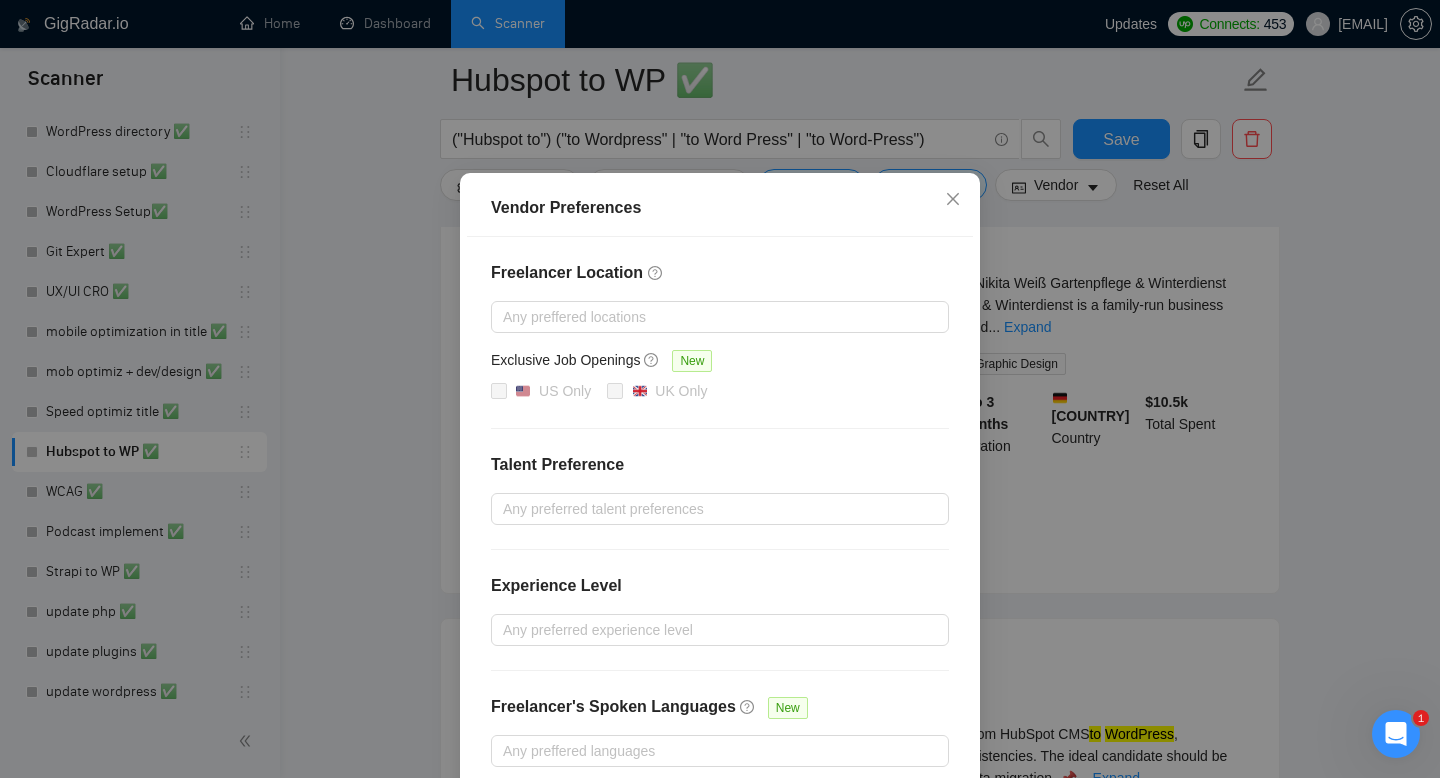 click on "Vendor Preferences Freelancer Location     Any preffered locations Exclusive Job Openings New US Only UK Only Talent Preference   Any preferred talent preferences Experience Level   Any preferred experience level Freelancer's Spoken Languages New   Any preffered languages Reset OK" at bounding box center [720, 389] 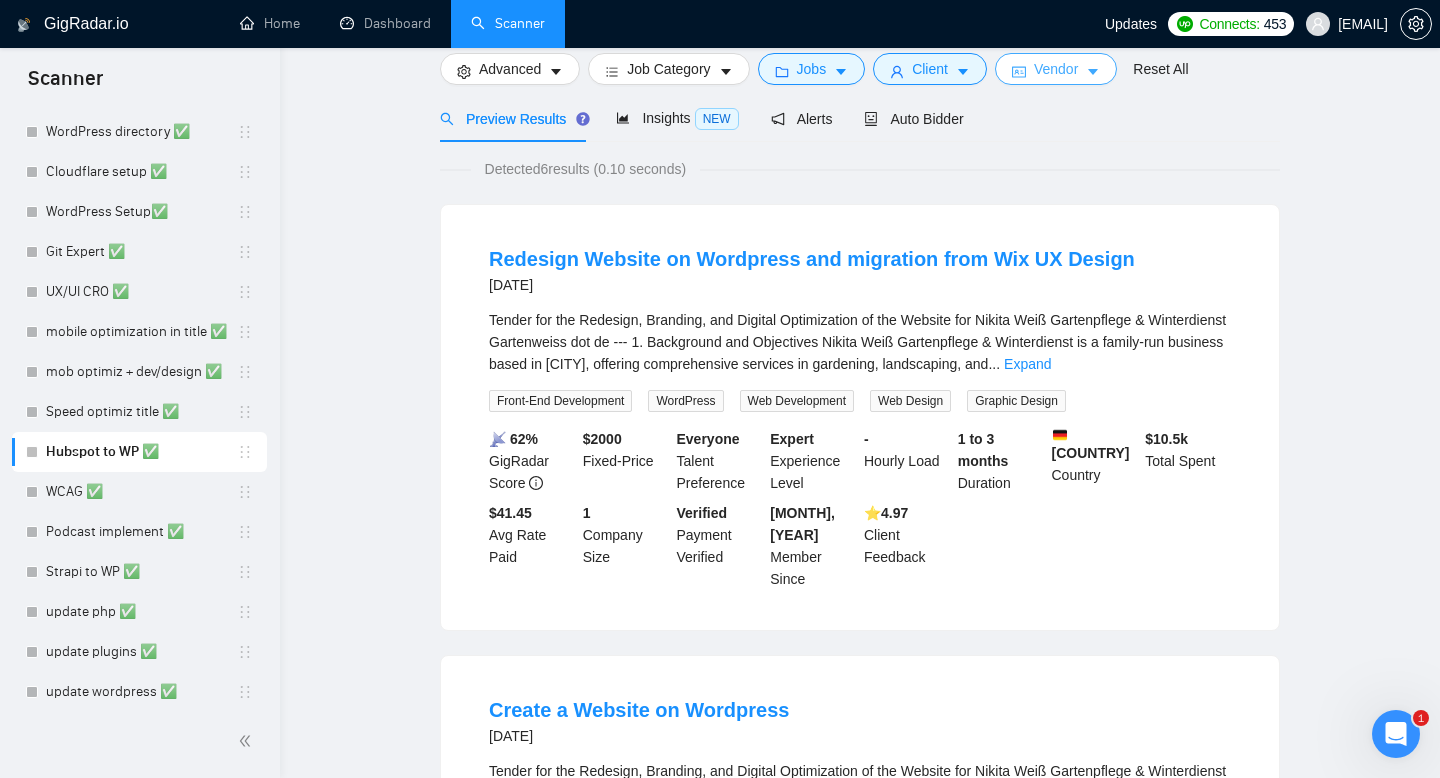 scroll, scrollTop: 0, scrollLeft: 0, axis: both 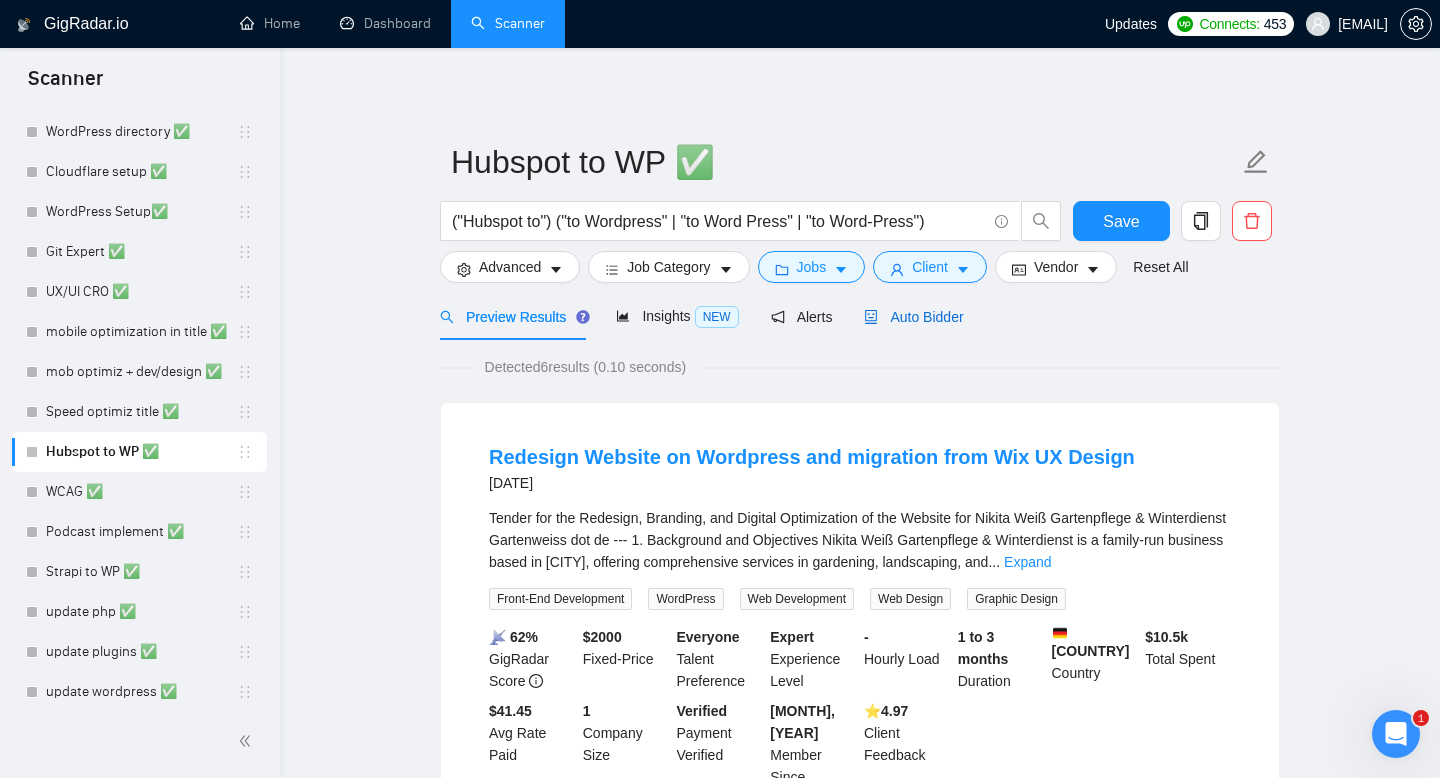 click on "Auto Bidder" at bounding box center [913, 317] 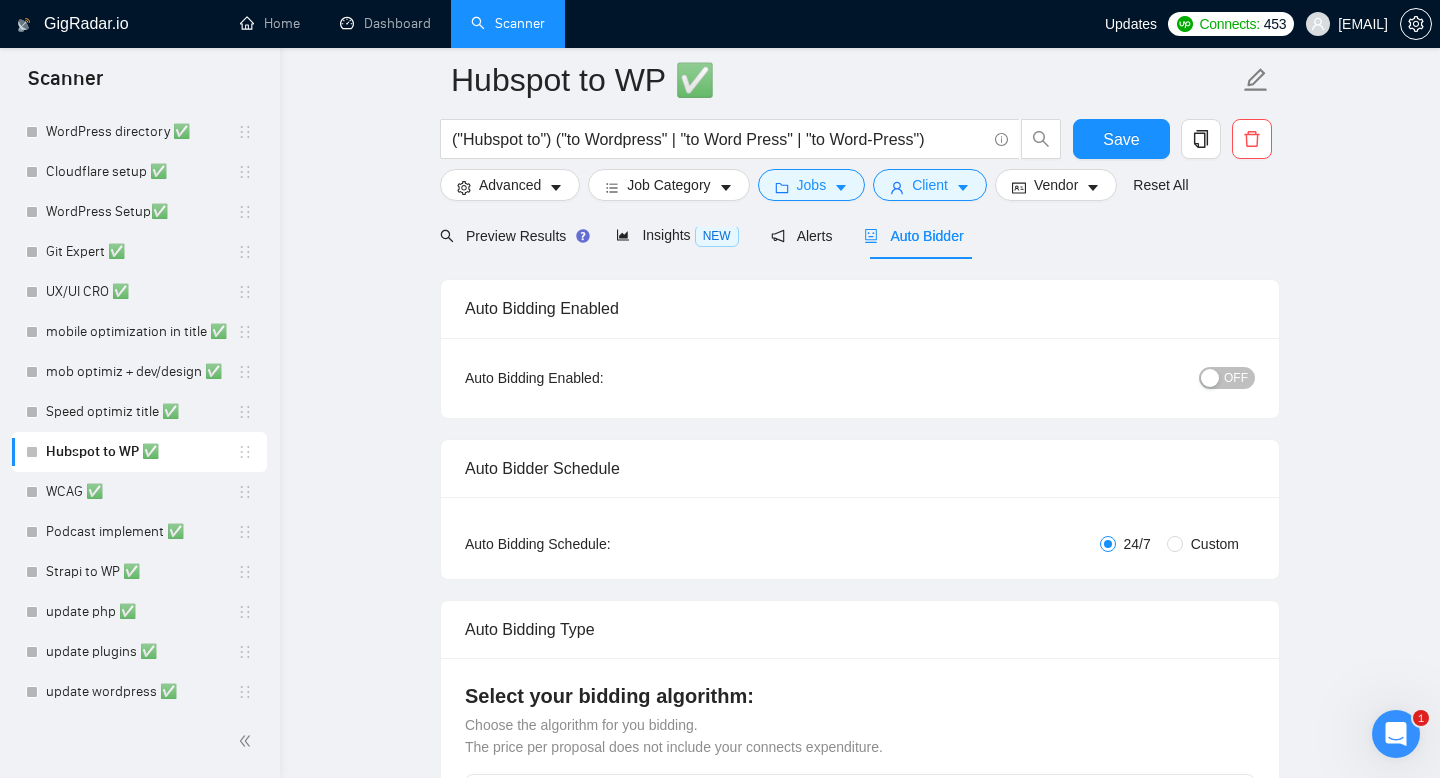 scroll, scrollTop: 273, scrollLeft: 0, axis: vertical 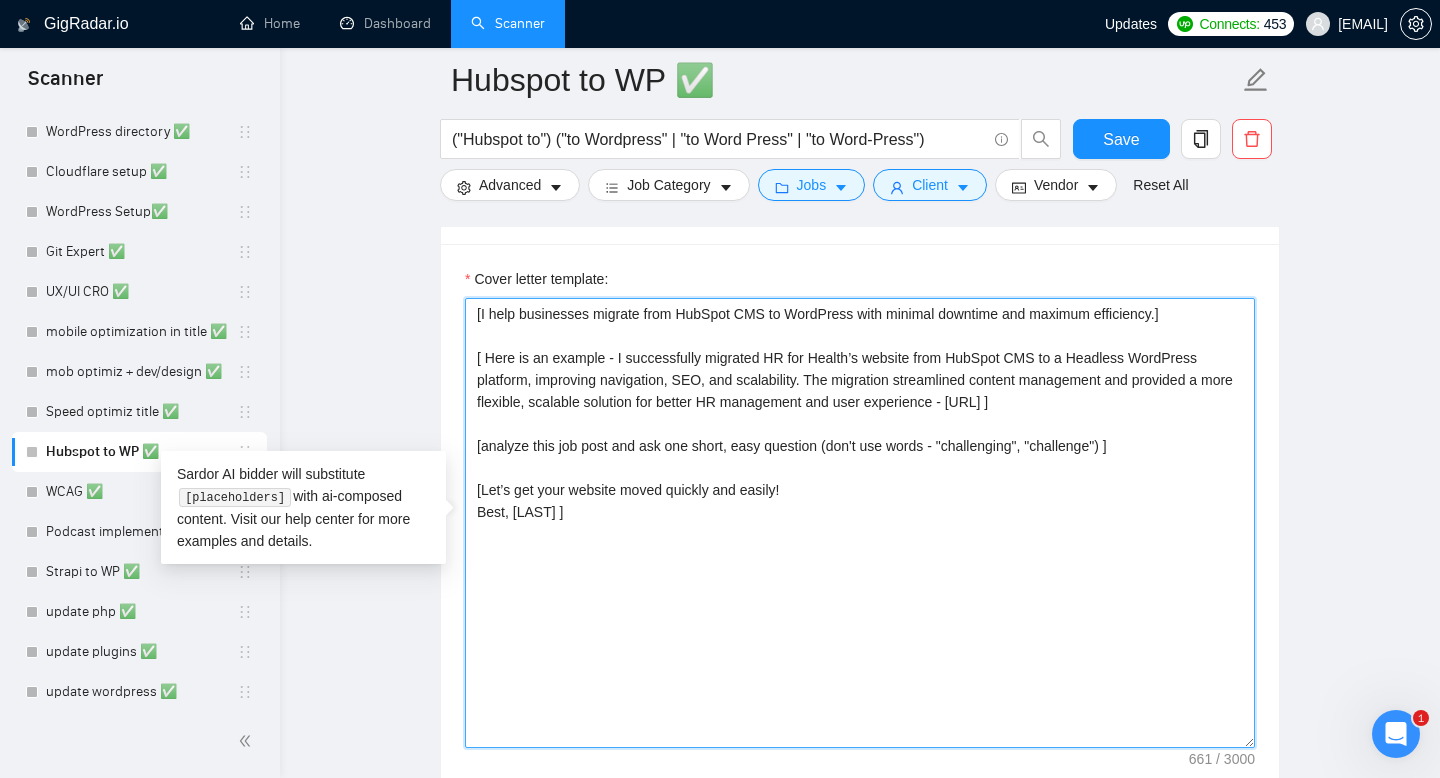 drag, startPoint x: 565, startPoint y: 532, endPoint x: 427, endPoint y: 306, distance: 264.80182 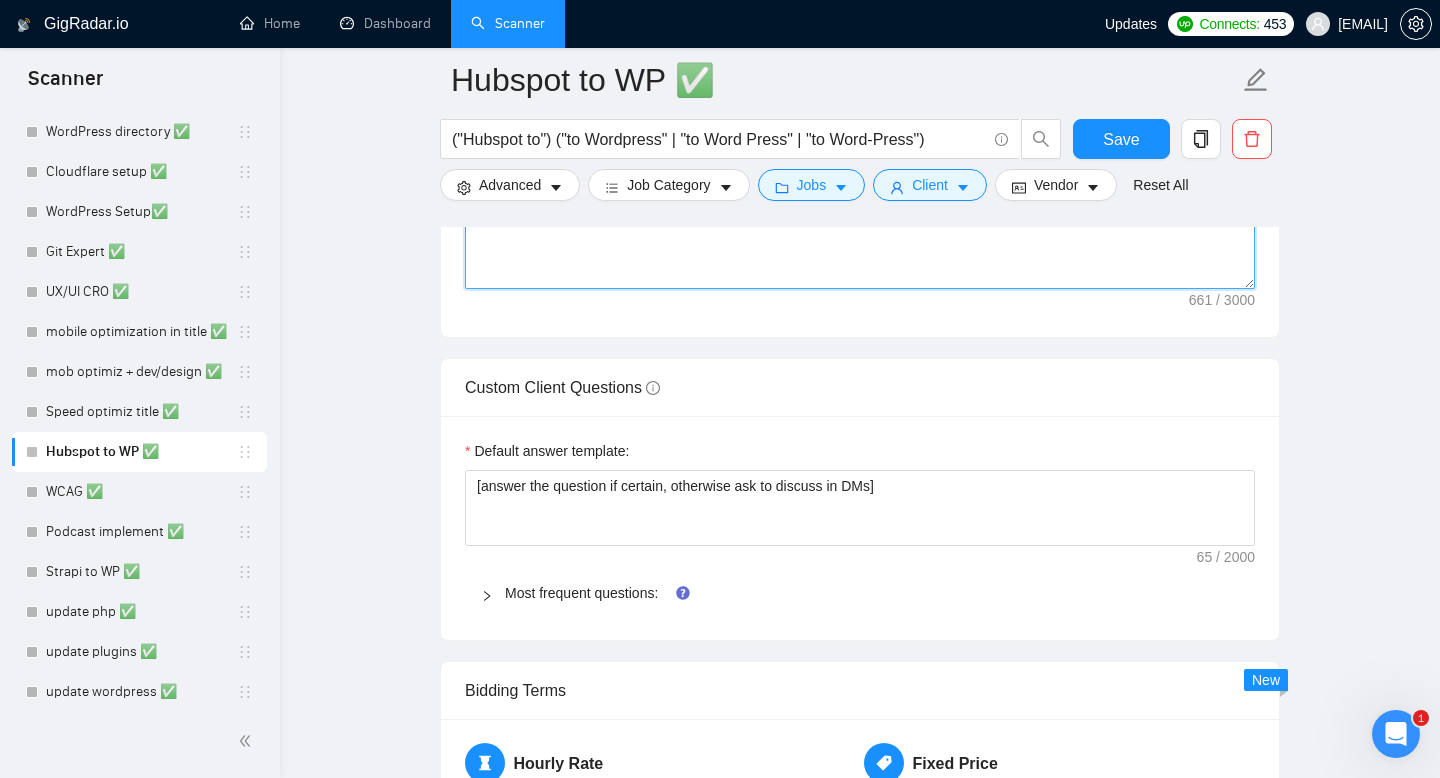 scroll, scrollTop: 1798, scrollLeft: 0, axis: vertical 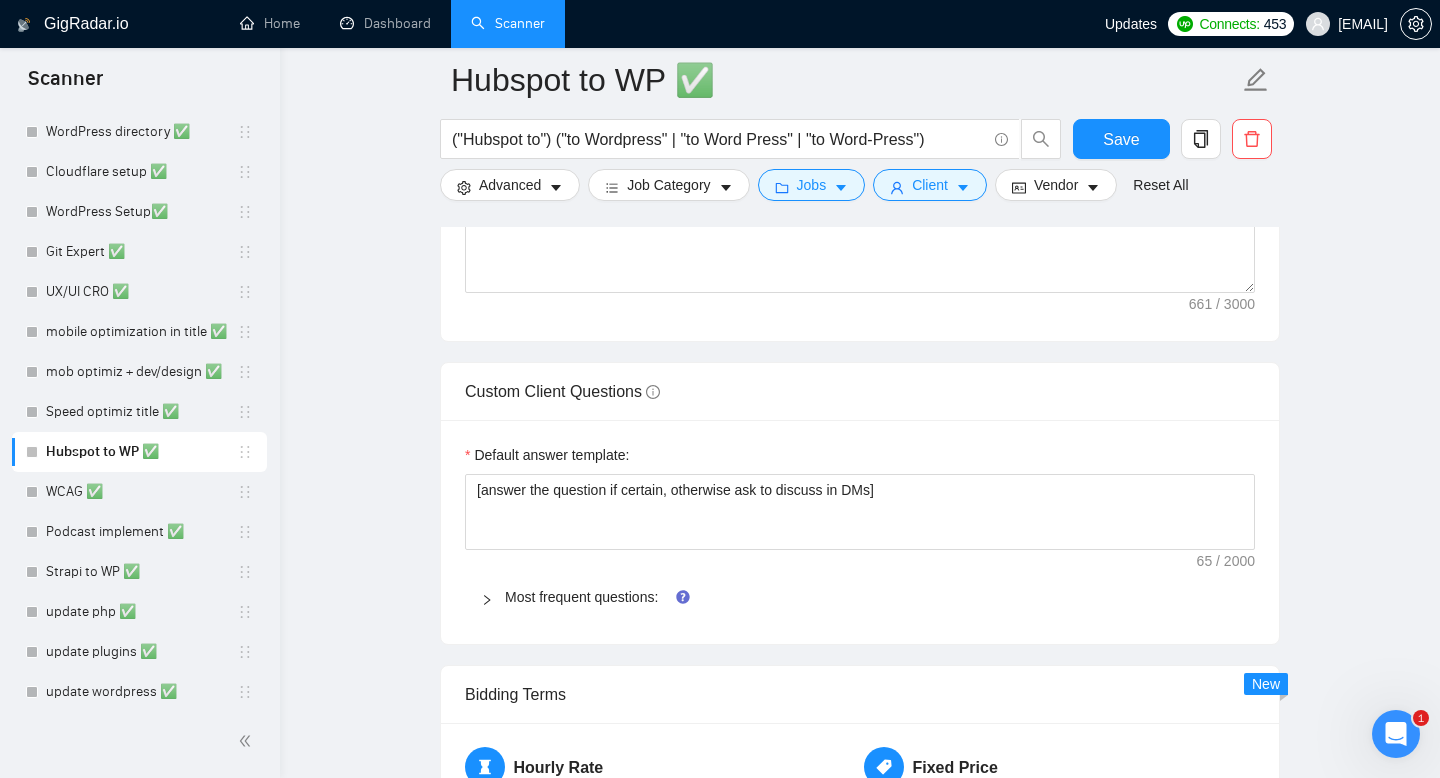 click 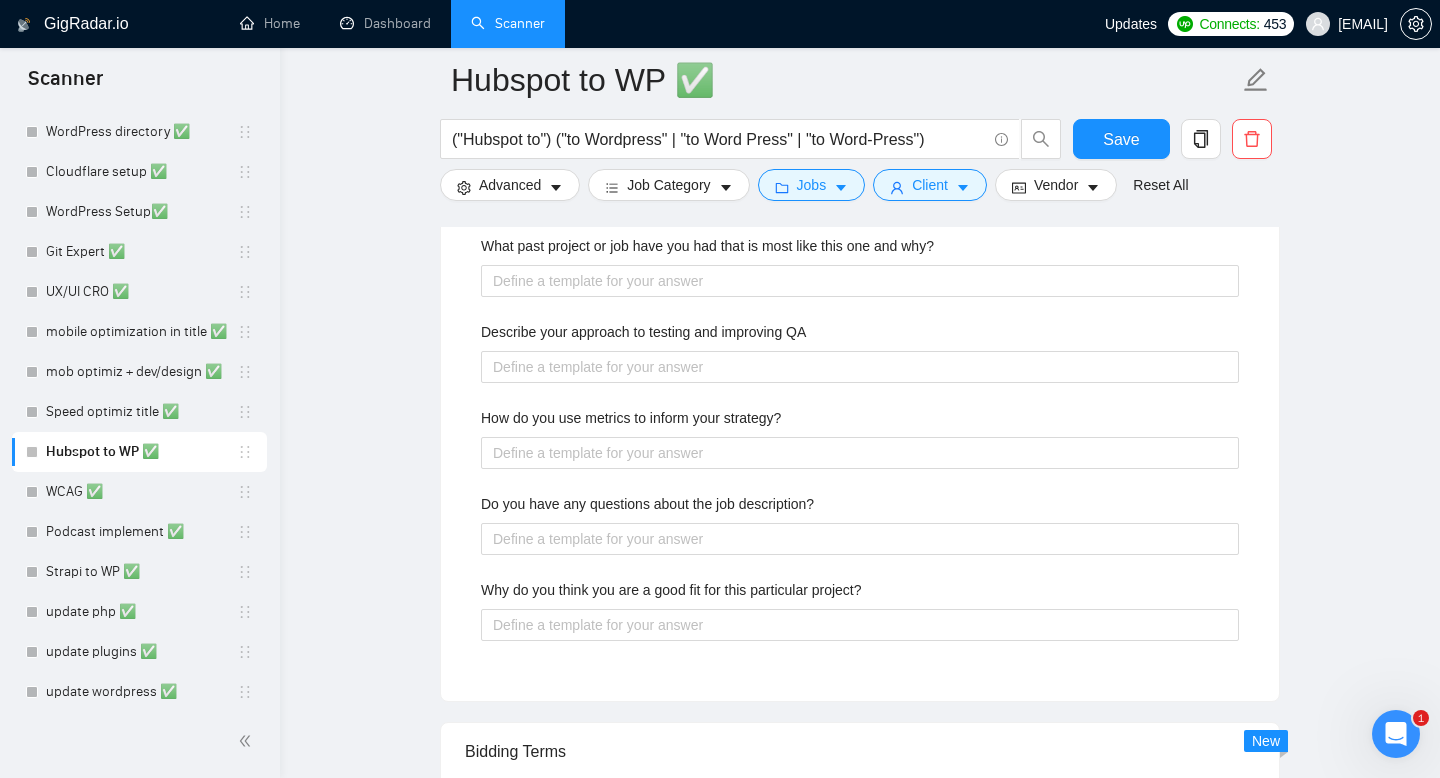 scroll, scrollTop: 2719, scrollLeft: 0, axis: vertical 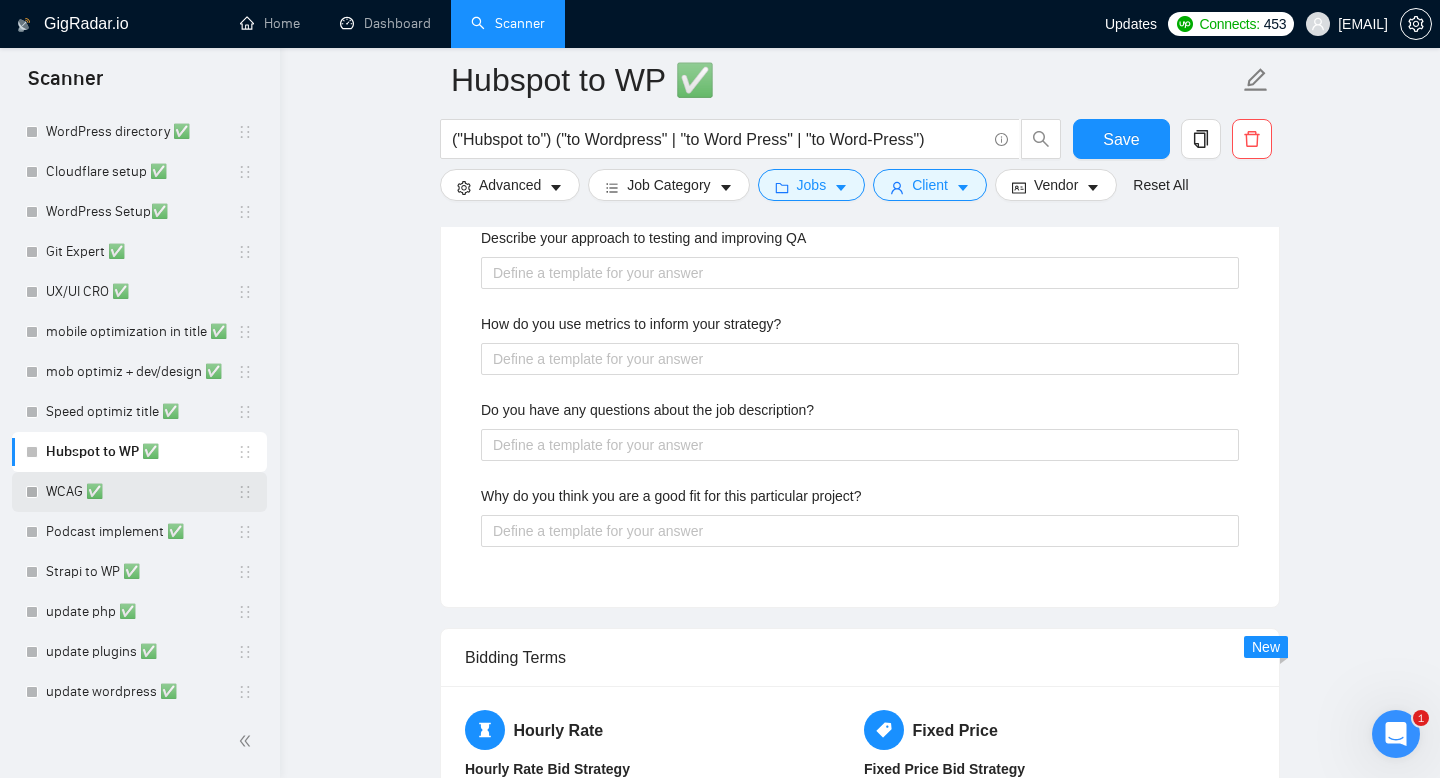 click on "WCAG ✅" at bounding box center (141, 492) 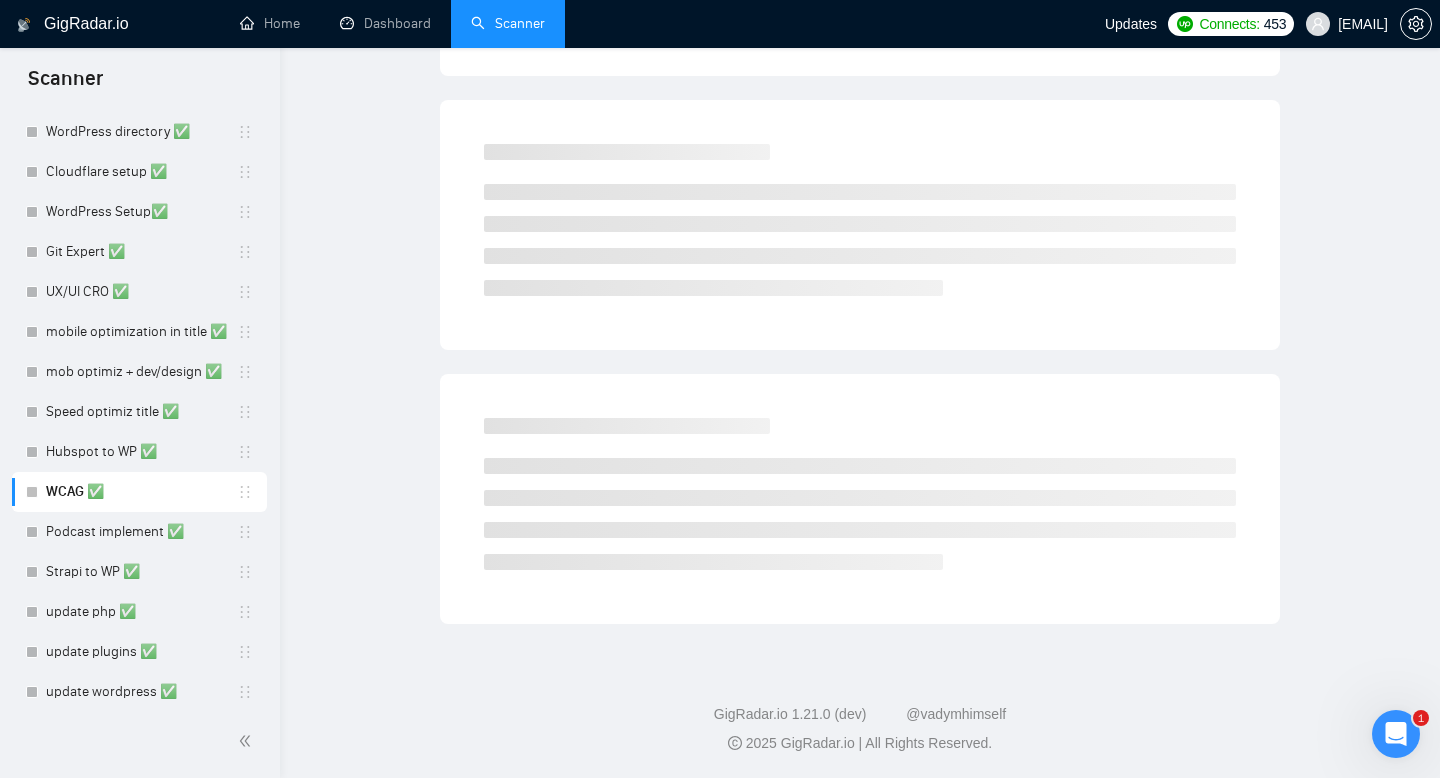 scroll, scrollTop: 0, scrollLeft: 0, axis: both 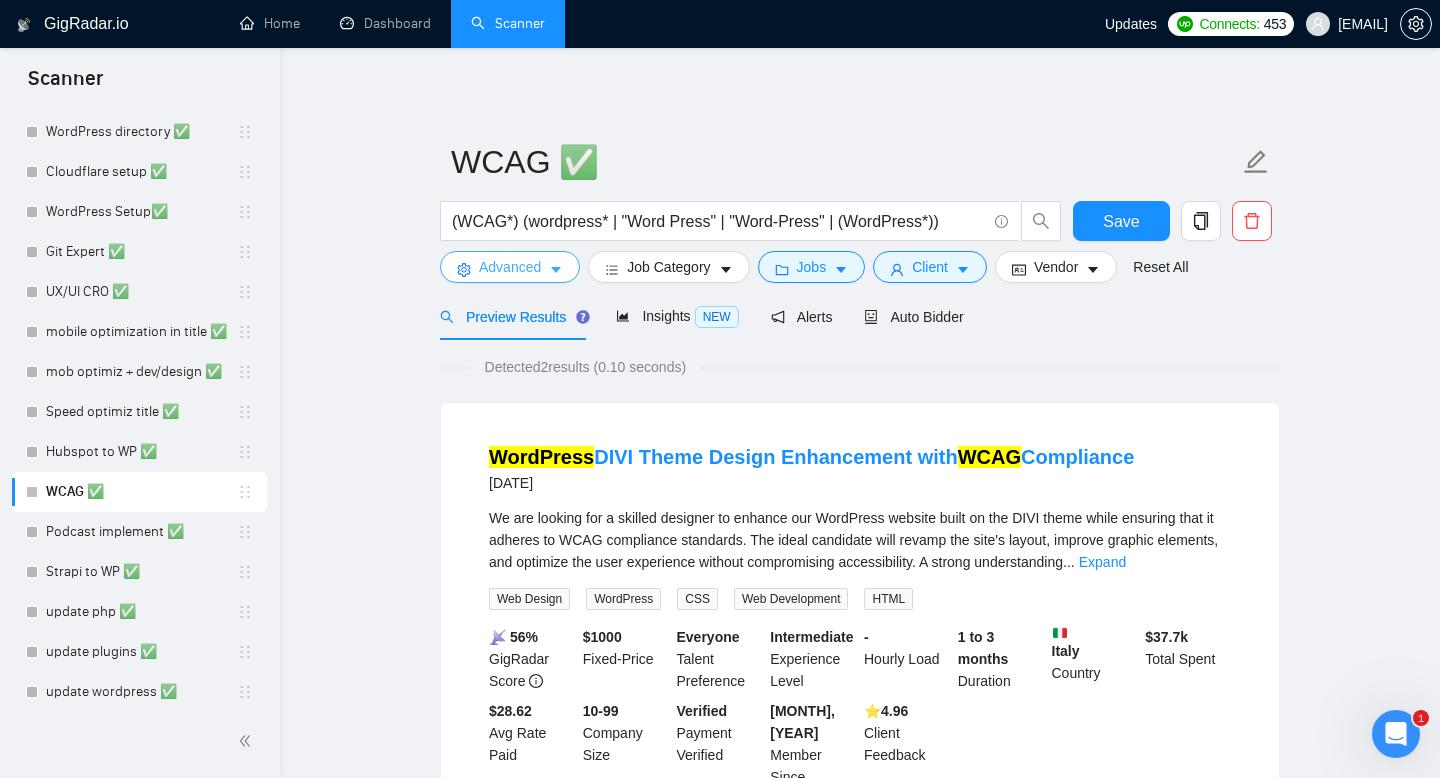 click 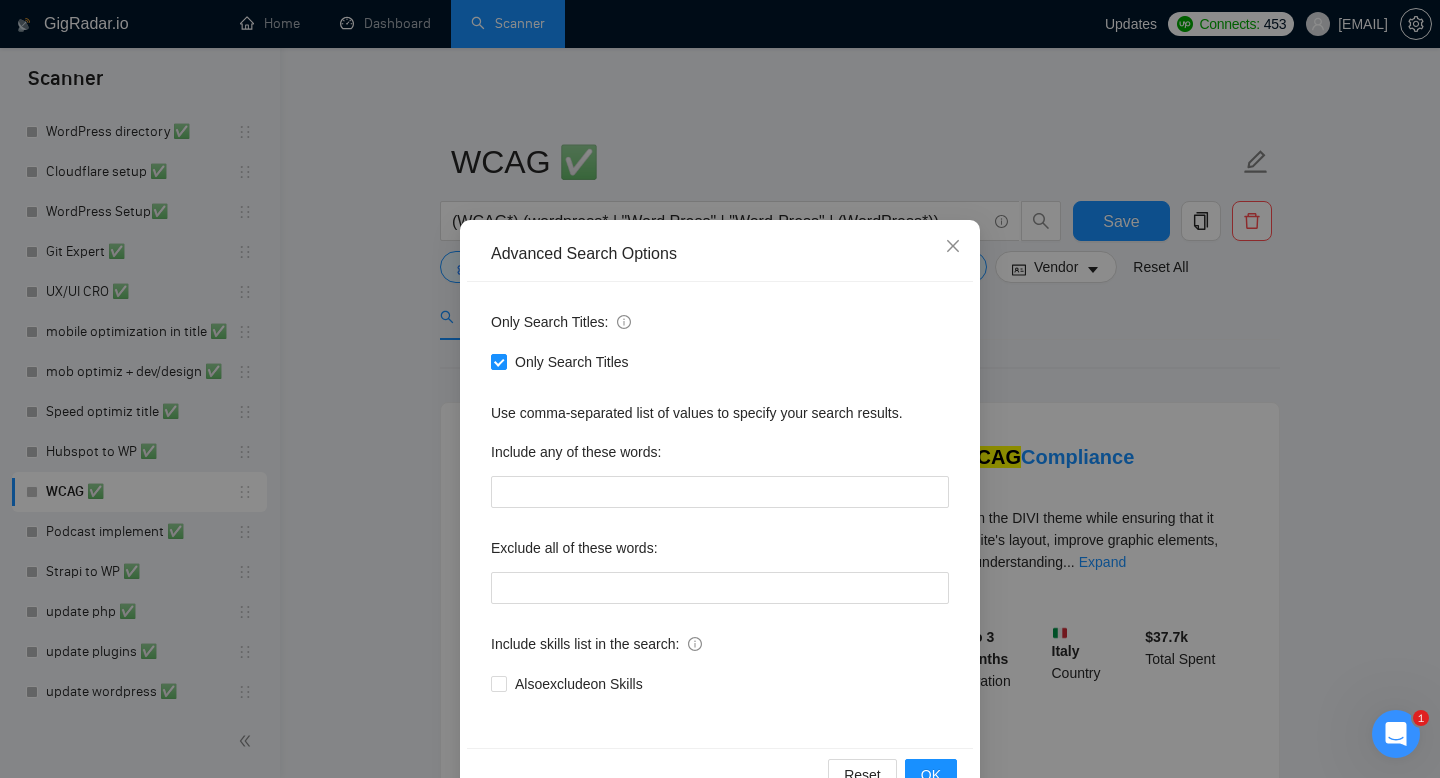 click on "Advanced Search Options" at bounding box center (720, 254) 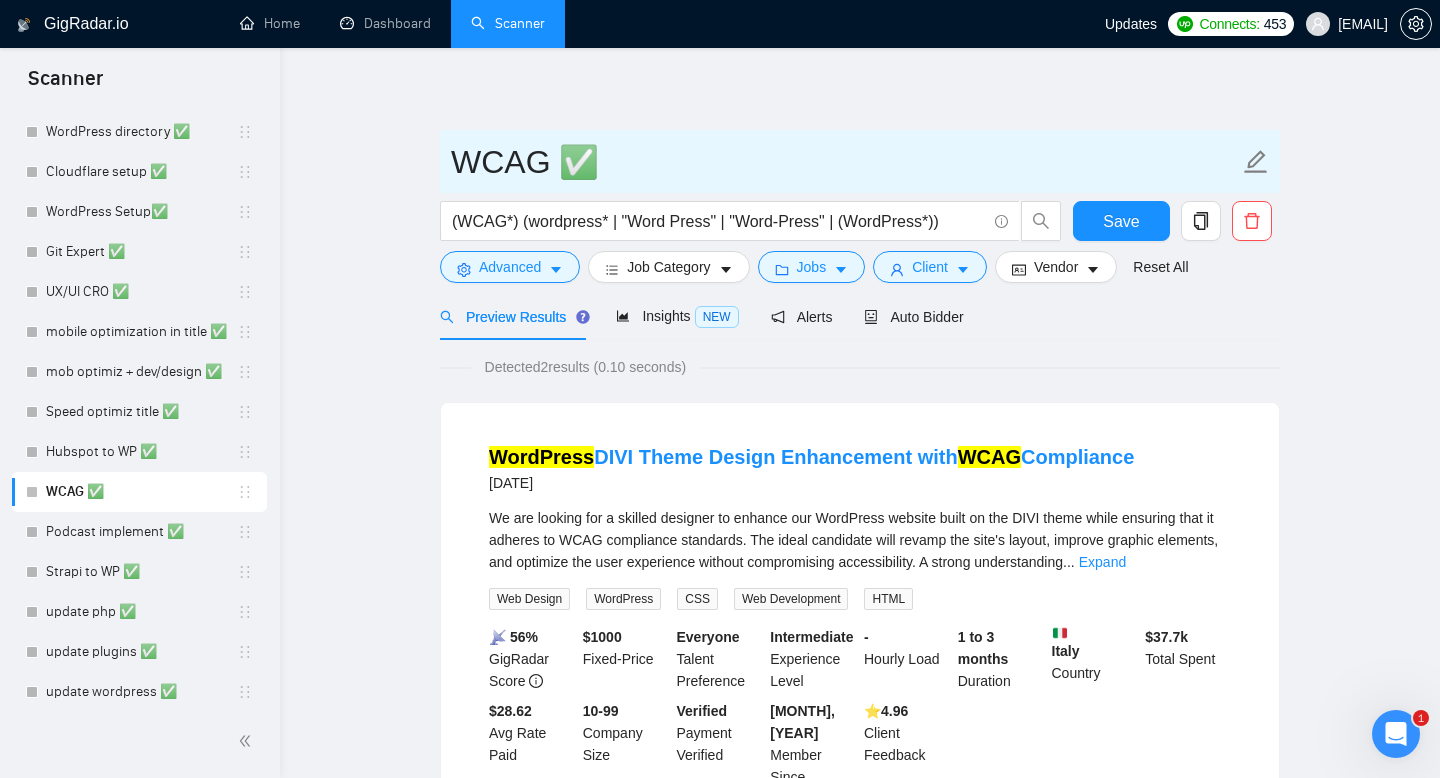 drag, startPoint x: 461, startPoint y: 159, endPoint x: 545, endPoint y: 155, distance: 84.095184 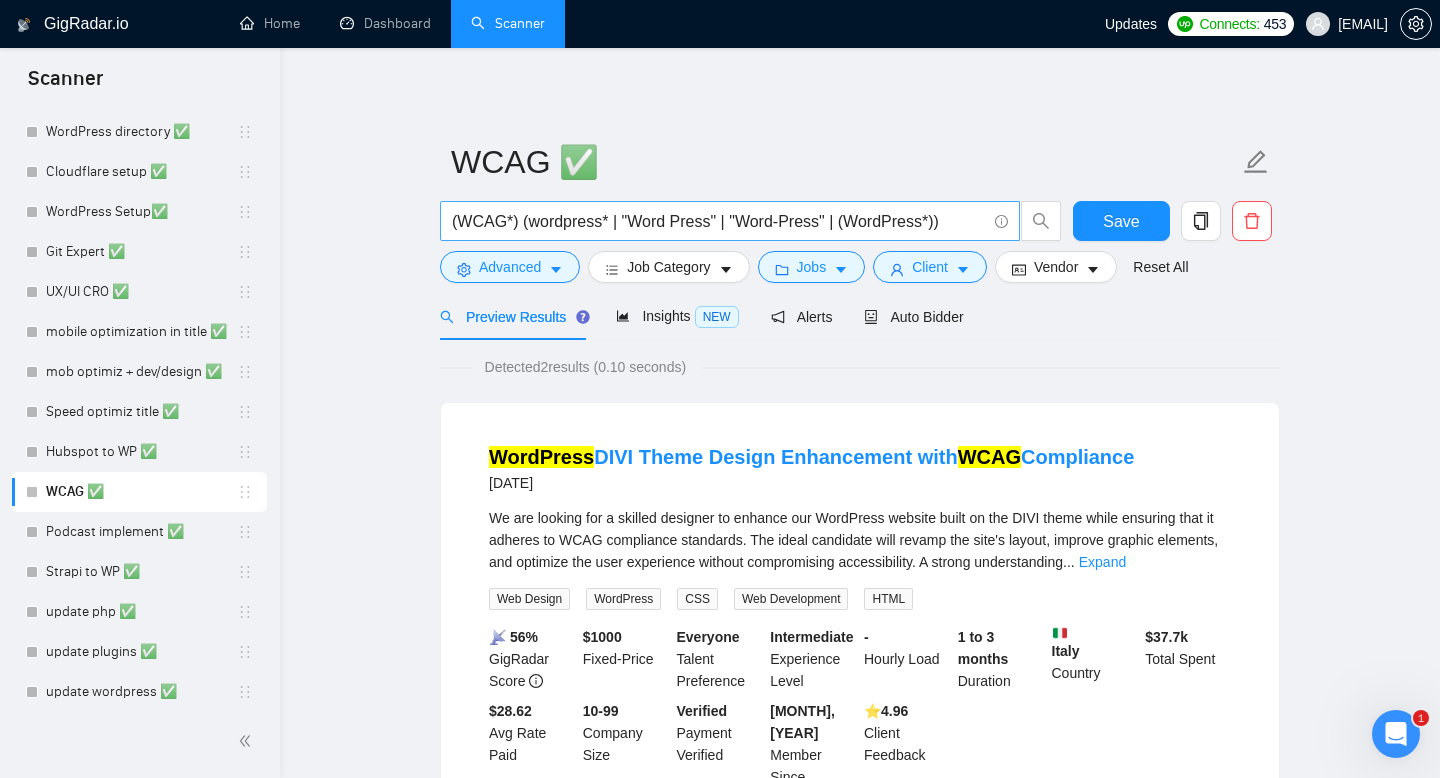 click on "(WCAG*) (wordpress* | "Word Press" | "Word-Press" | (WordPress*))" at bounding box center [719, 221] 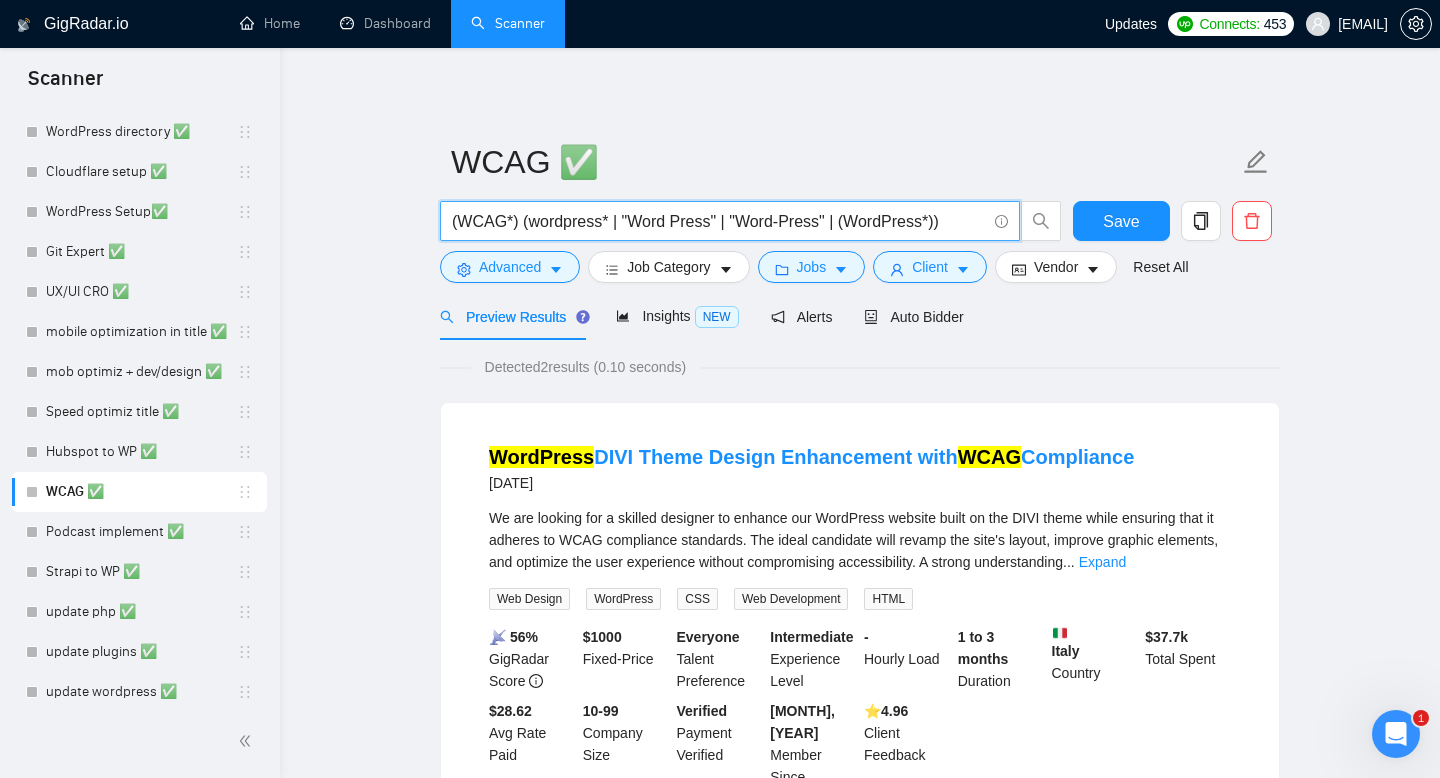 click on "(WCAG*) (wordpress* | "Word Press" | "Word-Press" | (WordPress*))" at bounding box center (719, 221) 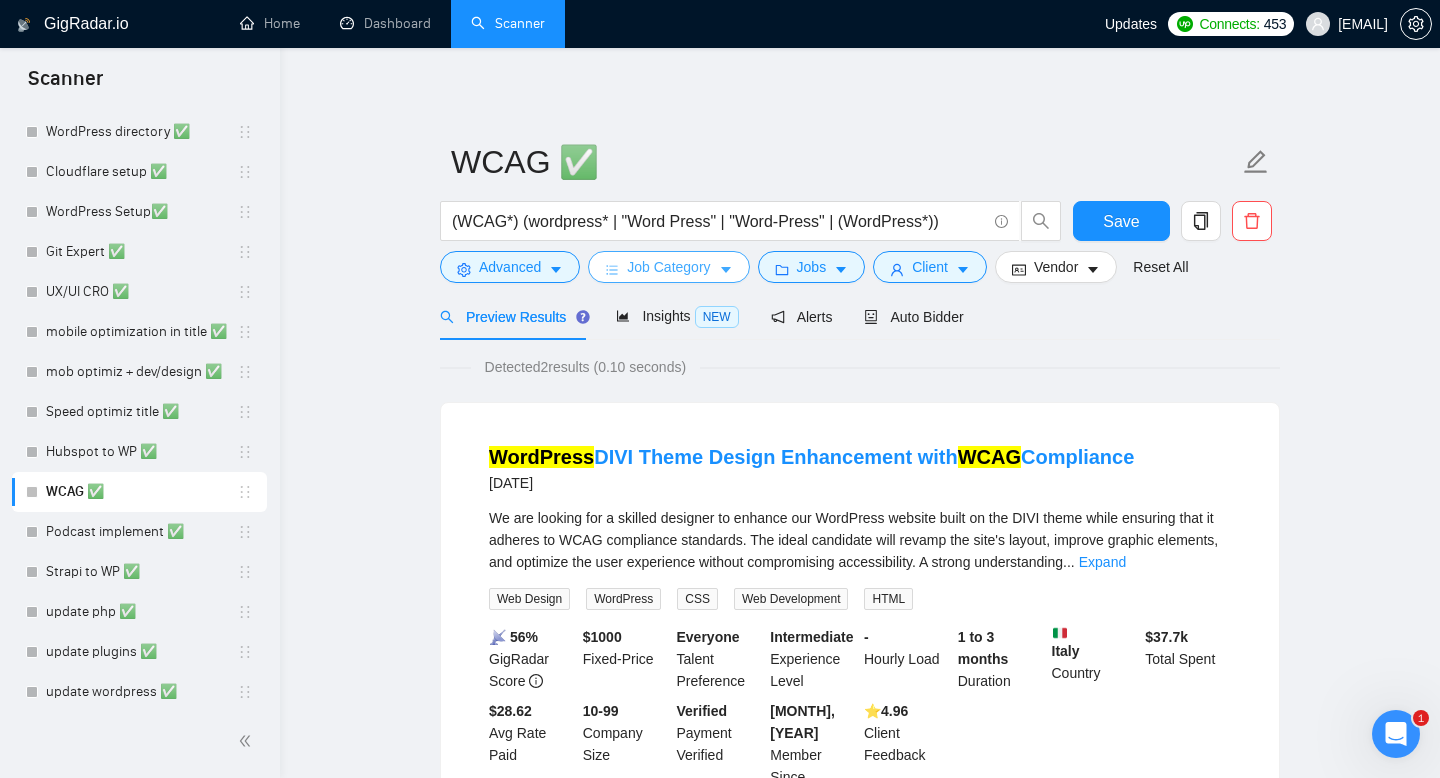 click on "Job Category" at bounding box center [668, 267] 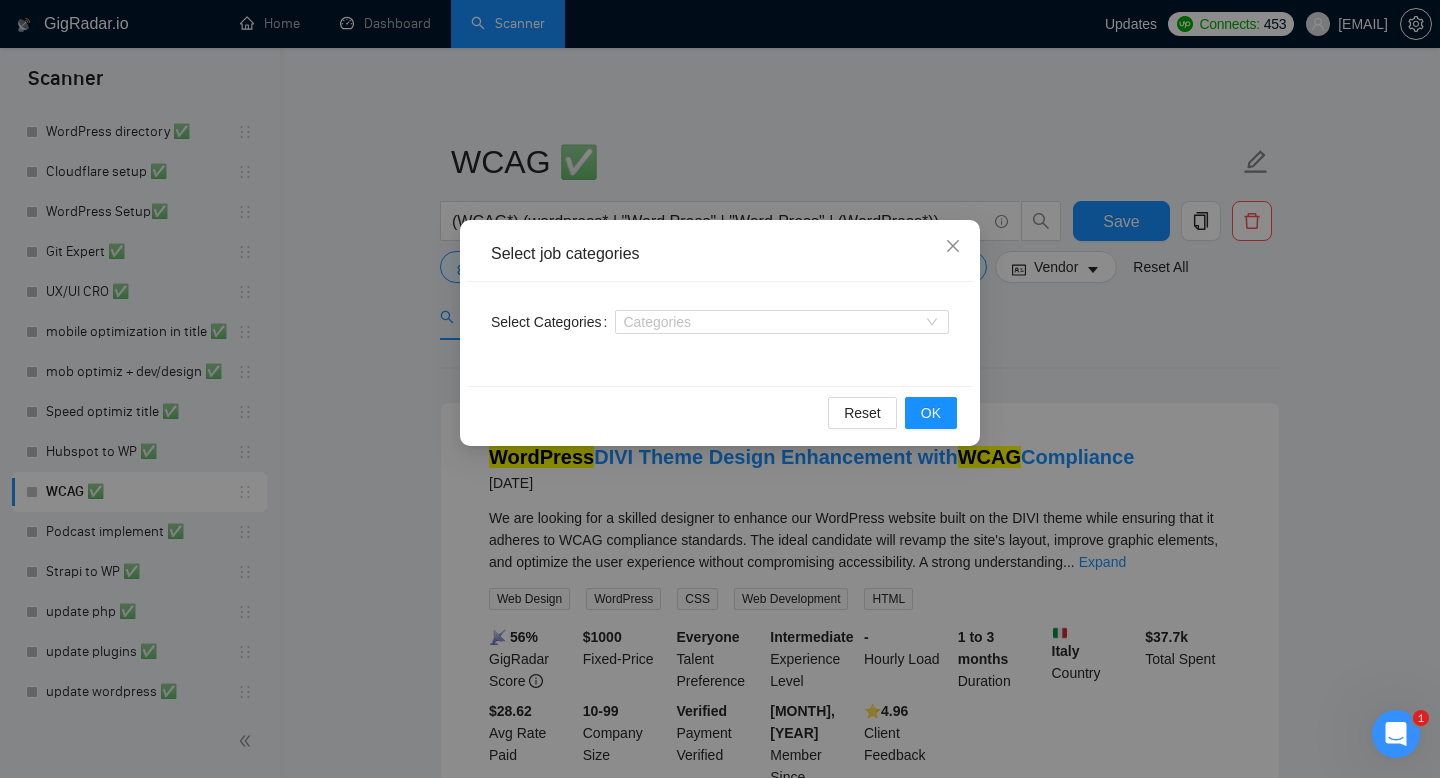 click on "Select job categories" at bounding box center [720, 254] 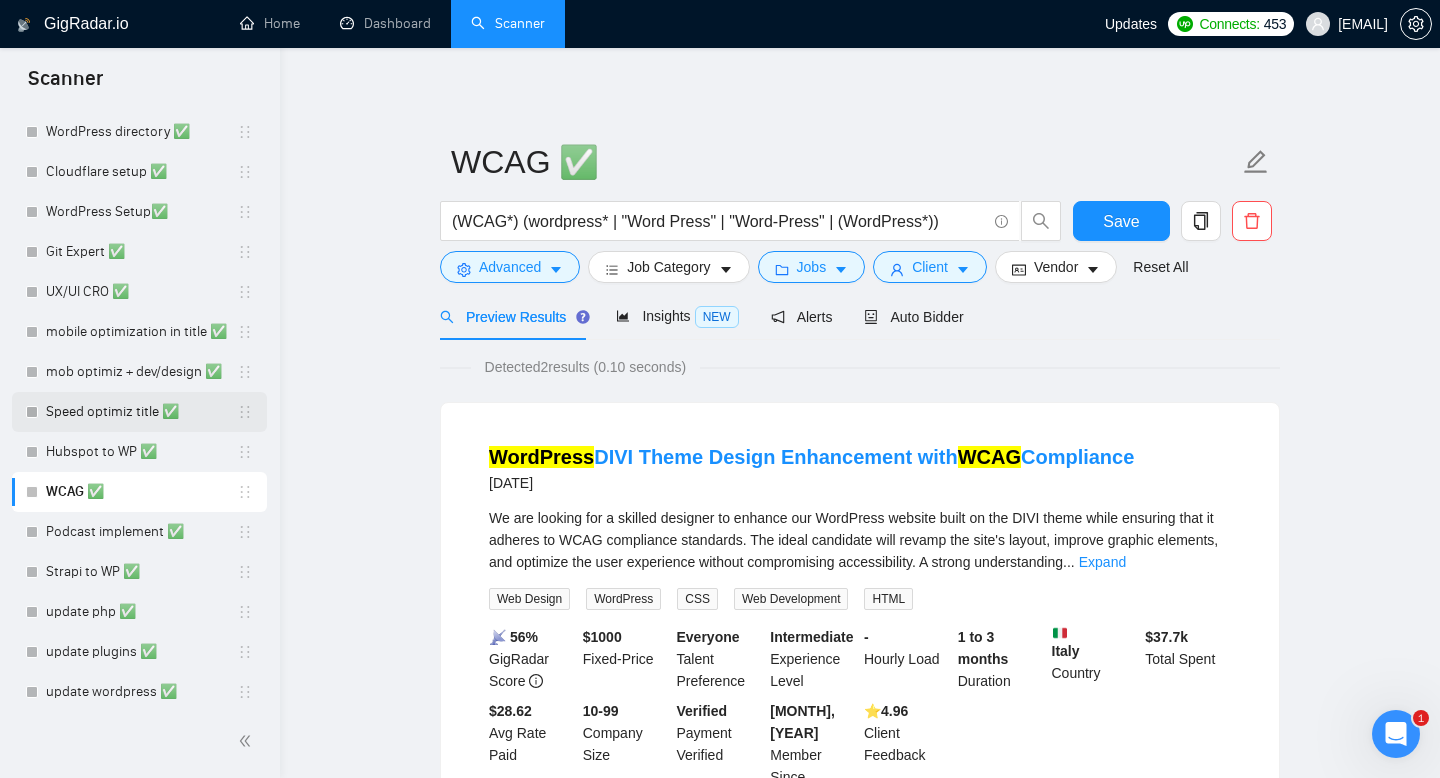 click on "Speed optimiz title ✅" at bounding box center (141, 412) 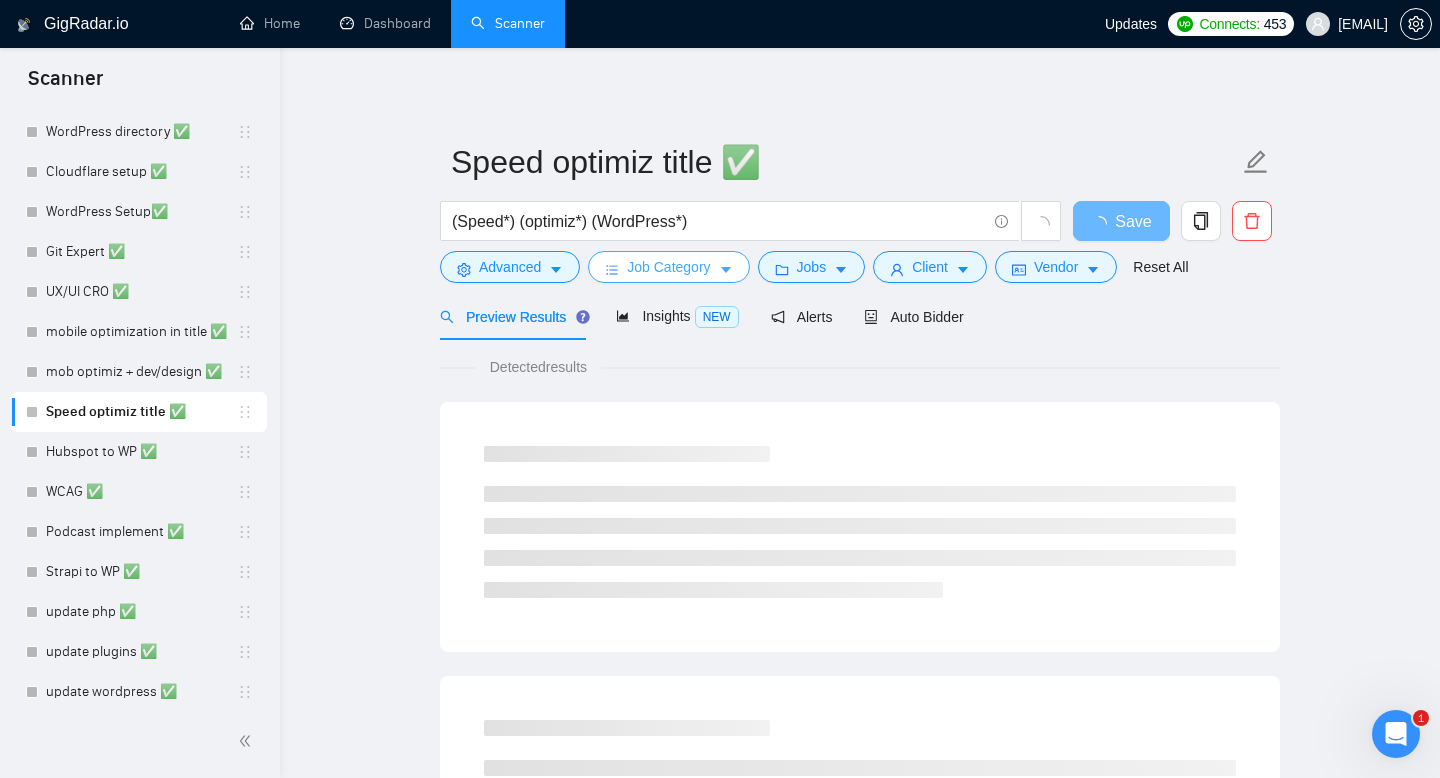 click on "Job Category" at bounding box center [668, 267] 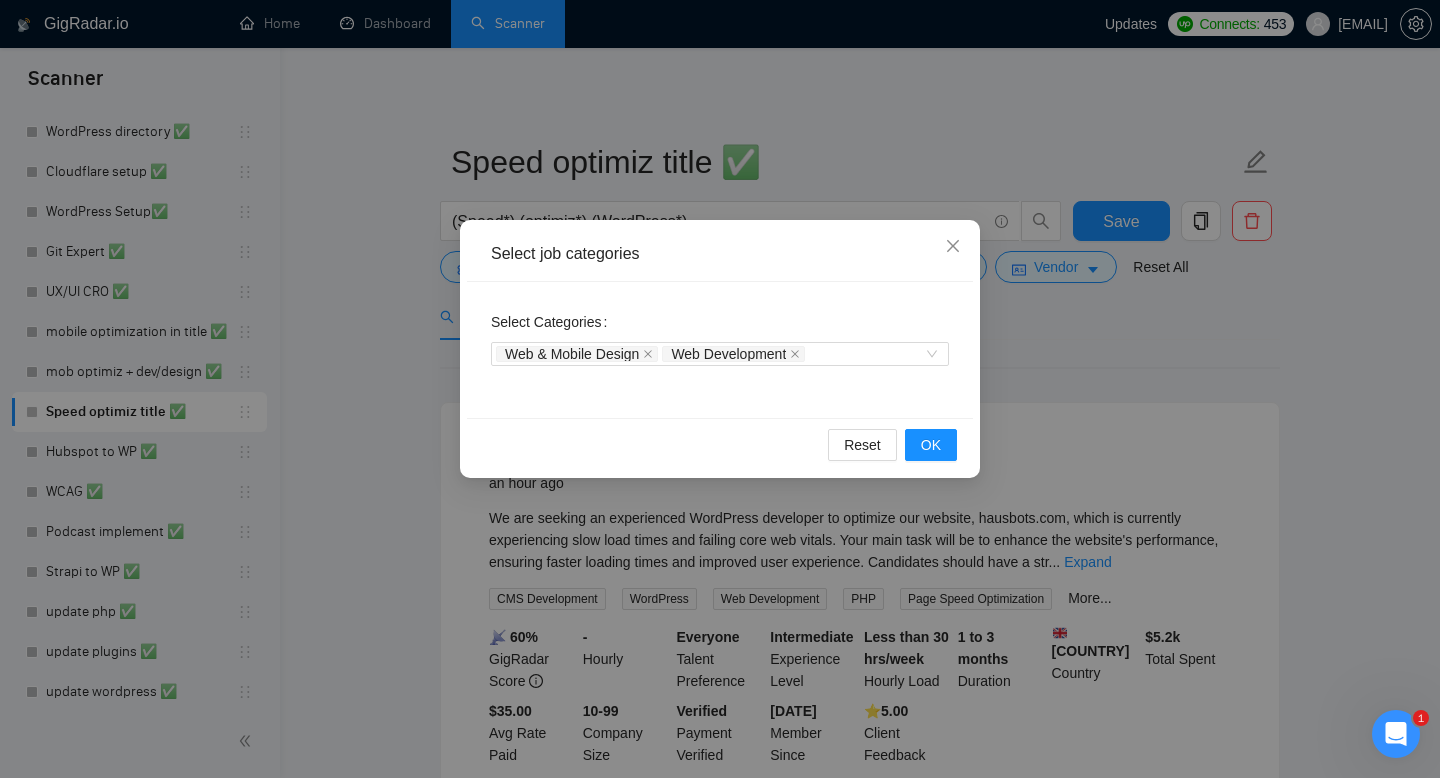 click on "Select job categories Select Categories Web & Mobile Design Web Development   Reset OK" at bounding box center (720, 389) 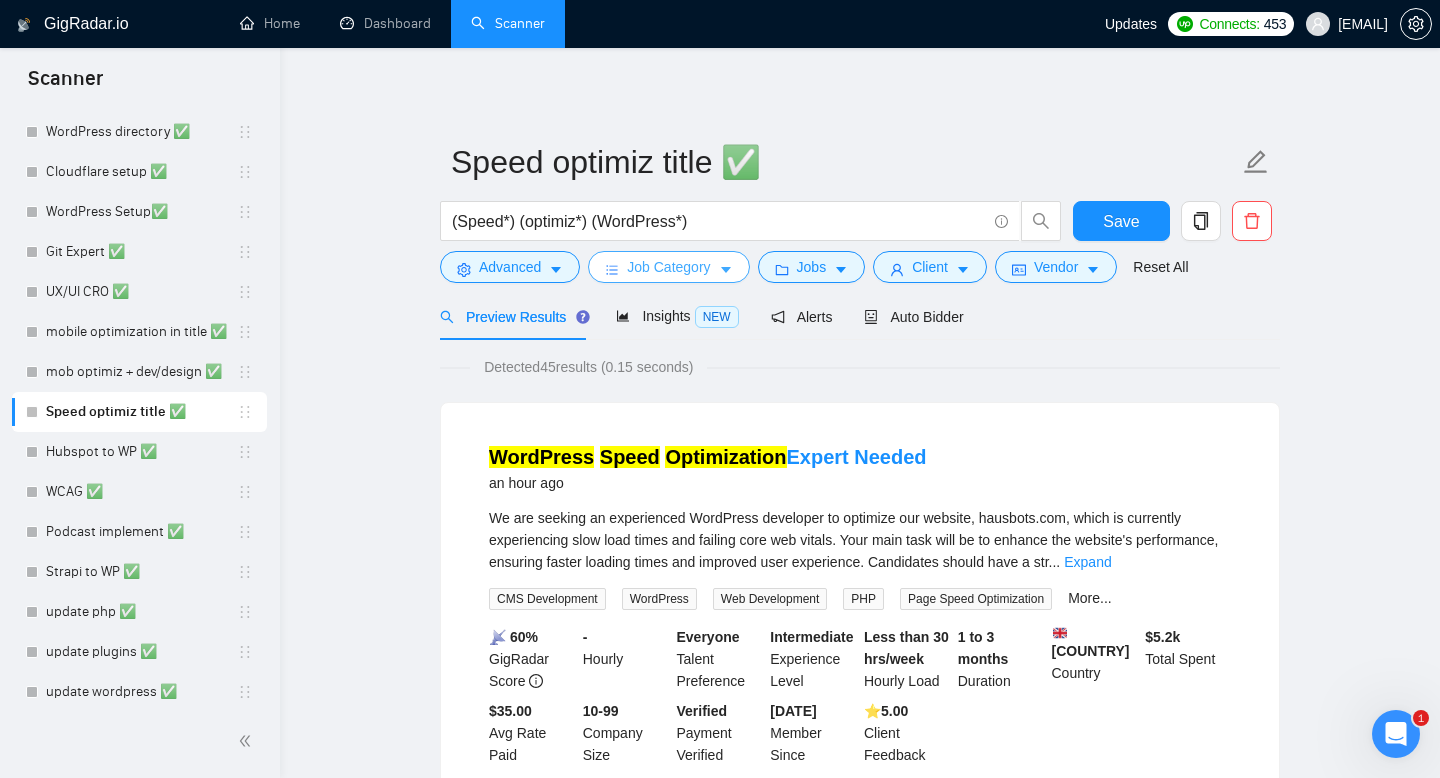 click on "Job Category" at bounding box center (668, 267) 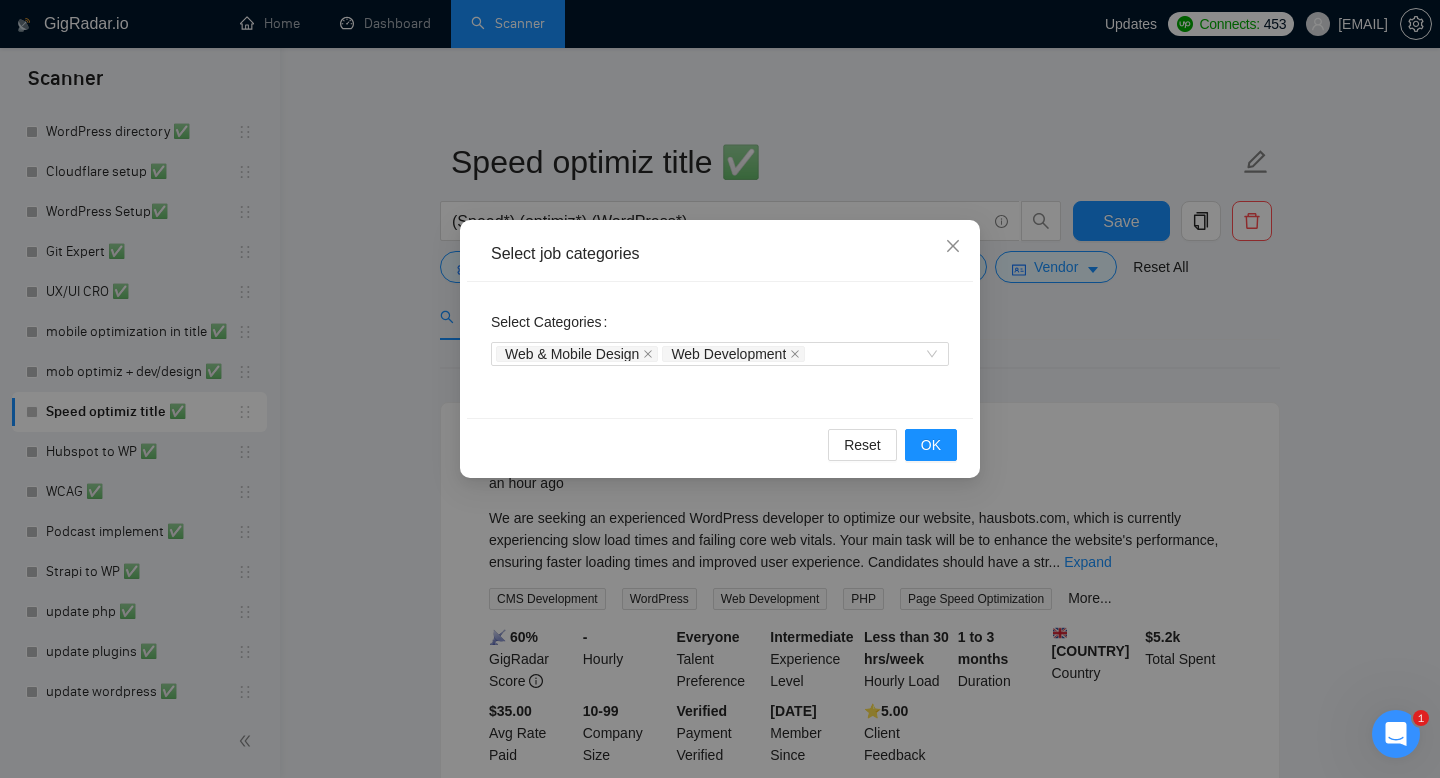 click on "Select job categories Select Categories Web & Mobile Design Web Development   Reset OK" at bounding box center (720, 389) 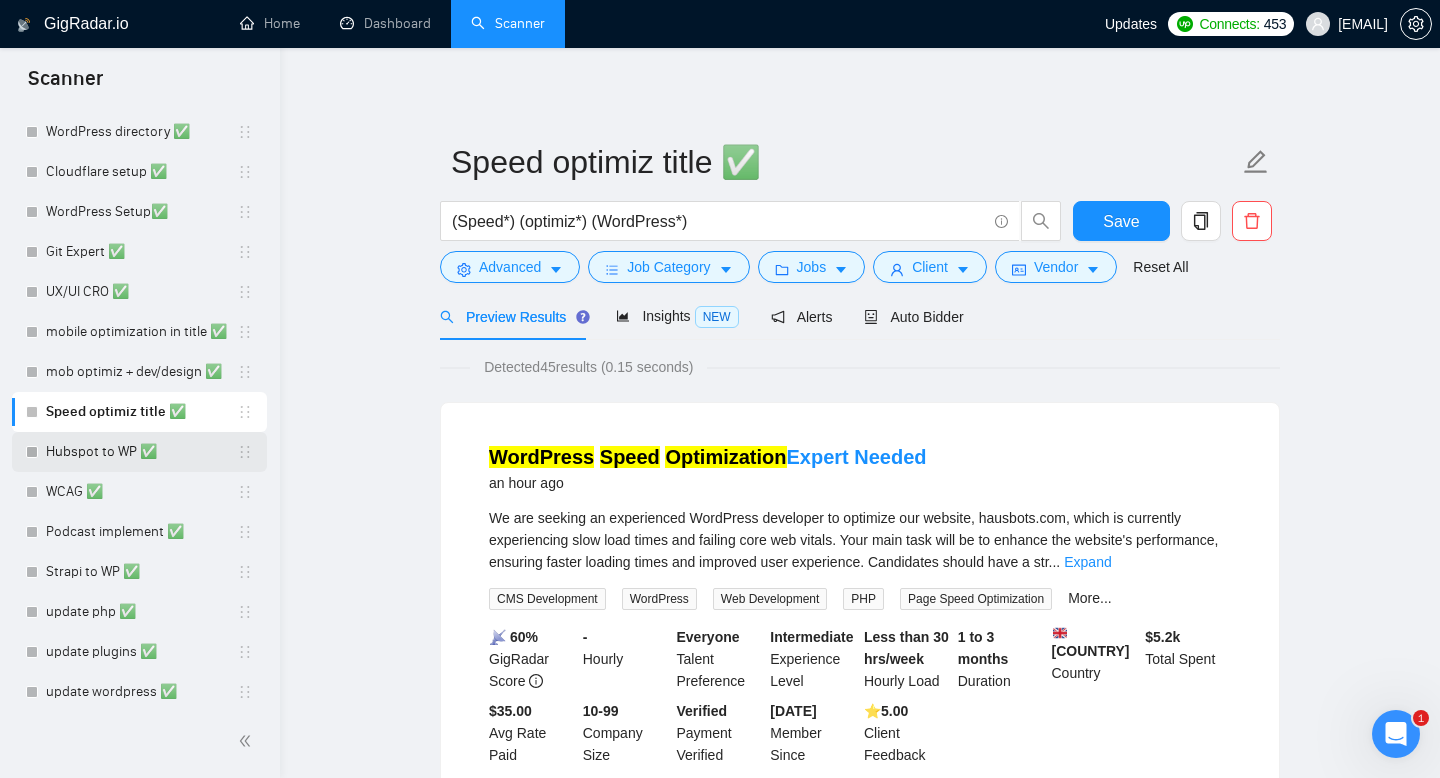 click on "Hubspot to WP ✅" at bounding box center (141, 452) 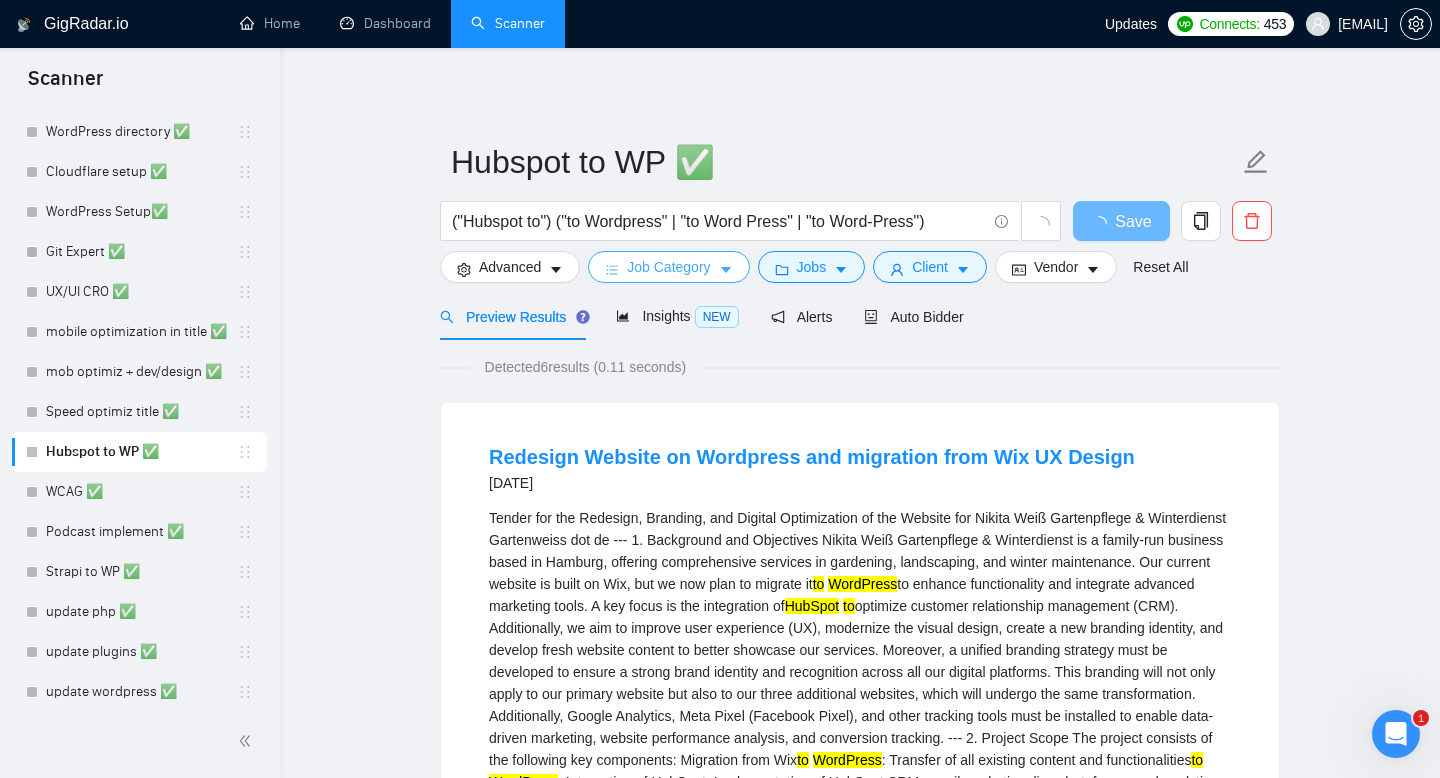 click on "Job Category" at bounding box center (668, 267) 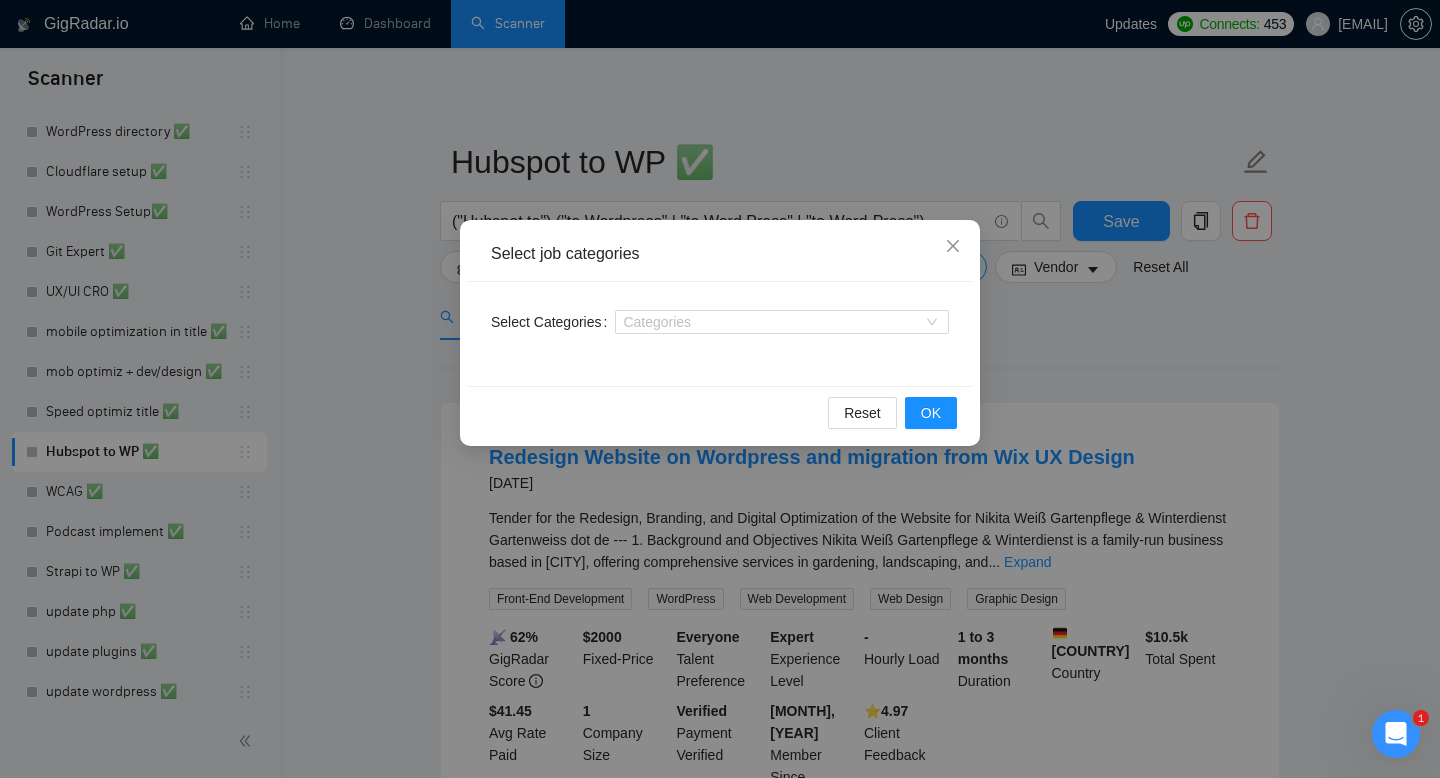 click on "Select job categories Select Categories   Categories Reset OK" at bounding box center (720, 389) 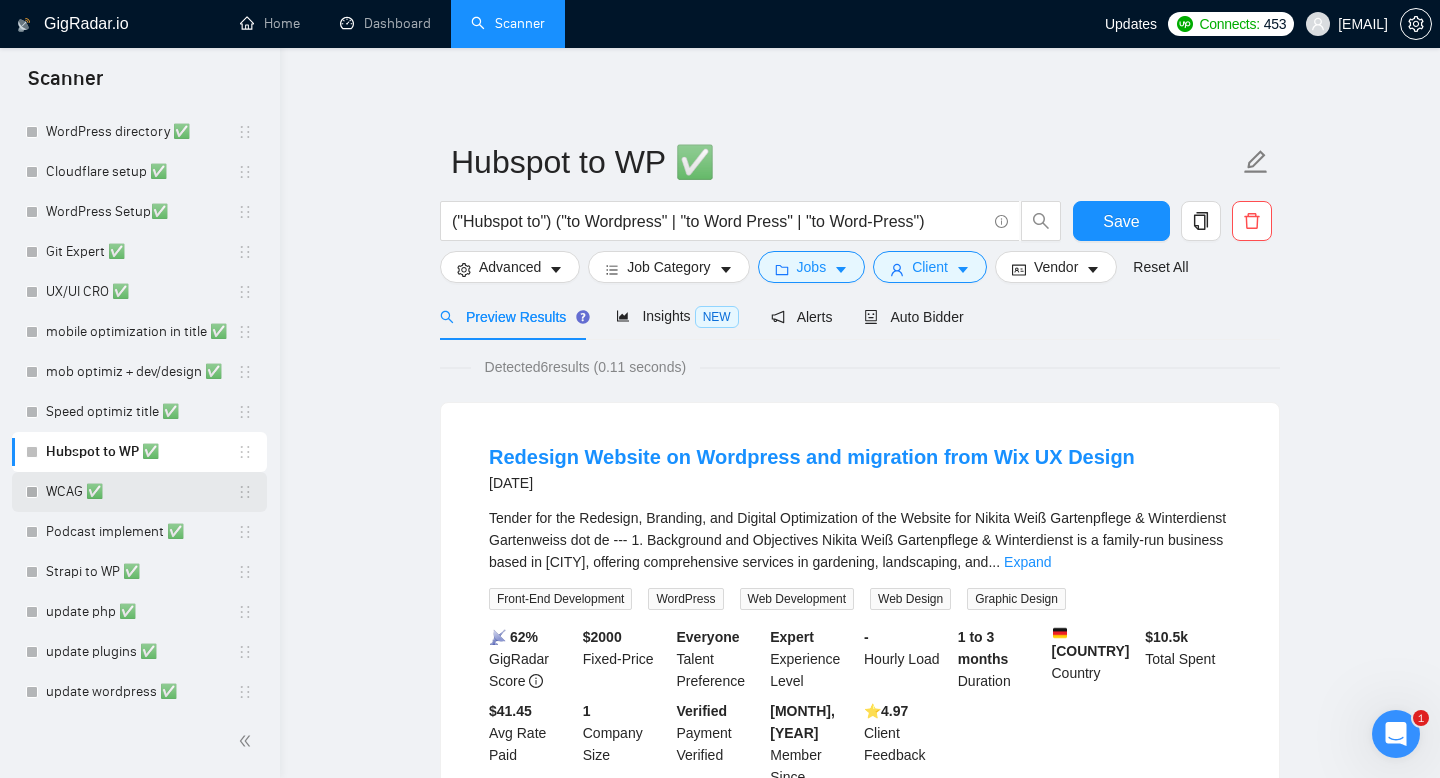click on "WCAG ✅" at bounding box center (141, 492) 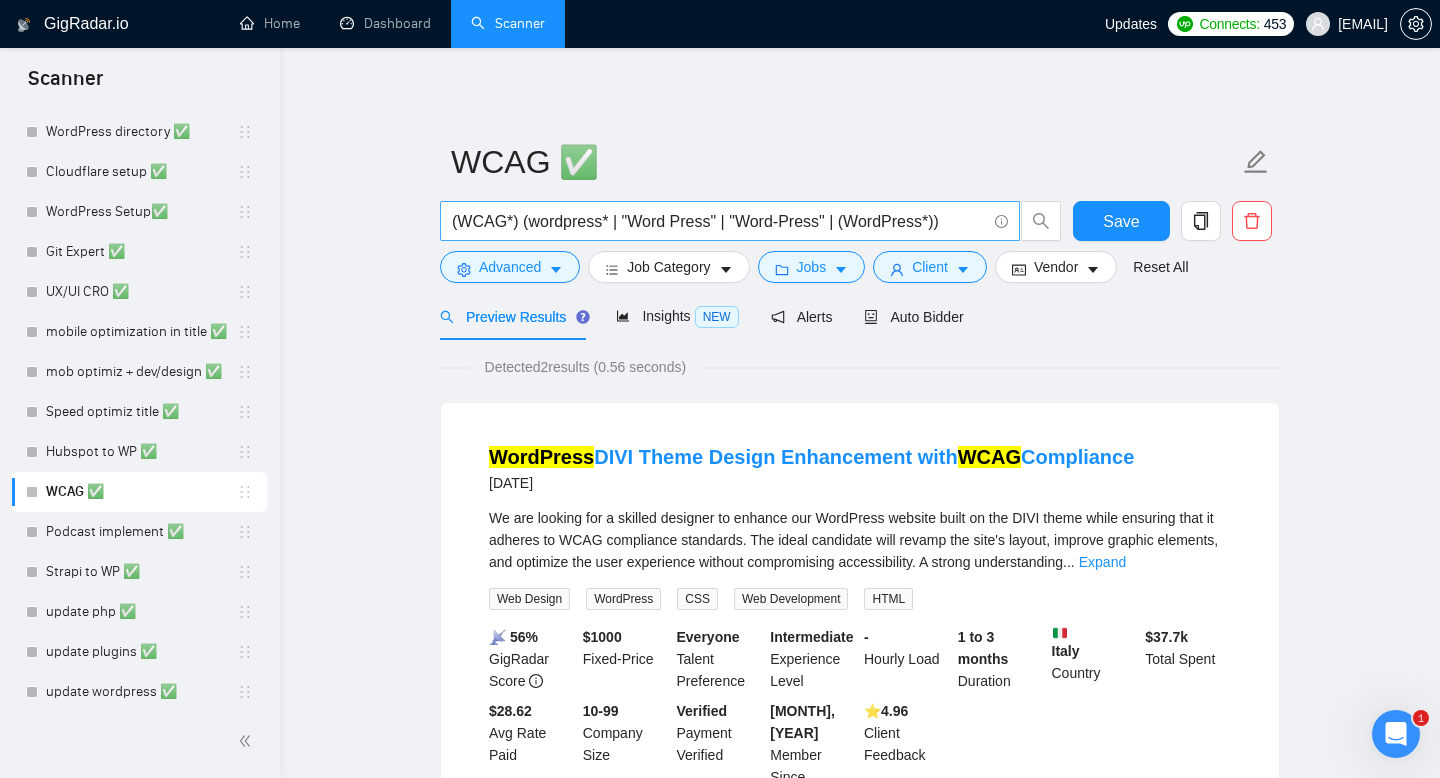 click on "(WCAG*) (wordpress* | "Word Press" | "Word-Press" | (WordPress*))" at bounding box center (719, 221) 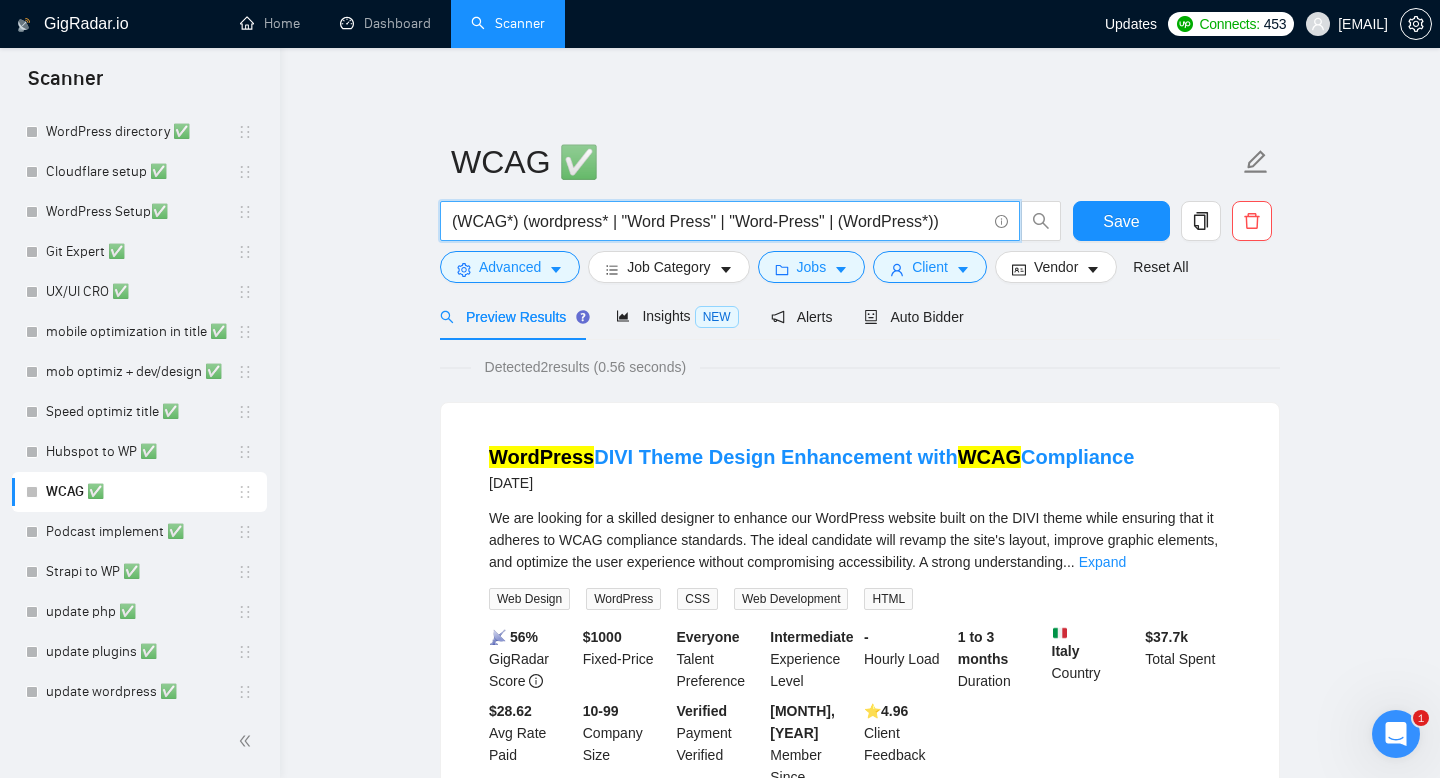 click on "(WCAG*) (wordpress* | "Word Press" | "Word-Press" | (WordPress*))" at bounding box center [719, 221] 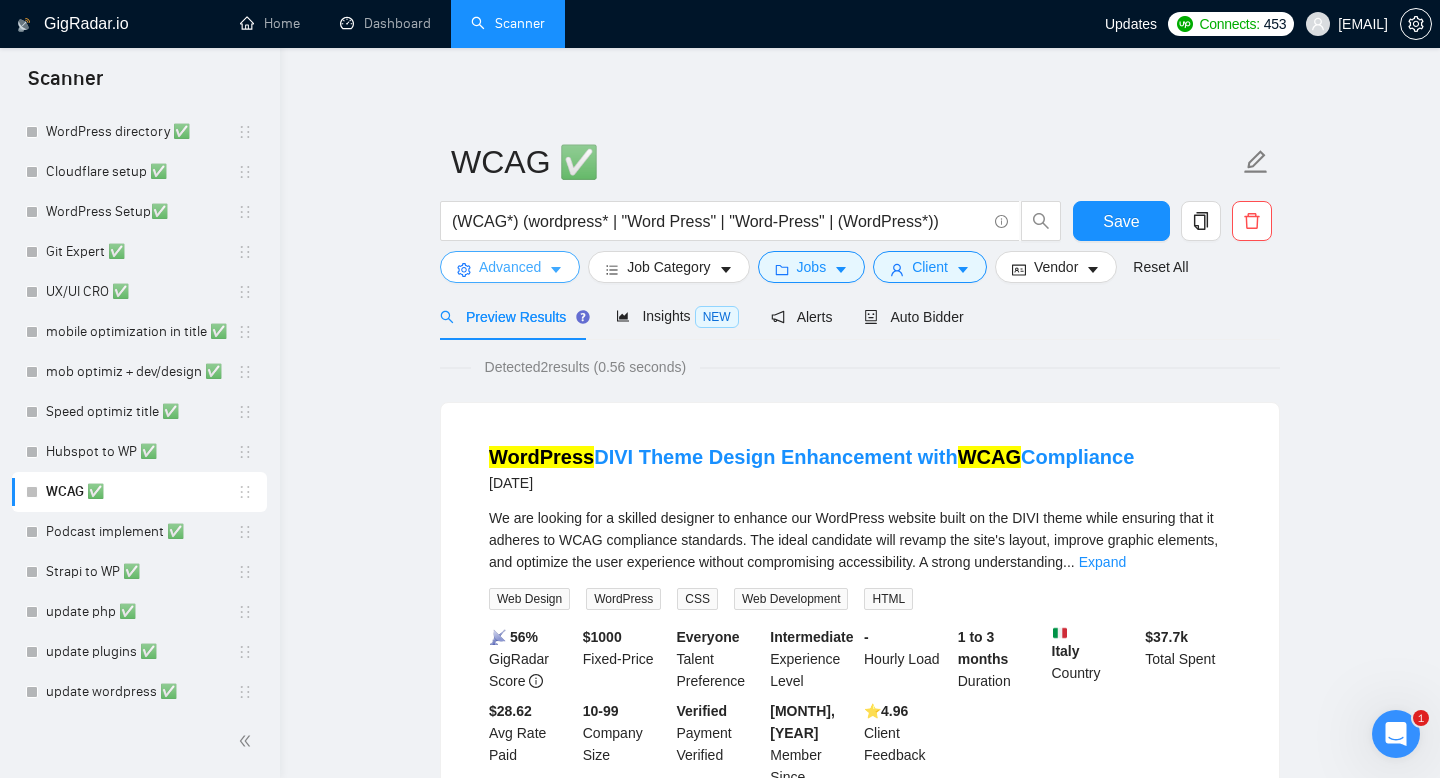 click on "Advanced" at bounding box center (510, 267) 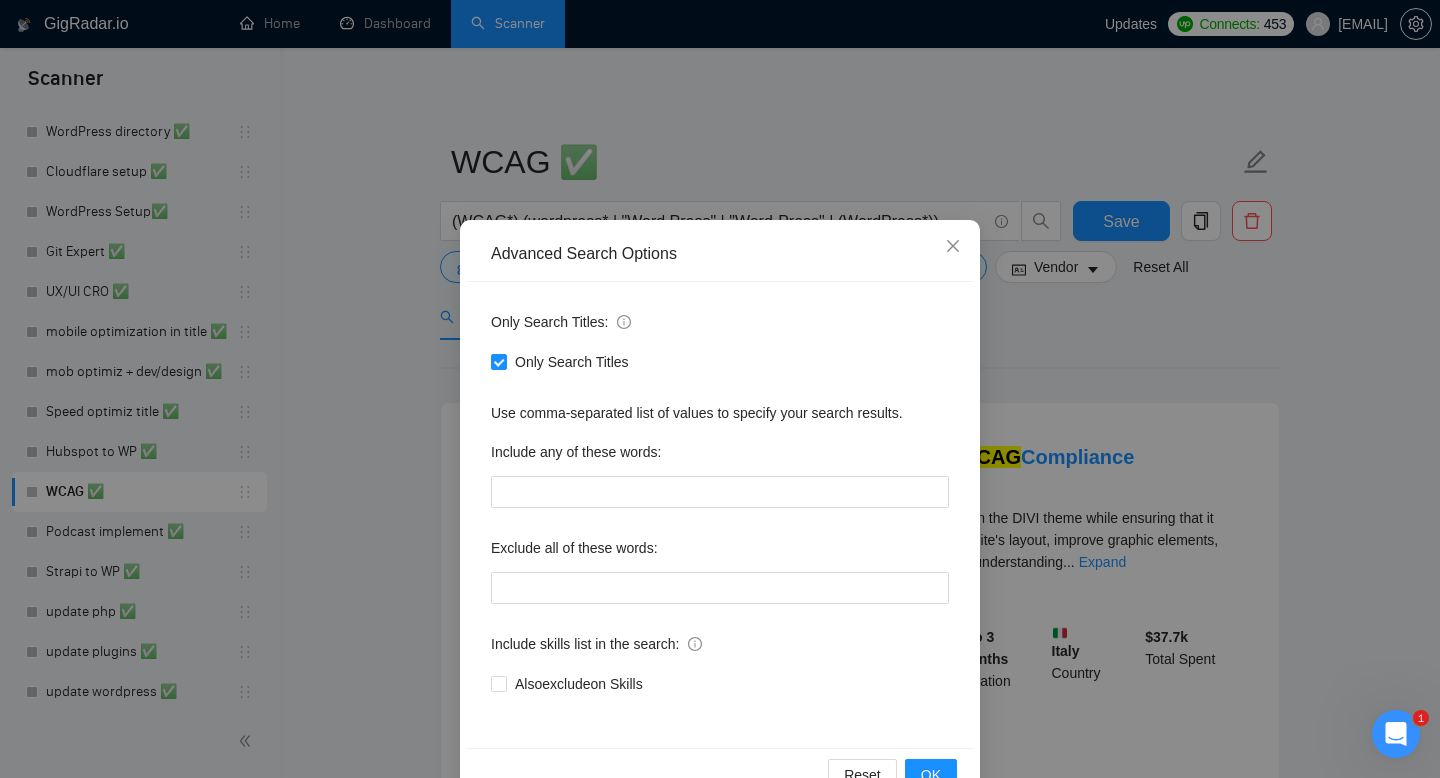 click on "Advanced Search Options Only Search Titles:   Only Search Titles Use comma-separated list of values to specify your search results. Include any of these words: Exclude all of these words: Include skills list in the search:   Also  exclude  on Skills Reset OK" at bounding box center (720, 389) 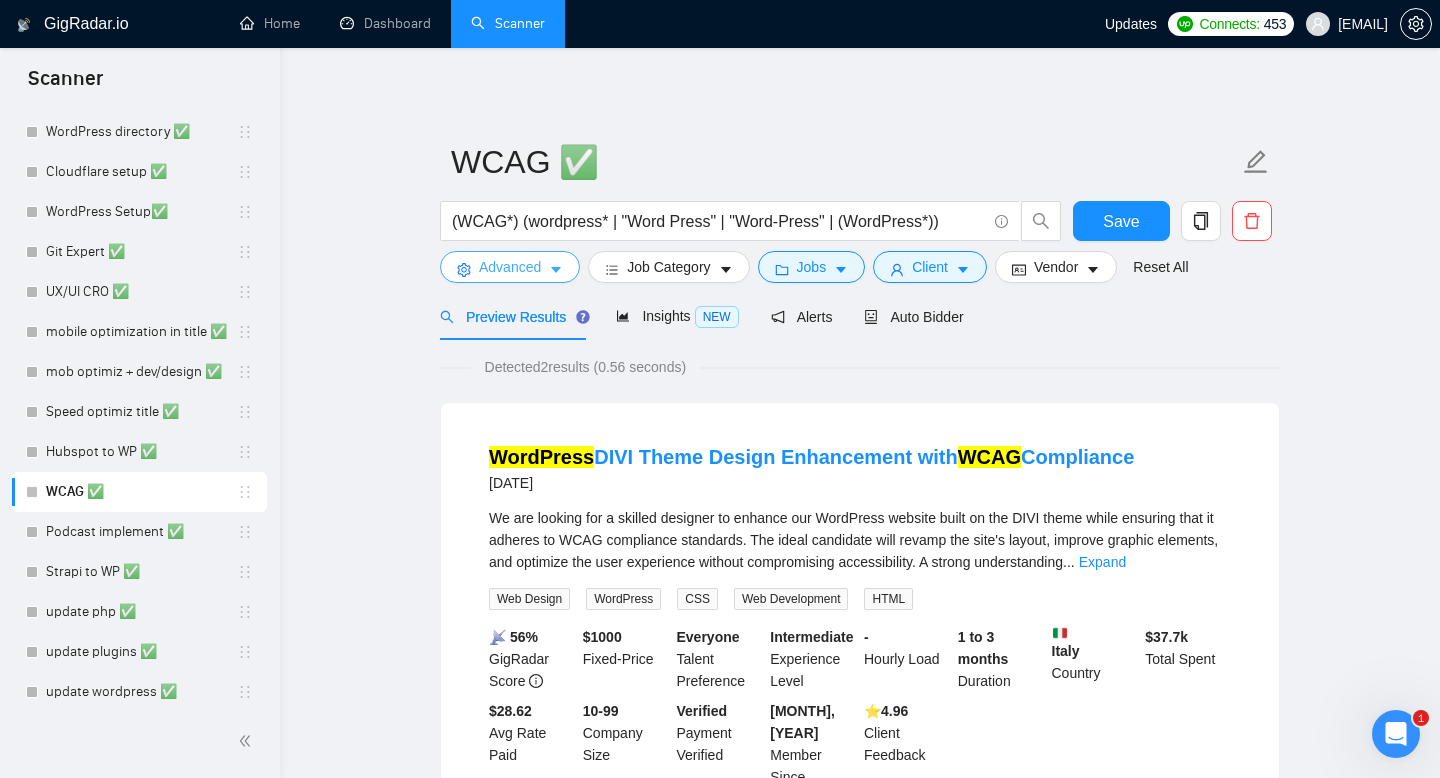 click on "Advanced" at bounding box center (510, 267) 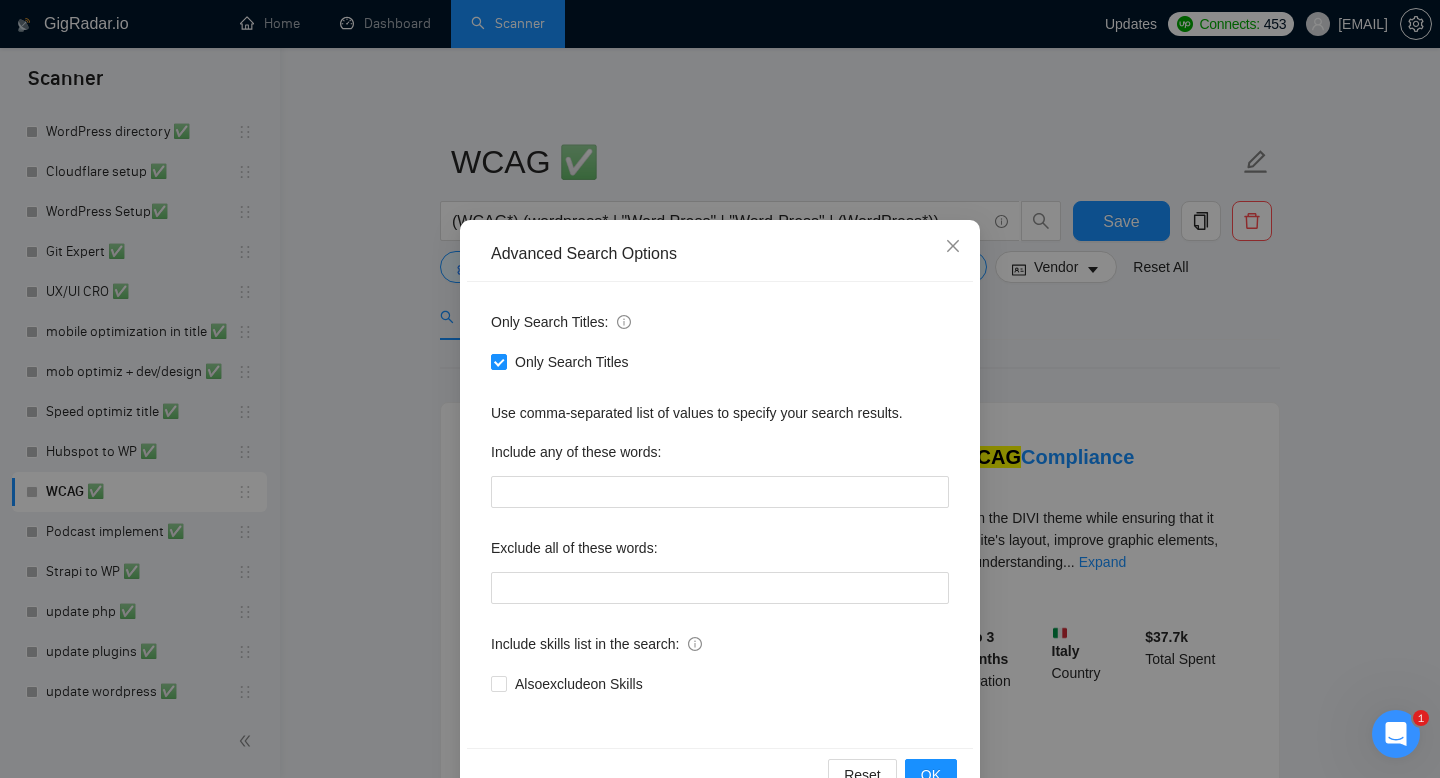 scroll, scrollTop: 54, scrollLeft: 0, axis: vertical 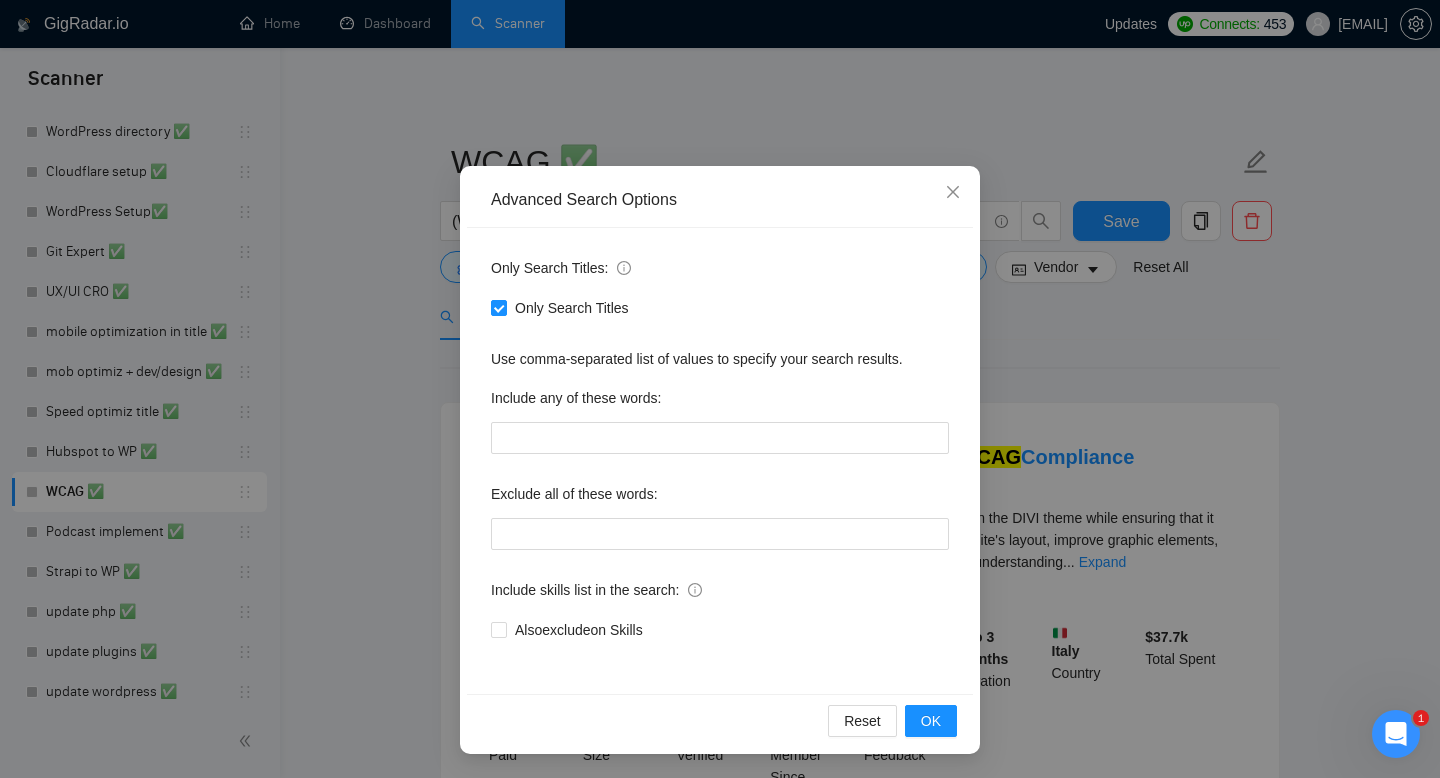 click on "Advanced Search Options Only Search Titles:   Only Search Titles Use comma-separated list of values to specify your search results. Include any of these words: Exclude all of these words: Include skills list in the search:   Also  exclude  on Skills Reset OK" at bounding box center (720, 389) 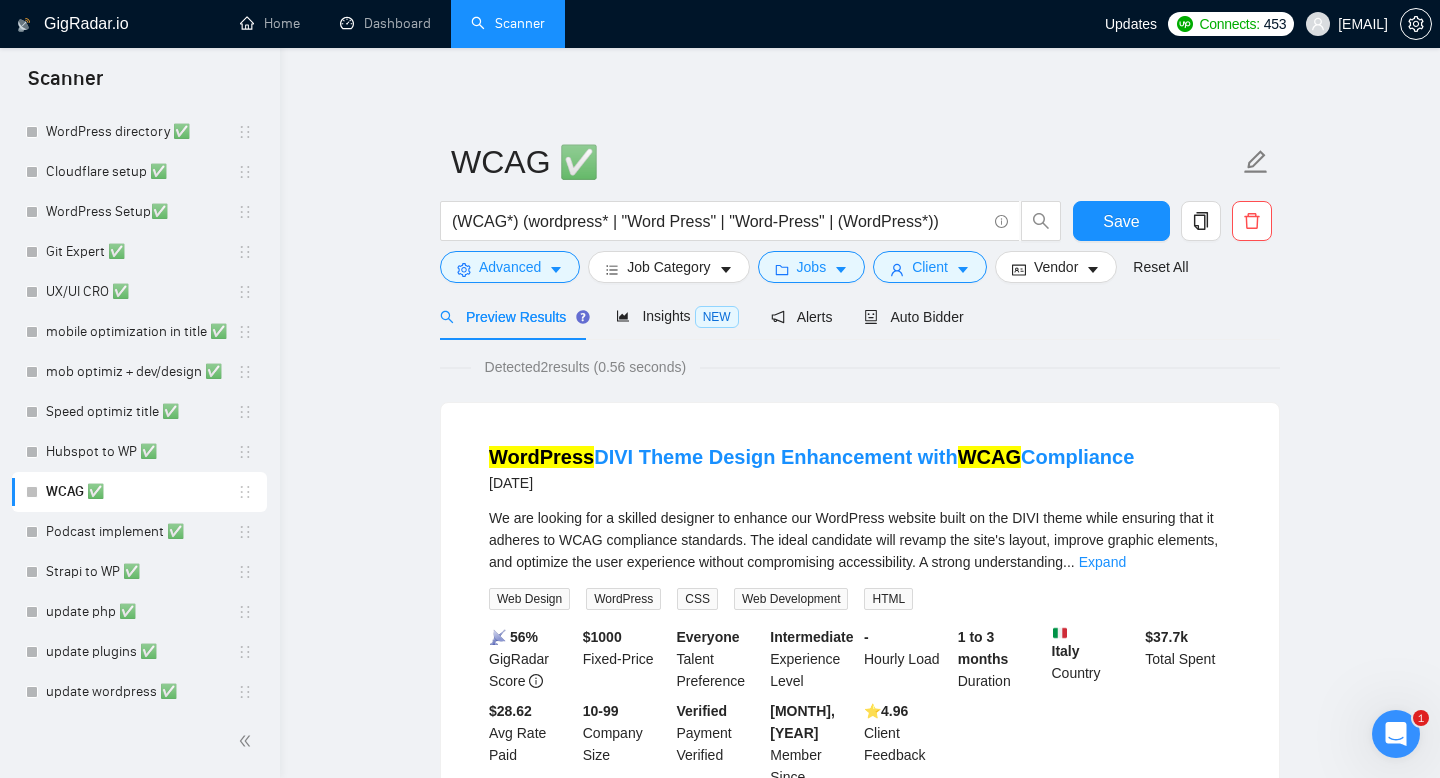 scroll, scrollTop: 0, scrollLeft: 0, axis: both 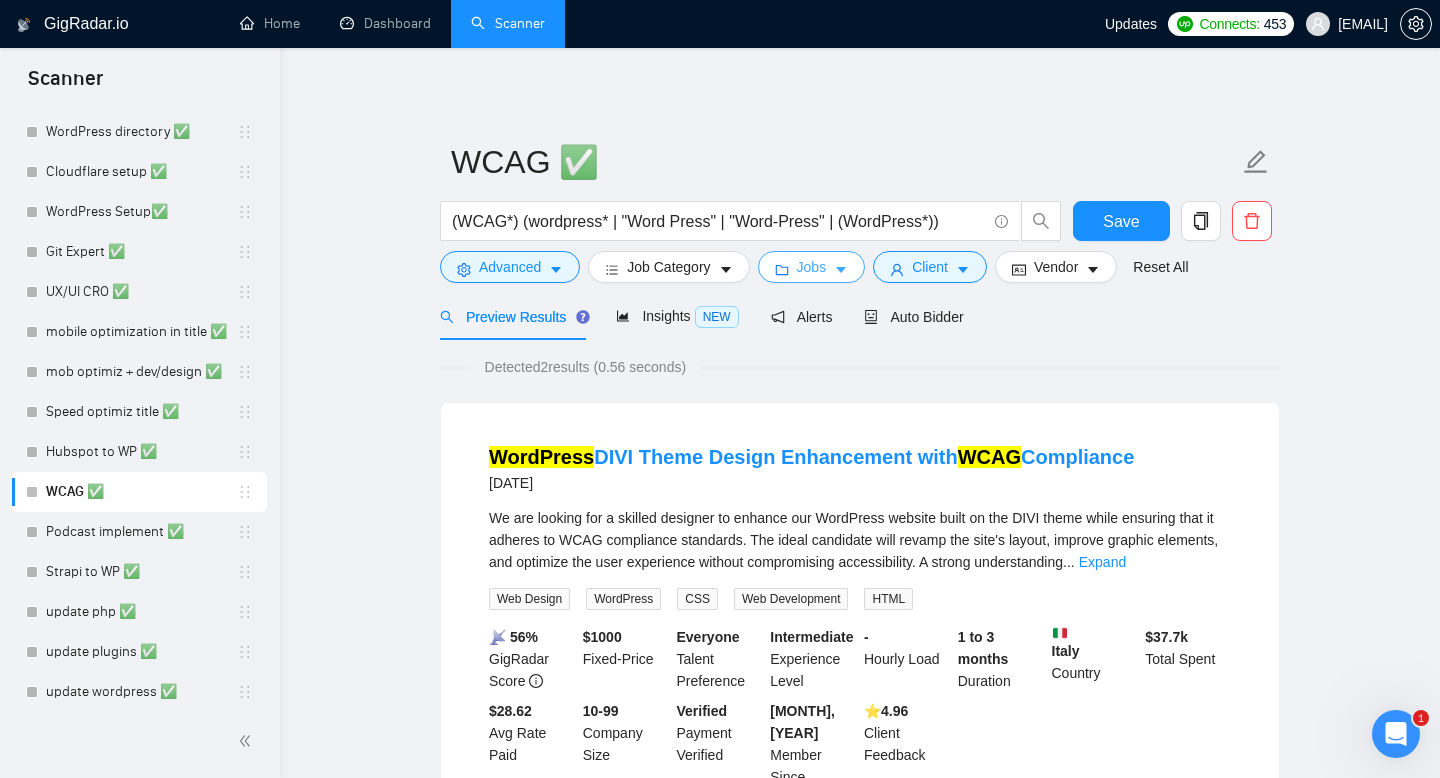 click on "Jobs" at bounding box center [812, 267] 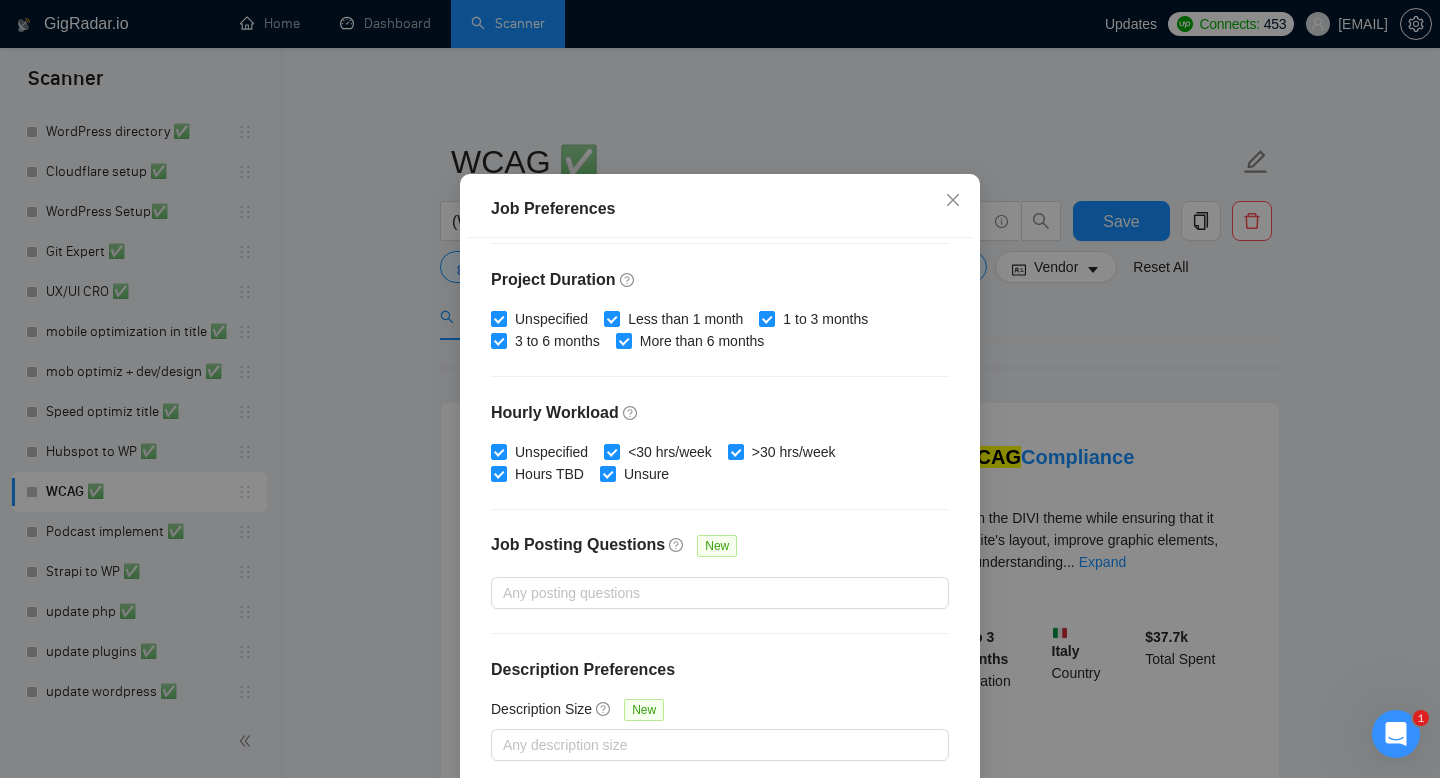click on "Unspecified" at bounding box center [498, 318] 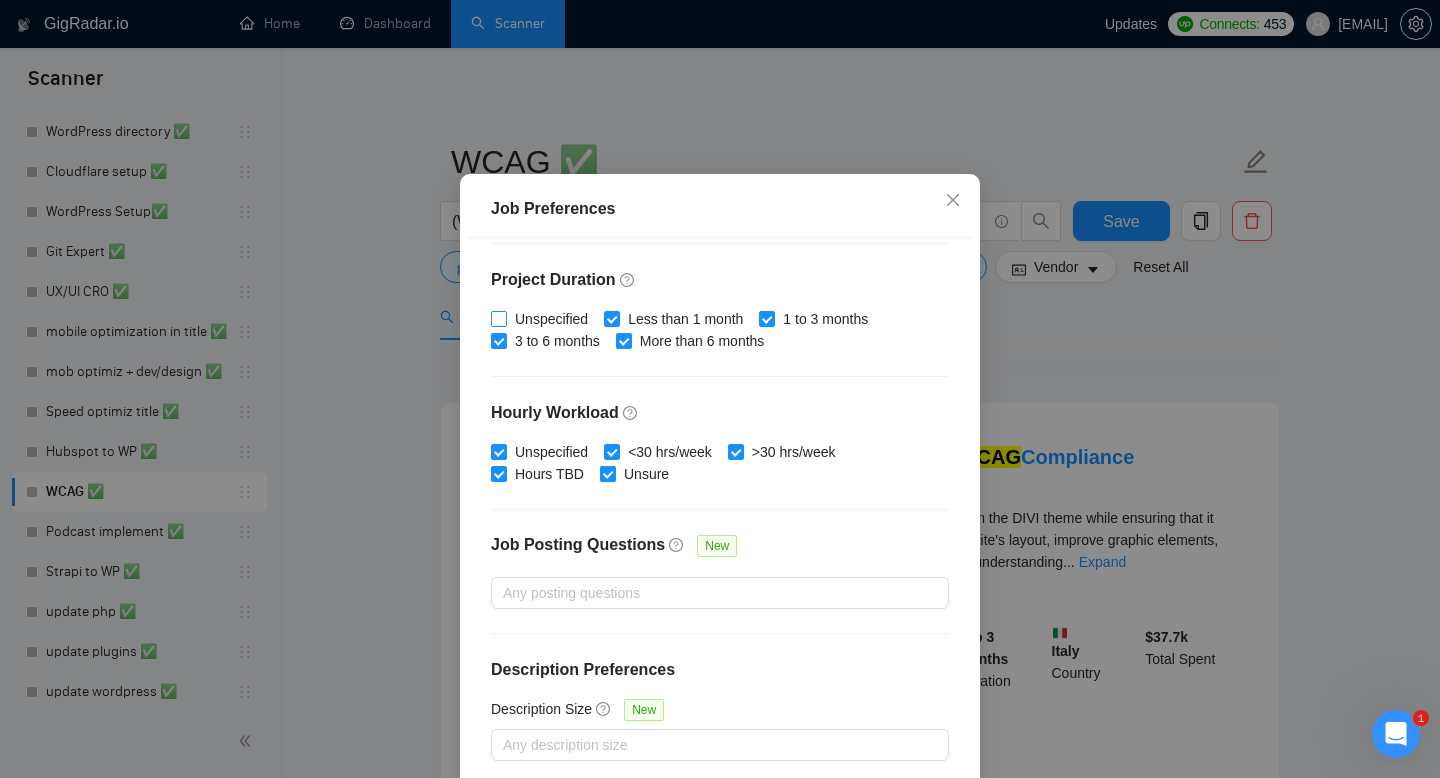 click on "Unspecified" at bounding box center [498, 318] 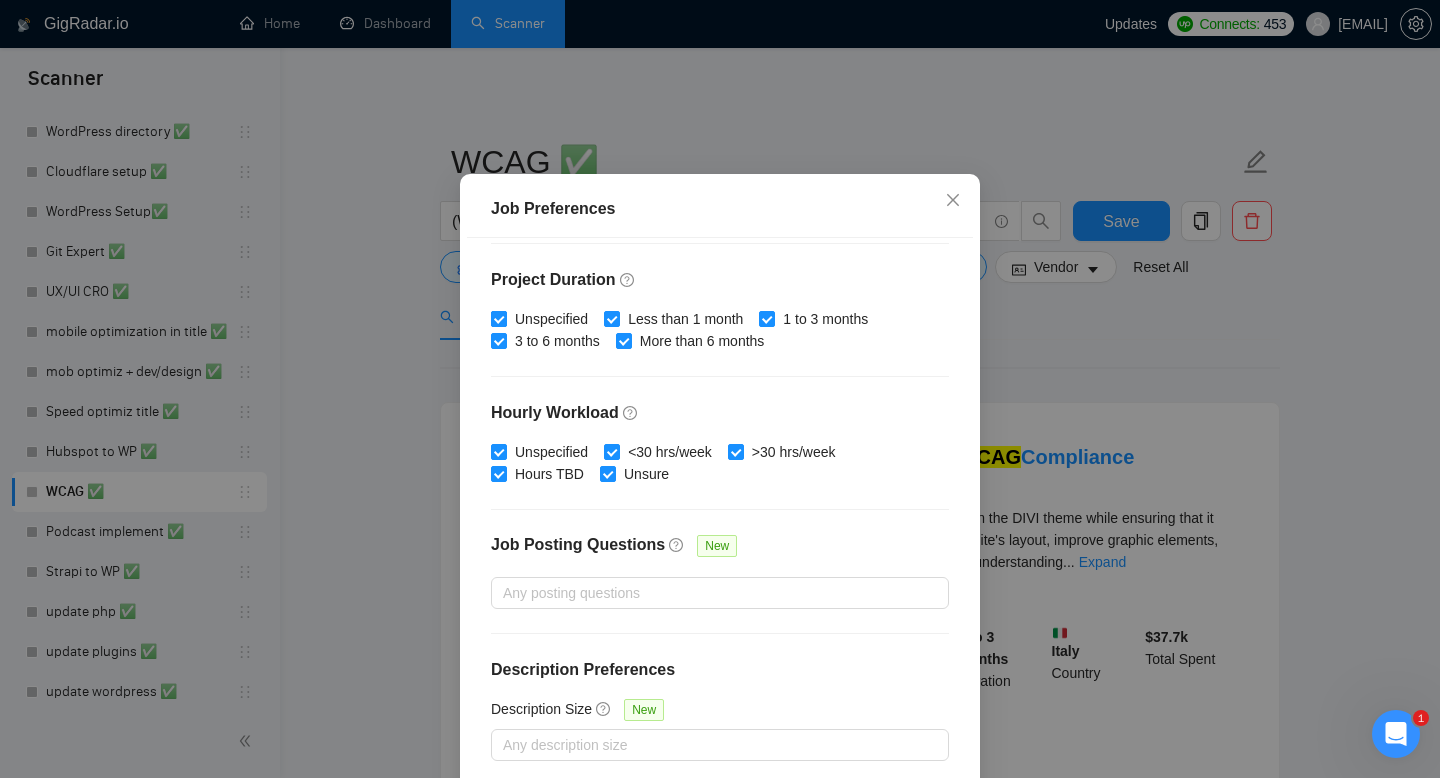 click on "Unspecified" at bounding box center [498, 318] 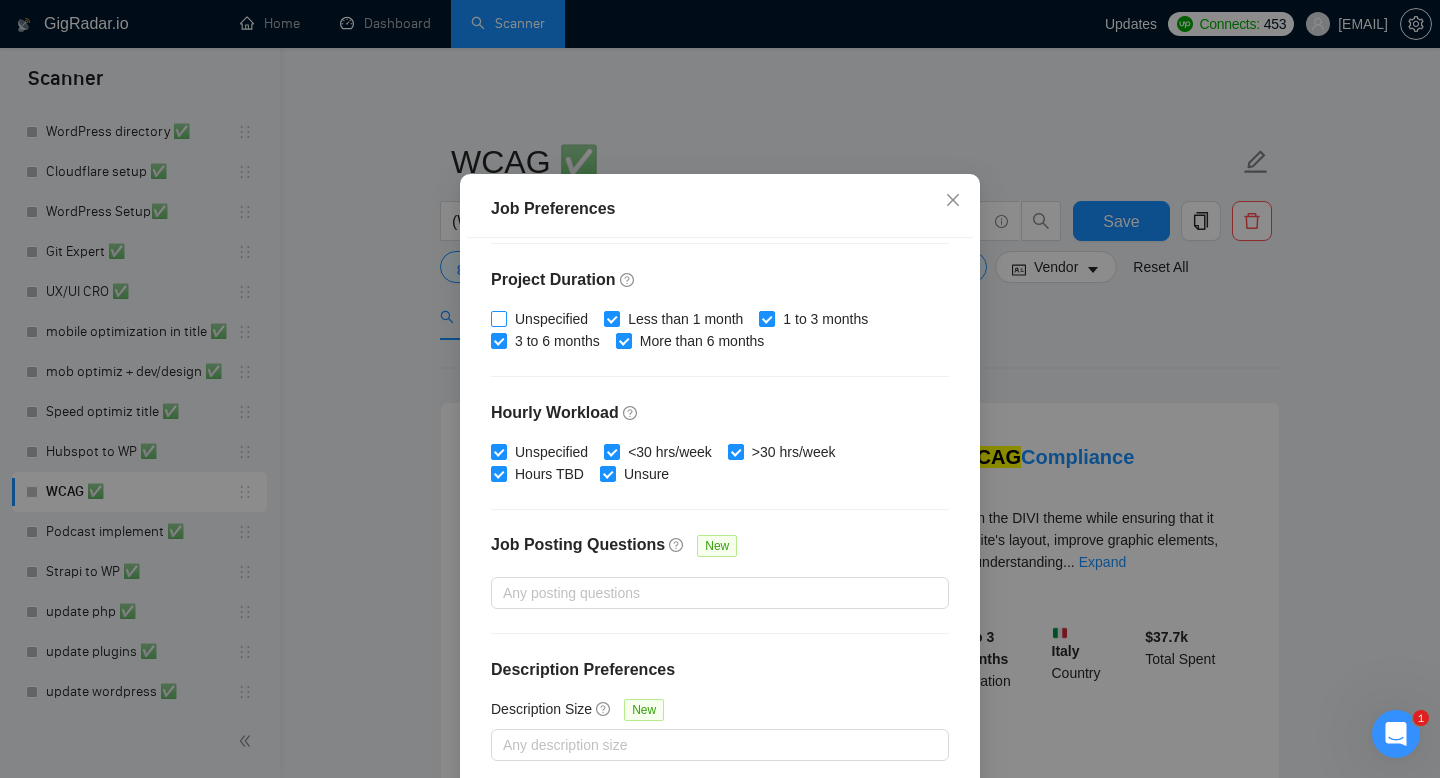 click on "Unspecified" at bounding box center (498, 318) 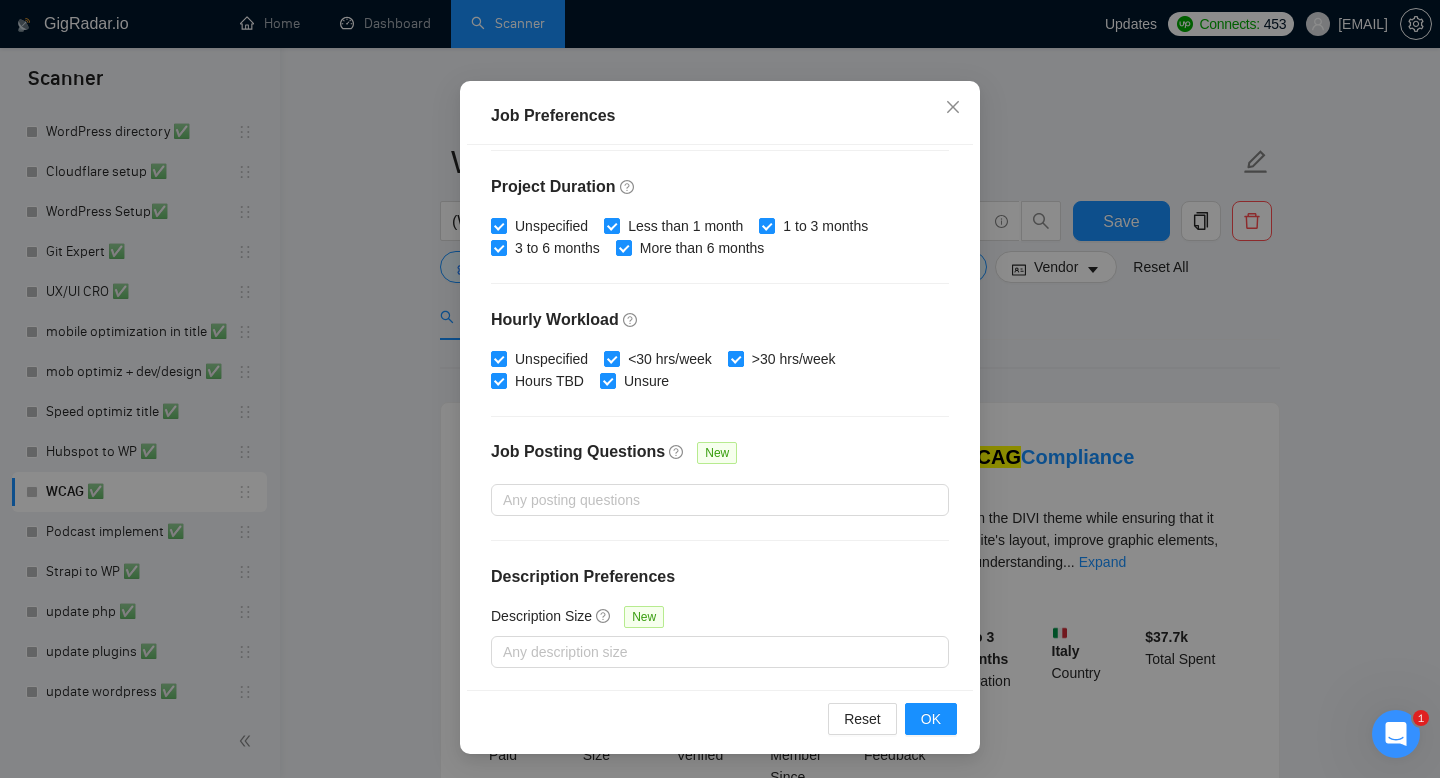 scroll, scrollTop: 130, scrollLeft: 0, axis: vertical 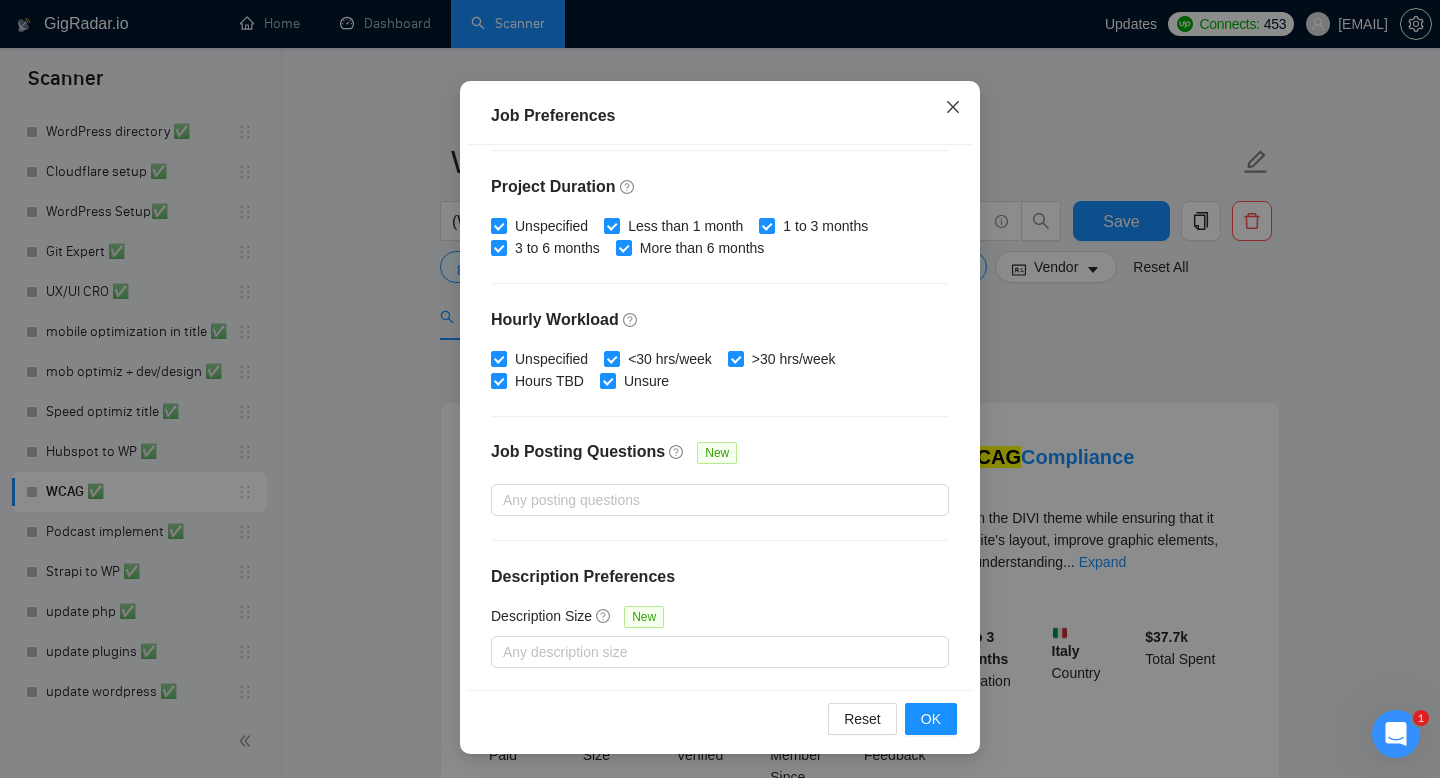 click 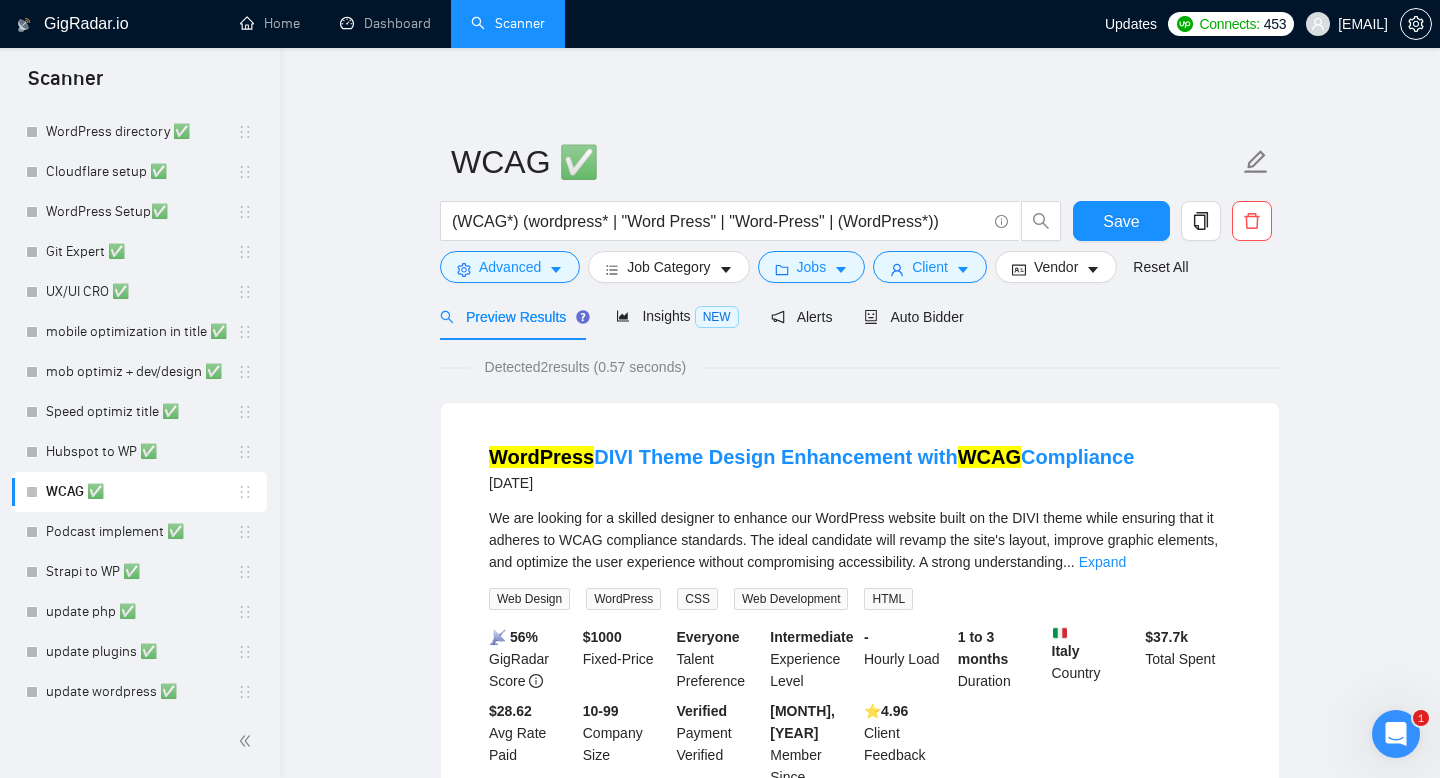 scroll, scrollTop: 38, scrollLeft: 0, axis: vertical 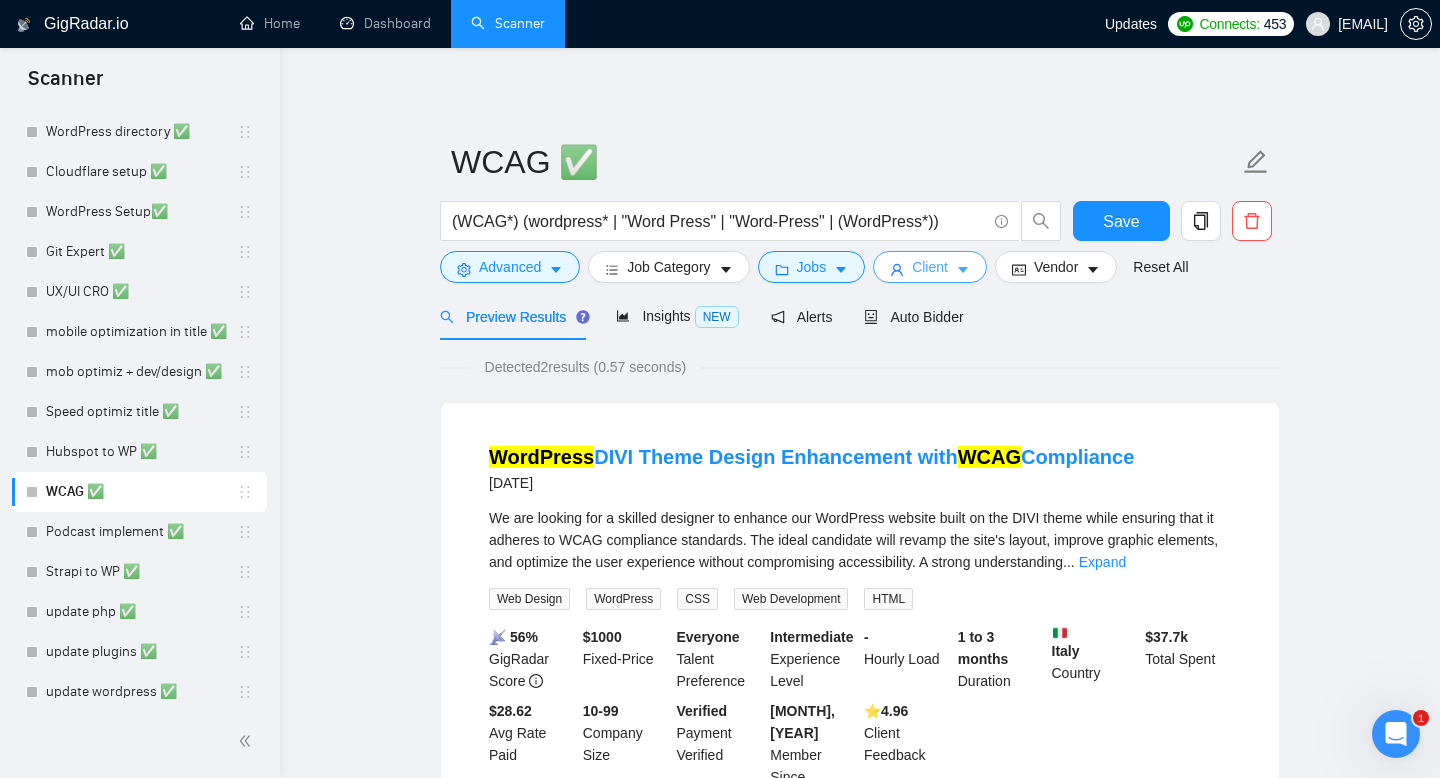 click on "Client" at bounding box center (930, 267) 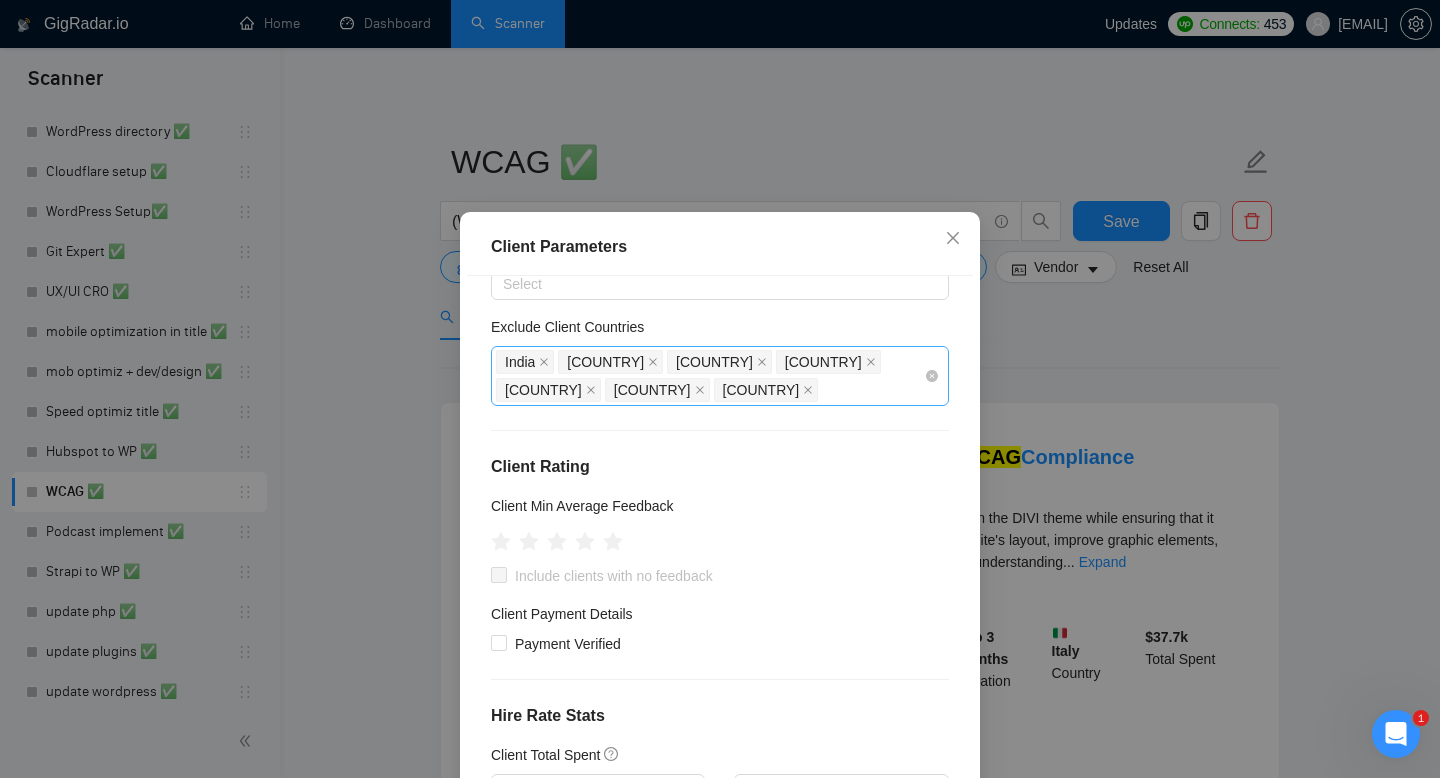 scroll, scrollTop: 105, scrollLeft: 0, axis: vertical 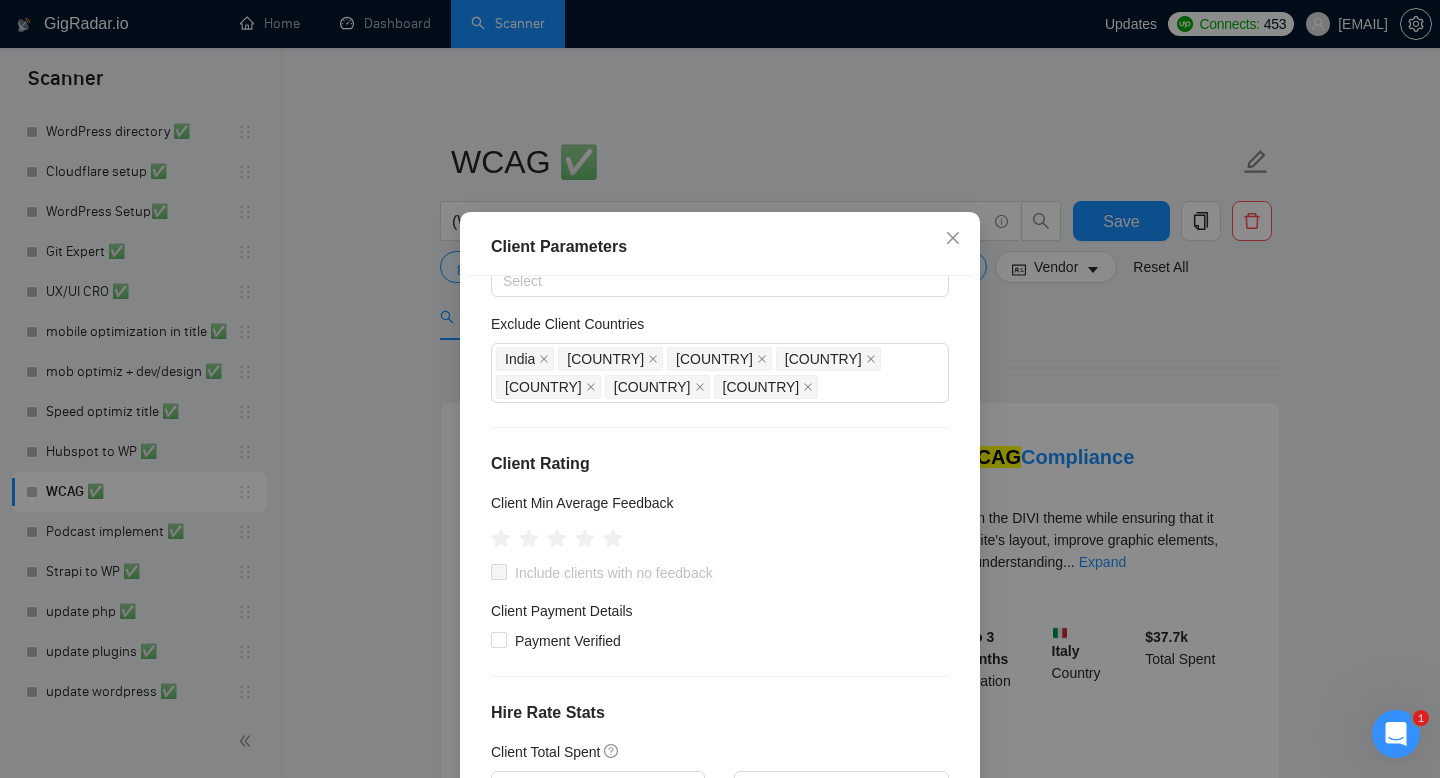 click at bounding box center [499, 572] 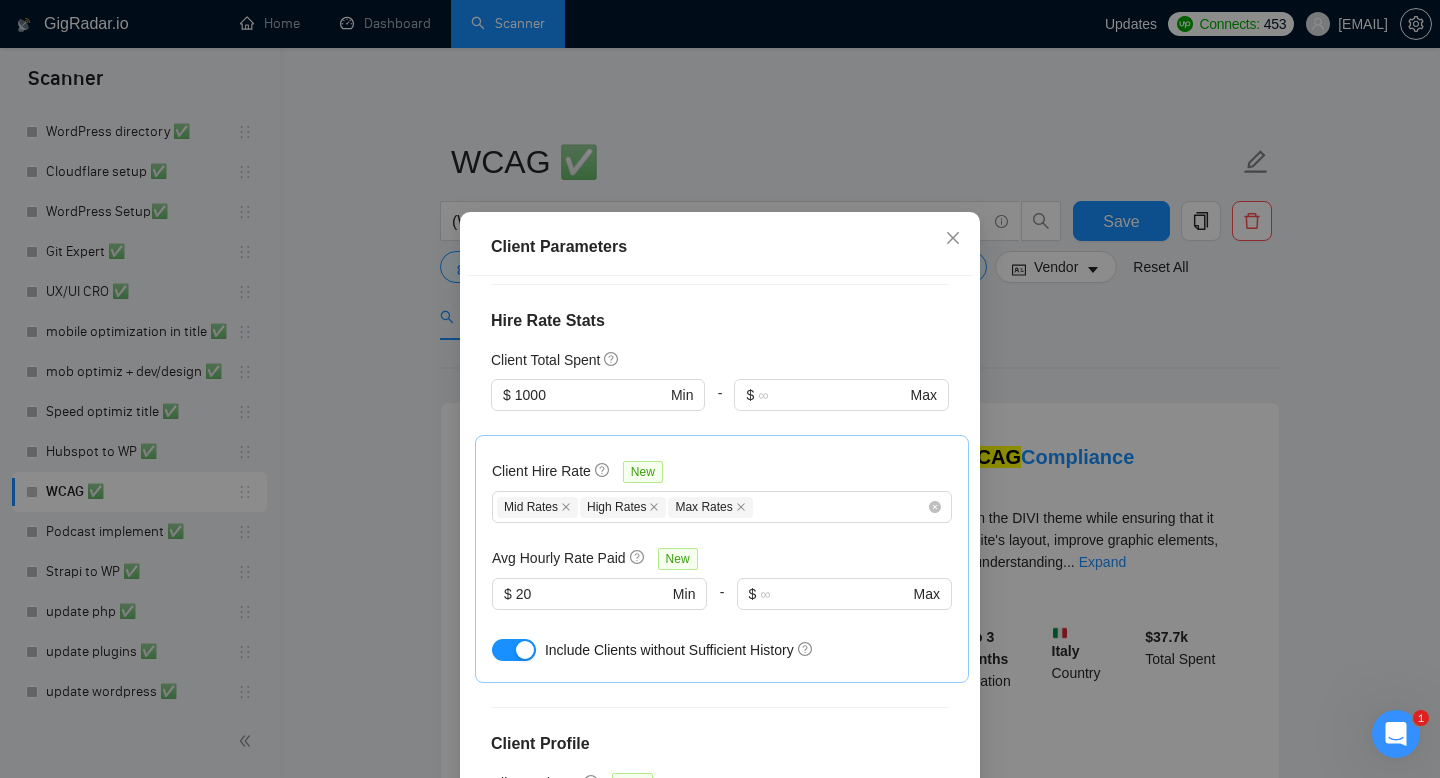 scroll, scrollTop: 503, scrollLeft: 0, axis: vertical 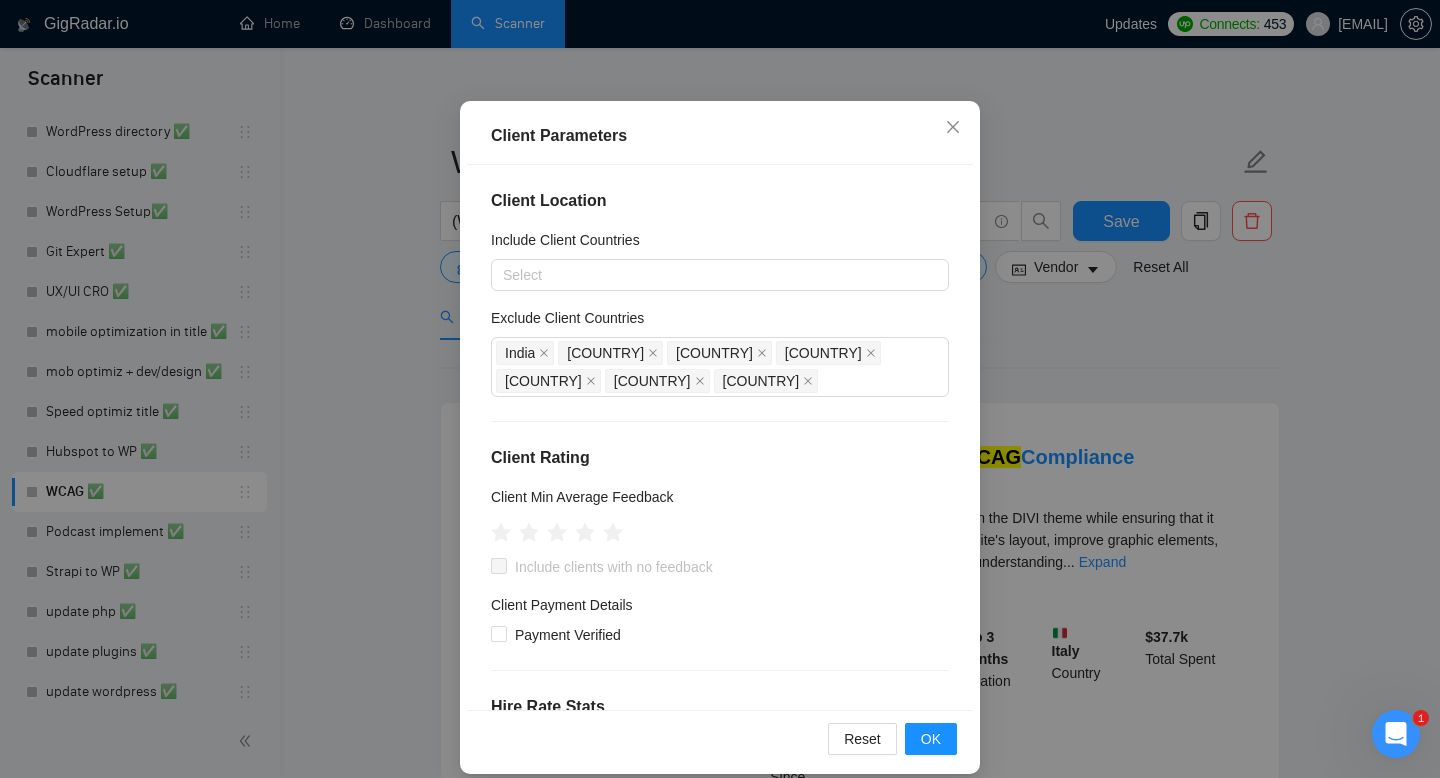 click at bounding box center [499, 566] 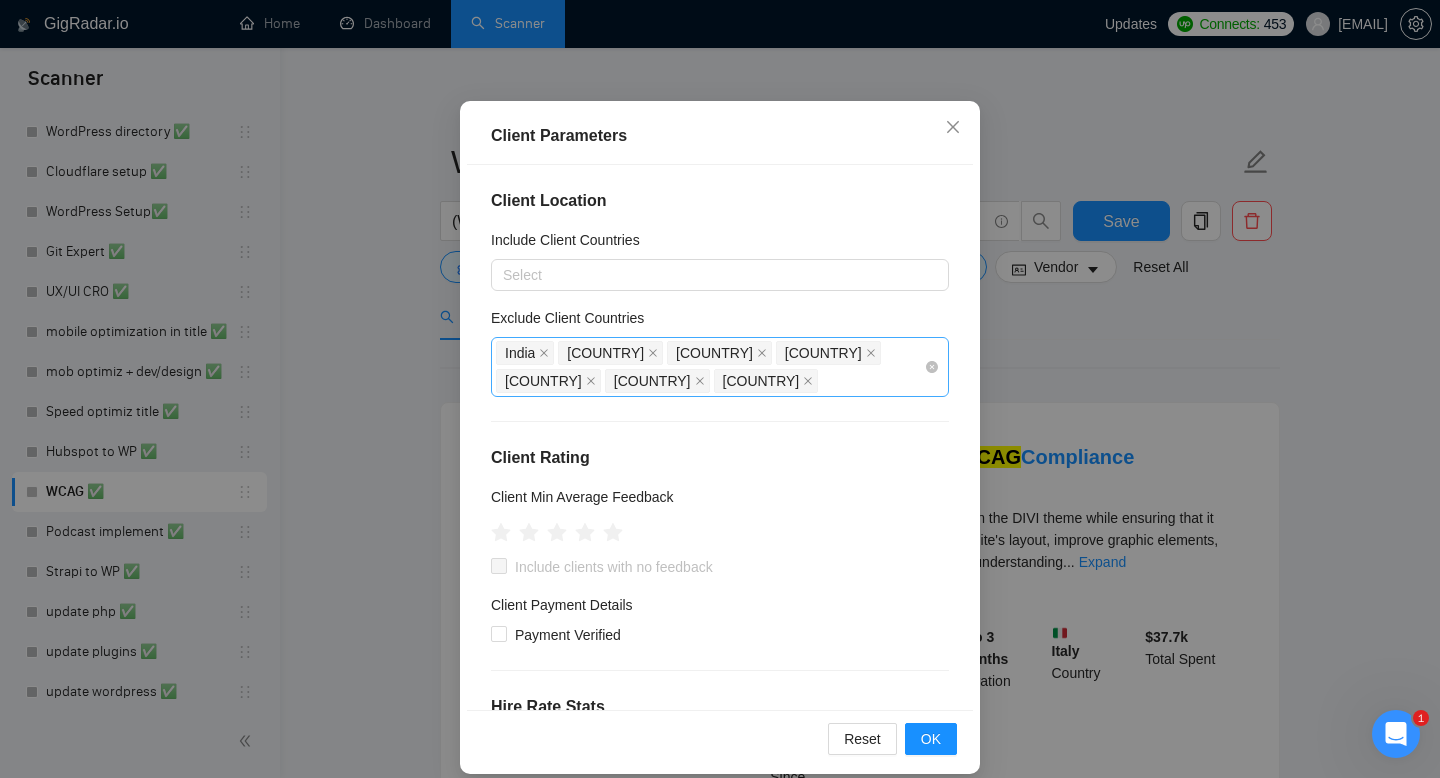 scroll, scrollTop: 729, scrollLeft: 0, axis: vertical 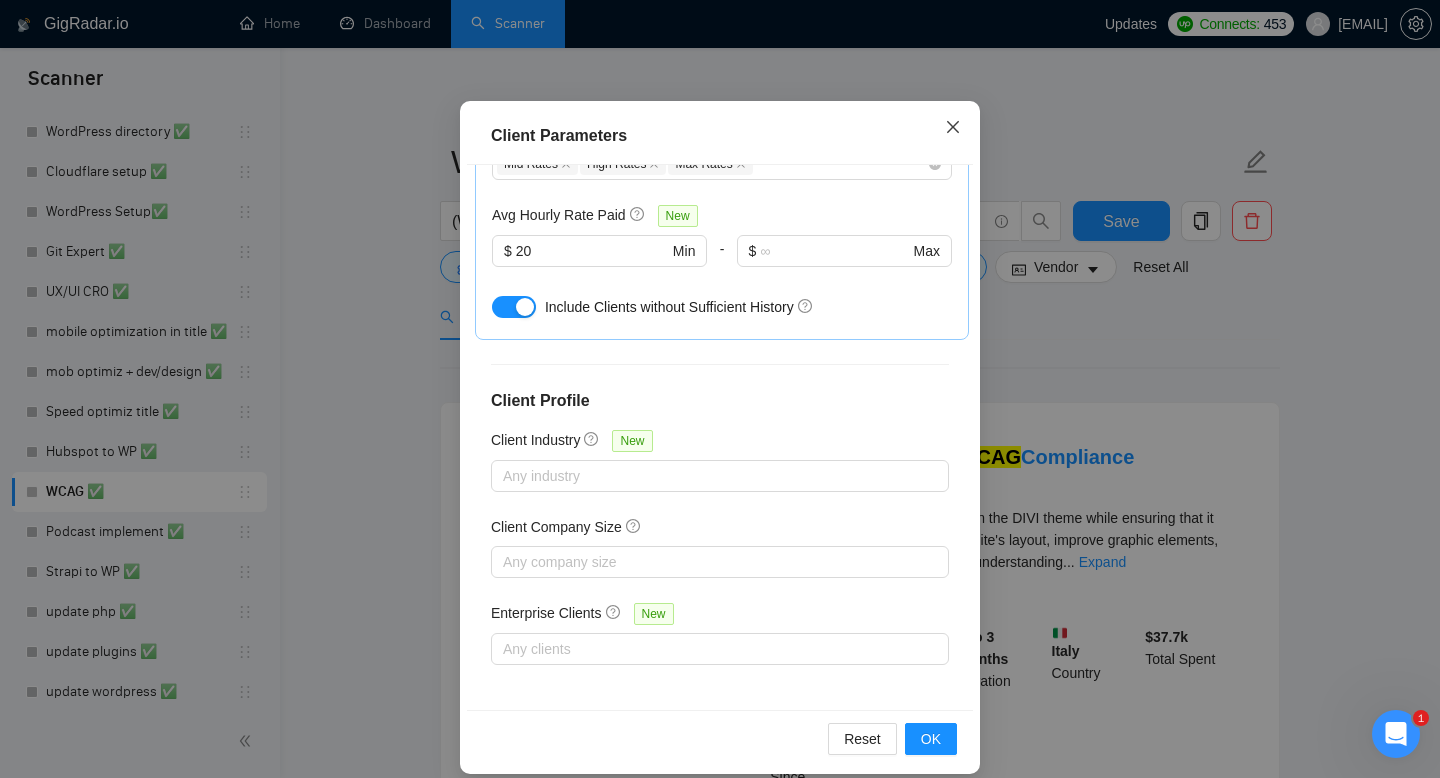 click 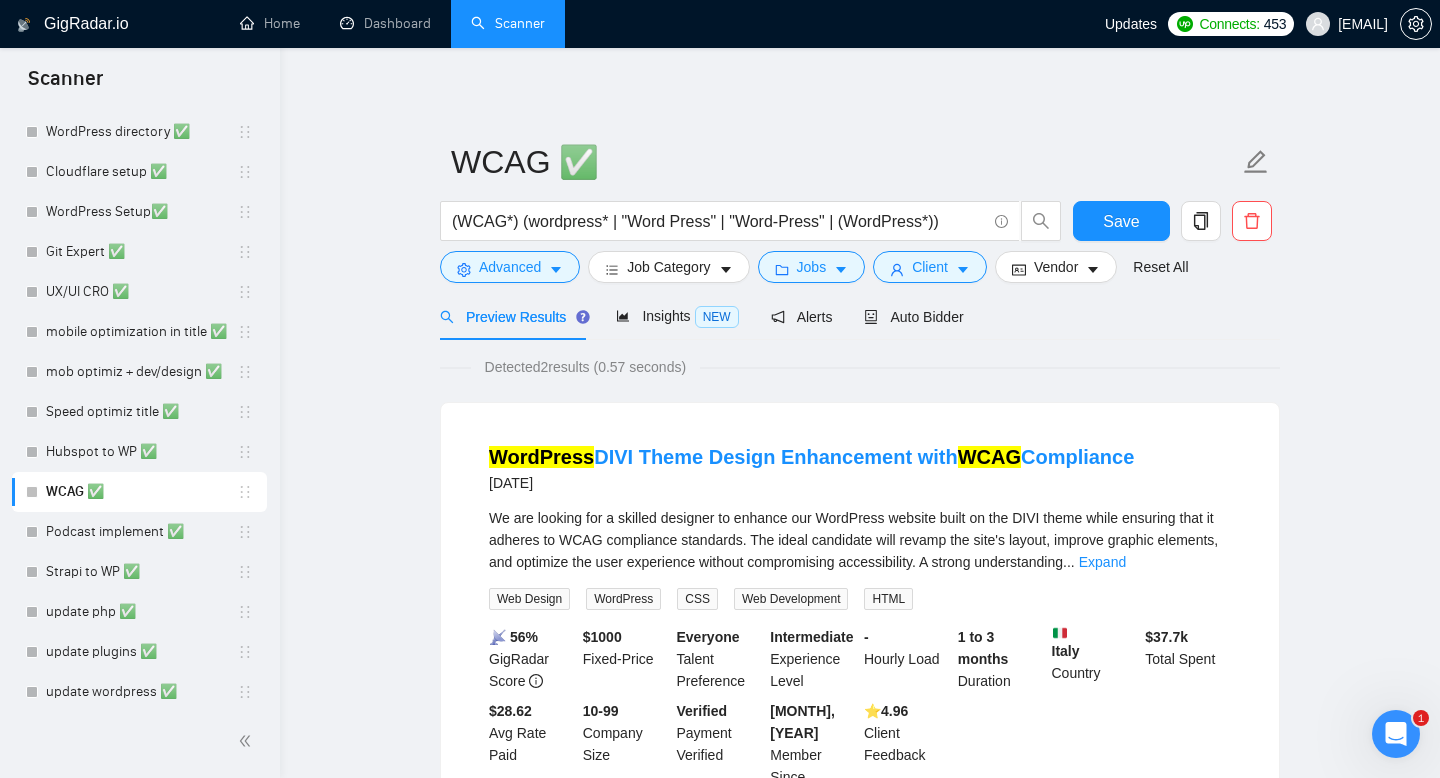 scroll, scrollTop: 38, scrollLeft: 0, axis: vertical 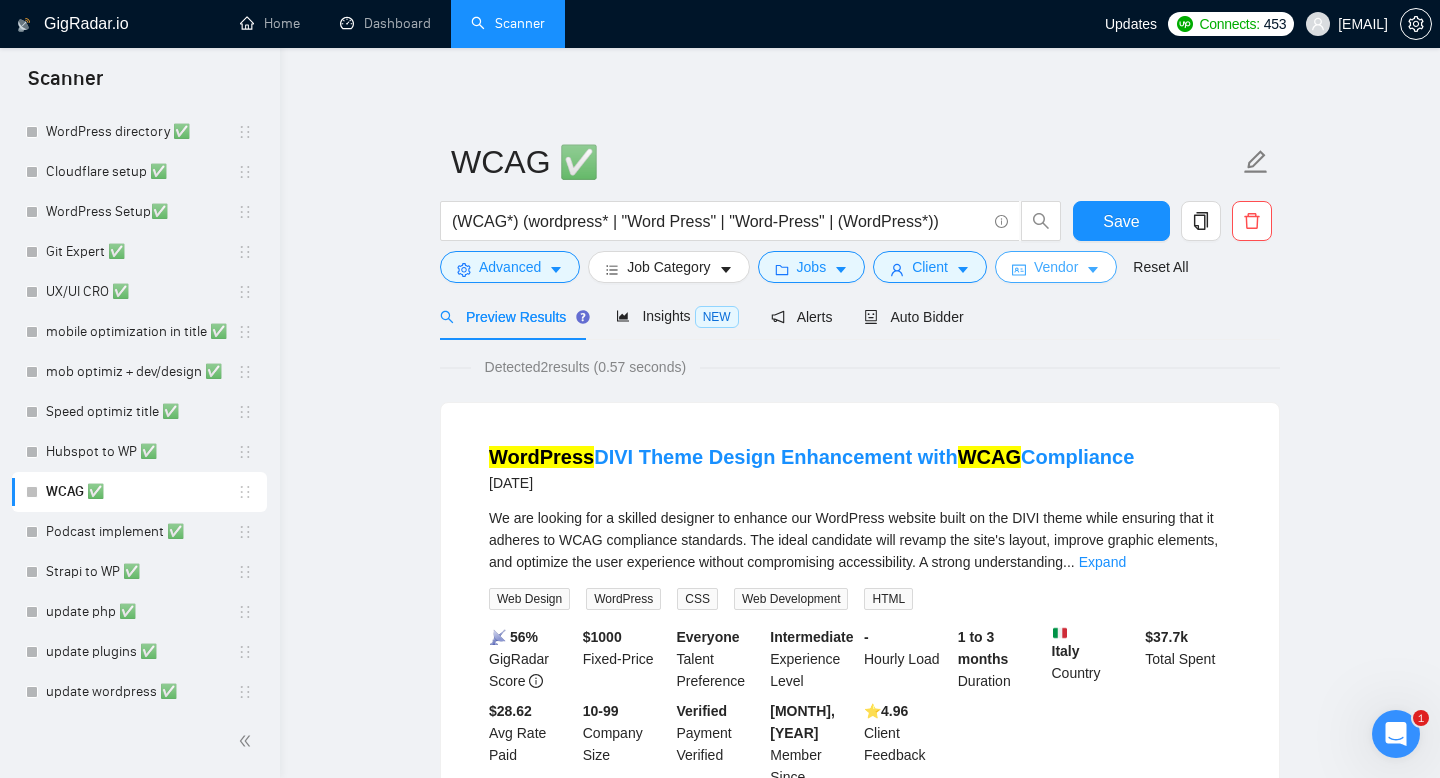 click on "Vendor" at bounding box center [1056, 267] 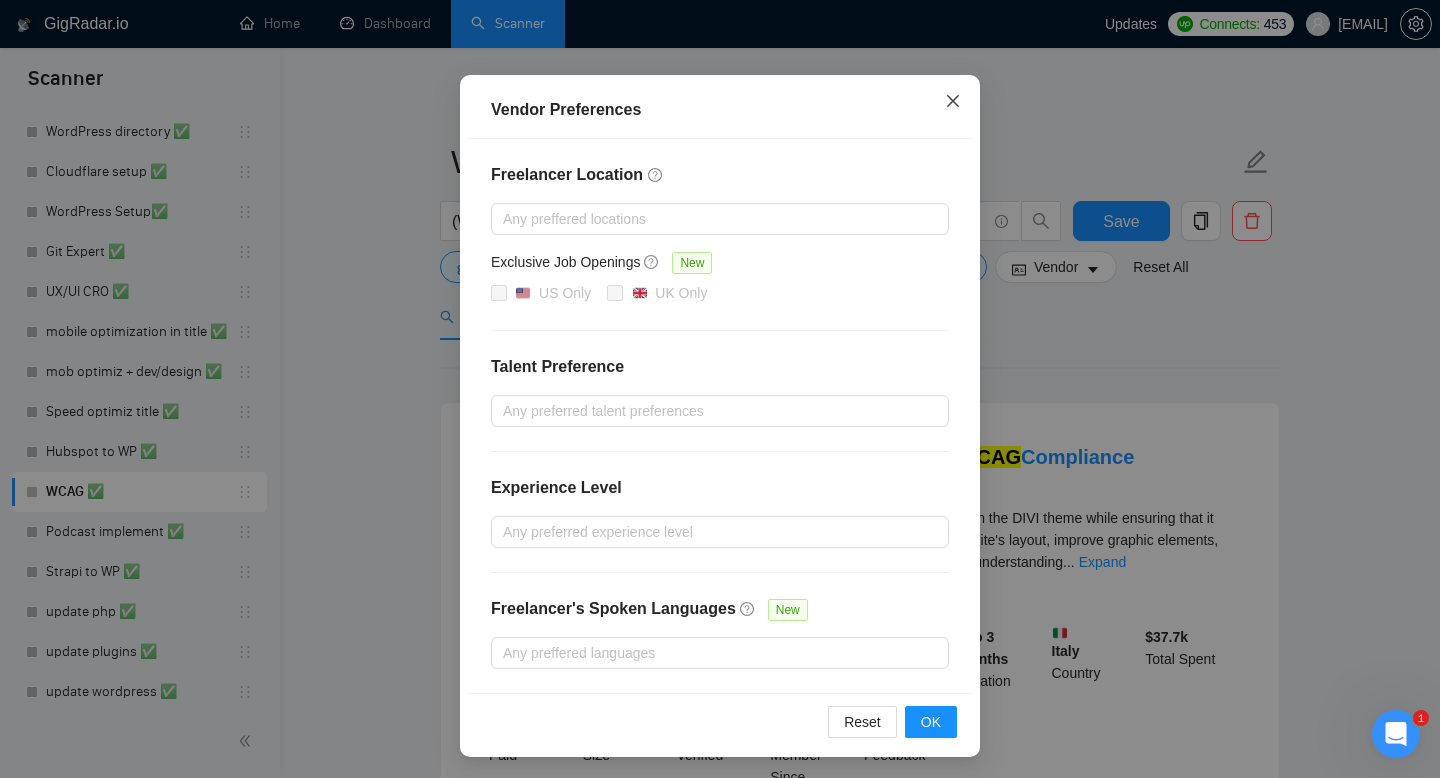 click 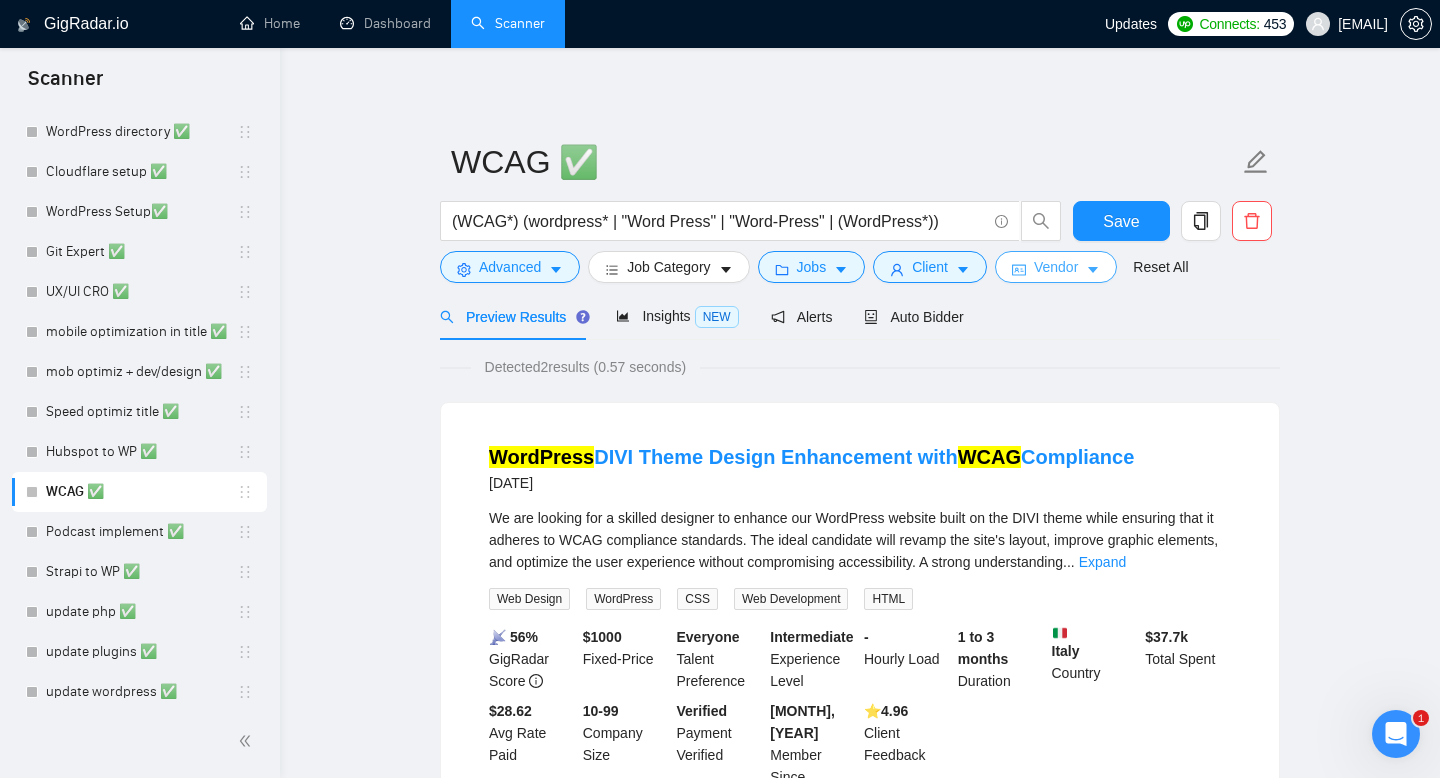 scroll, scrollTop: 0, scrollLeft: 0, axis: both 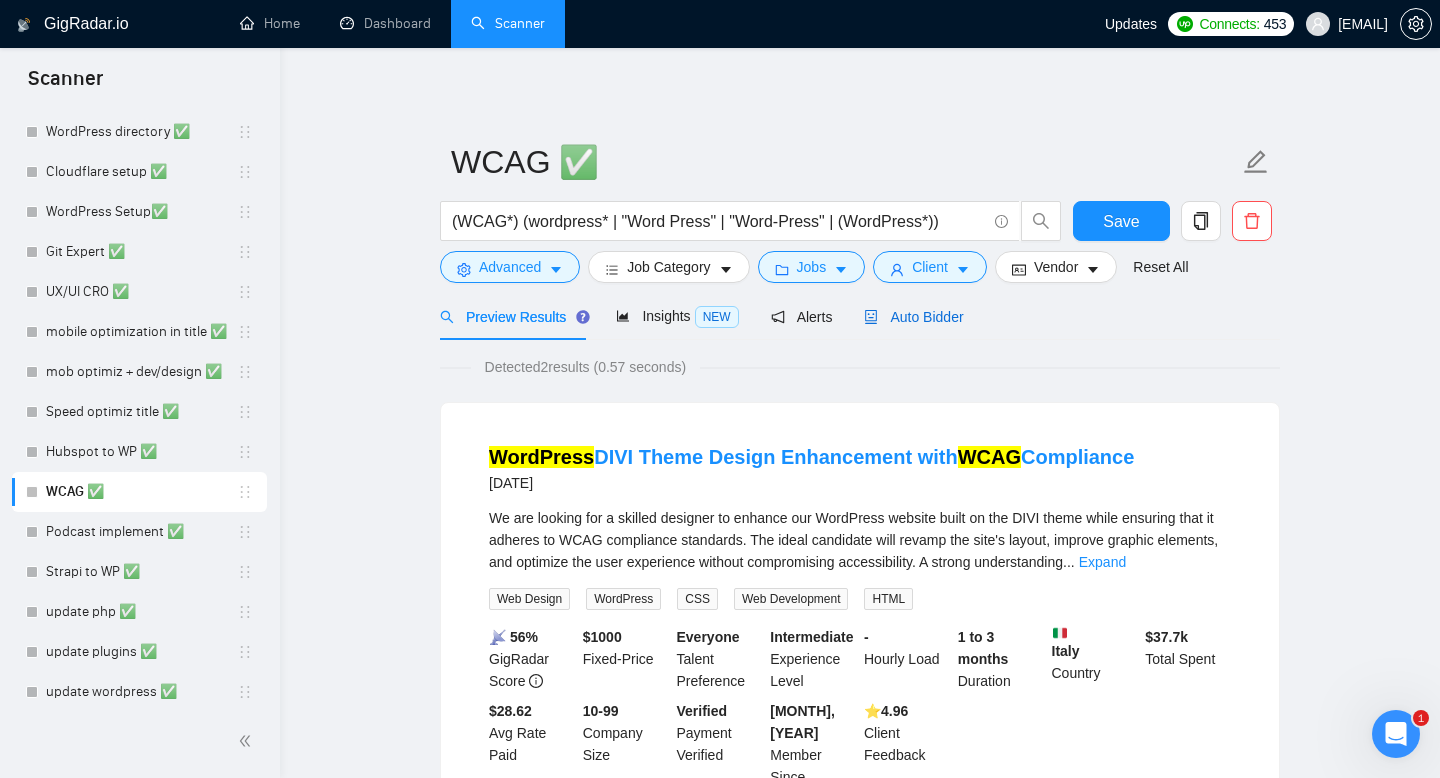 click on "Auto Bidder" at bounding box center [913, 317] 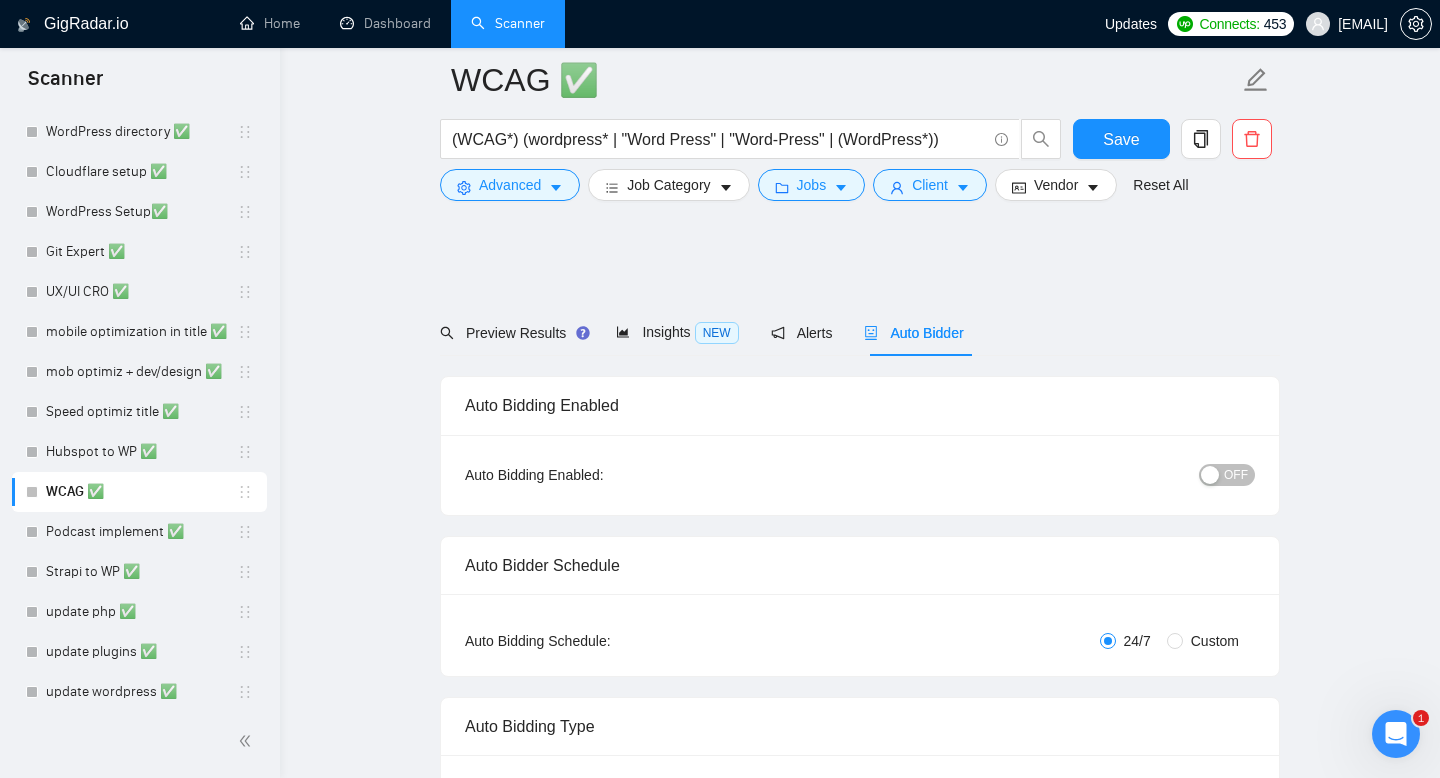 scroll, scrollTop: 323, scrollLeft: 0, axis: vertical 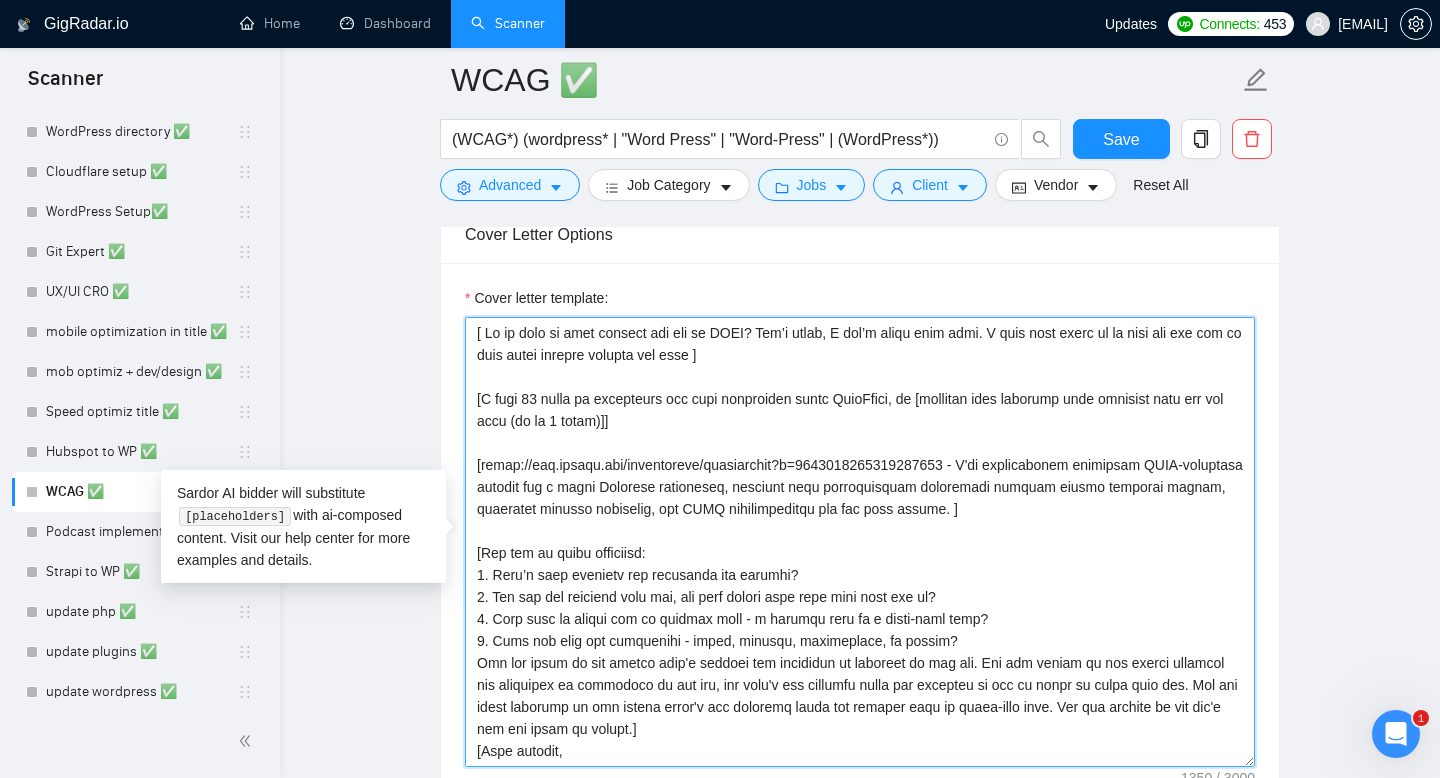 drag, startPoint x: 542, startPoint y: 612, endPoint x: 413, endPoint y: 248, distance: 386.1826 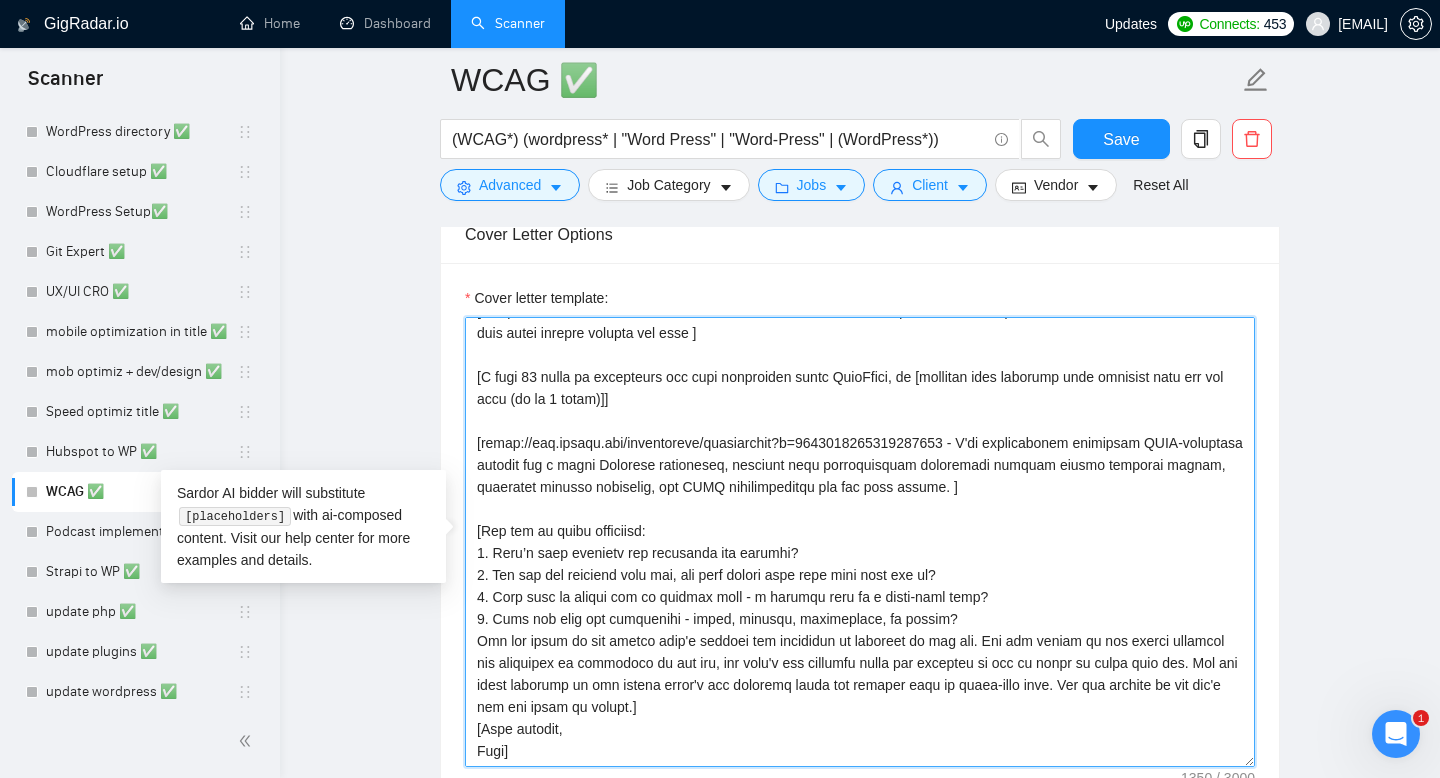scroll, scrollTop: 134, scrollLeft: 0, axis: vertical 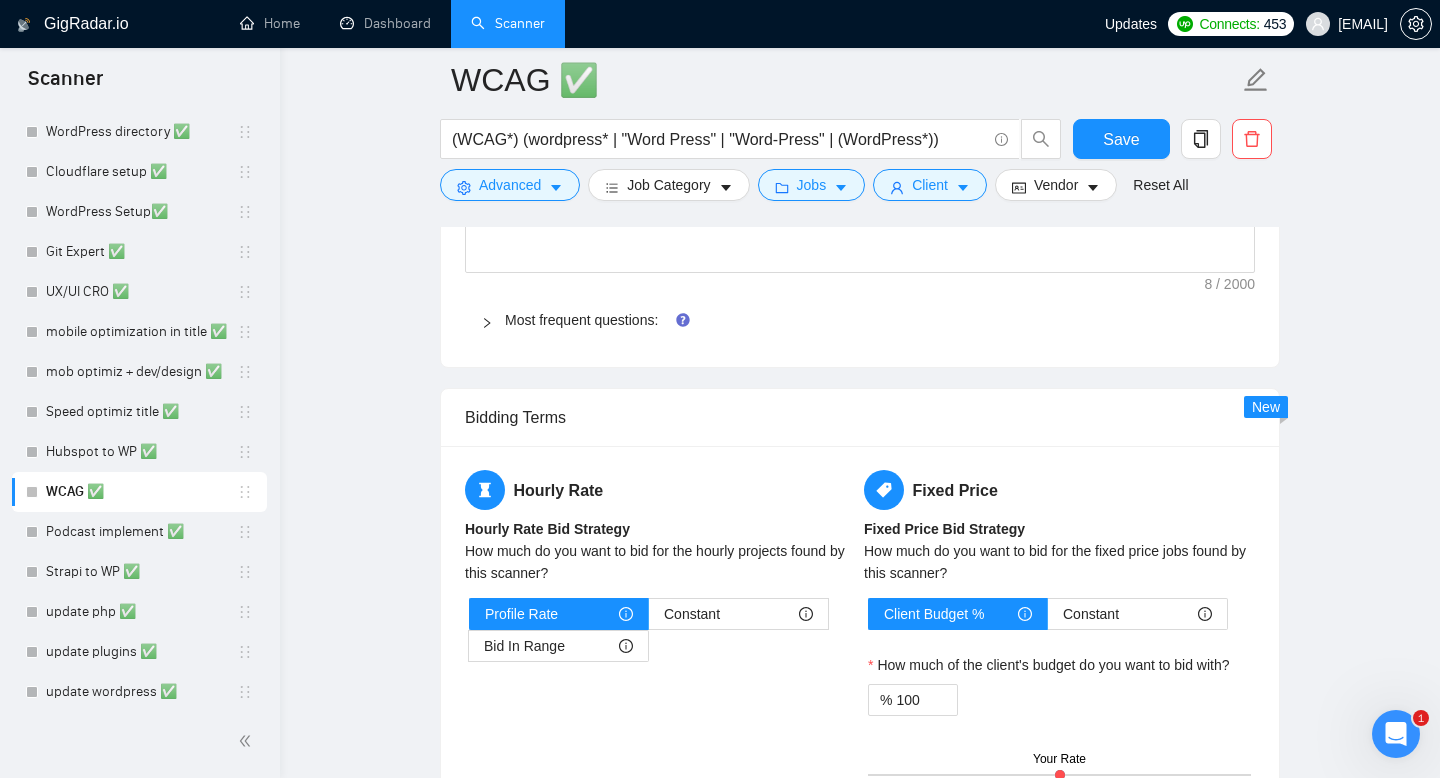 click at bounding box center (493, 320) 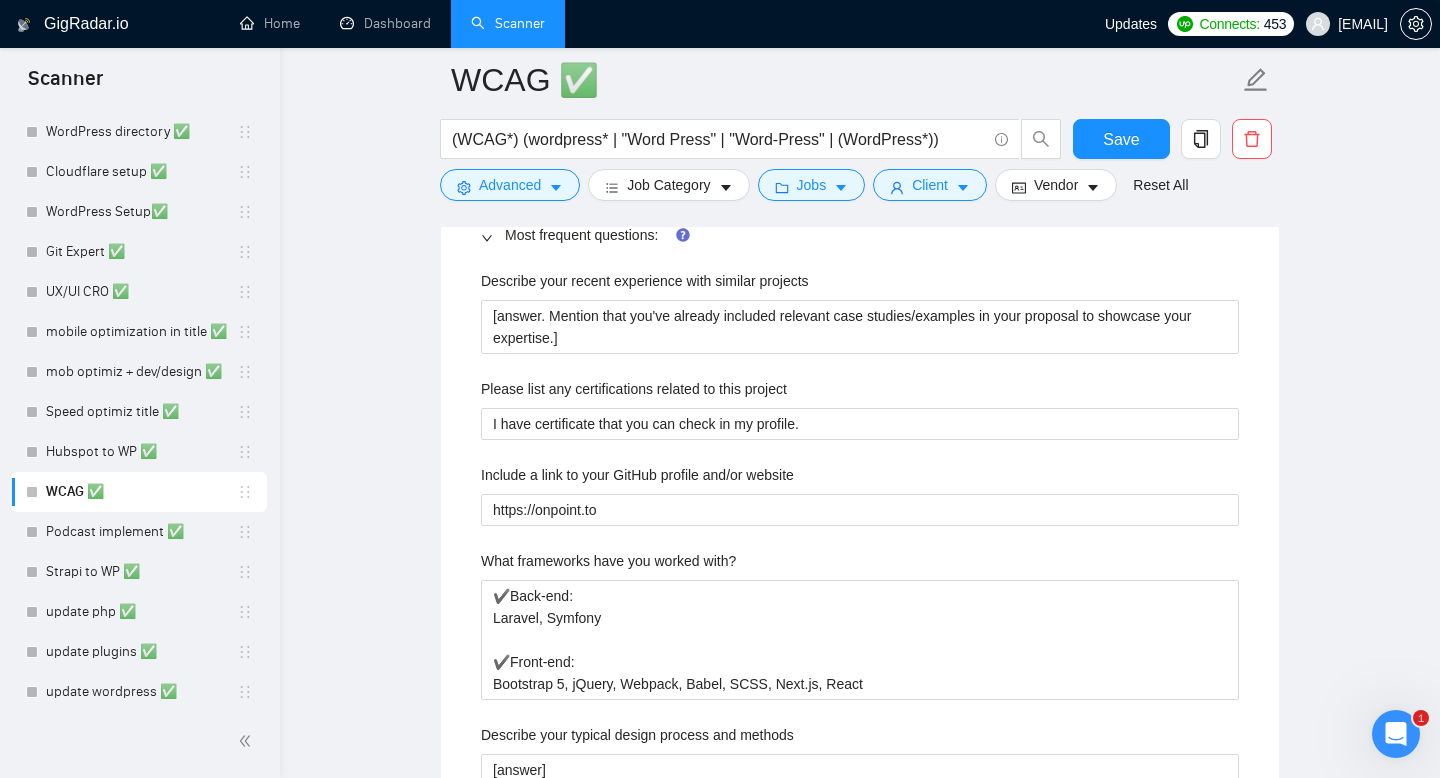 scroll, scrollTop: 2162, scrollLeft: 0, axis: vertical 